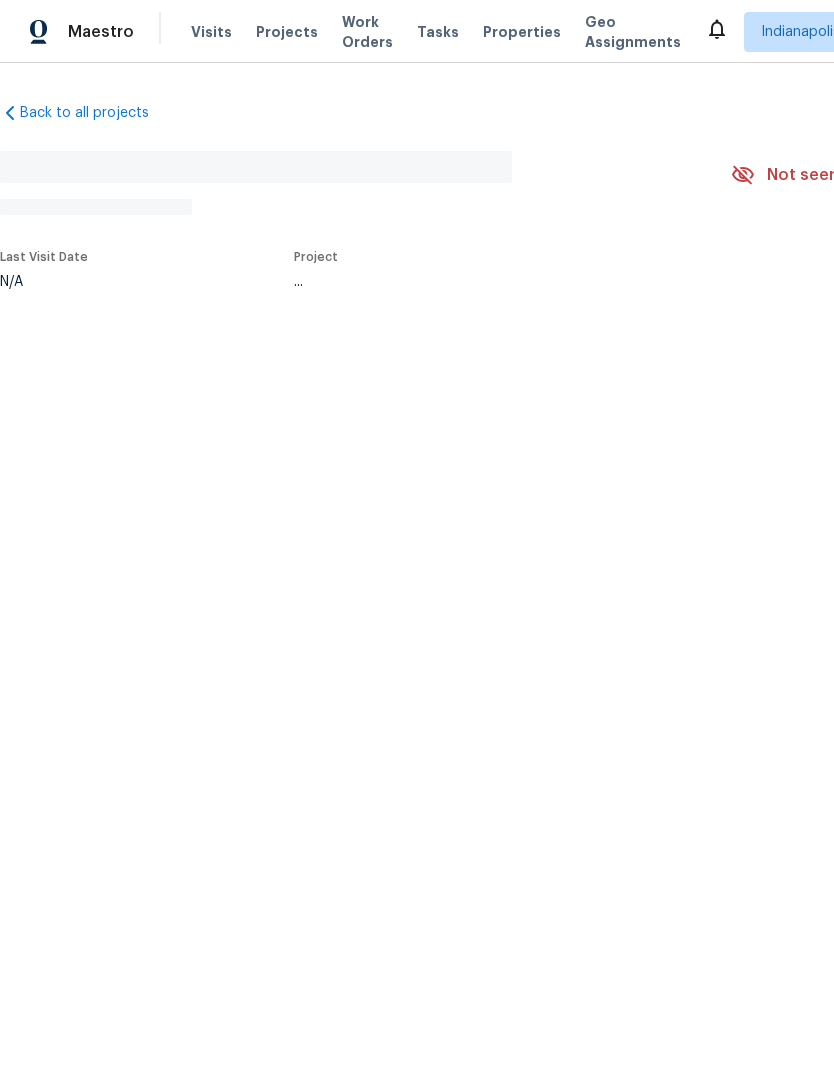 scroll, scrollTop: 0, scrollLeft: 0, axis: both 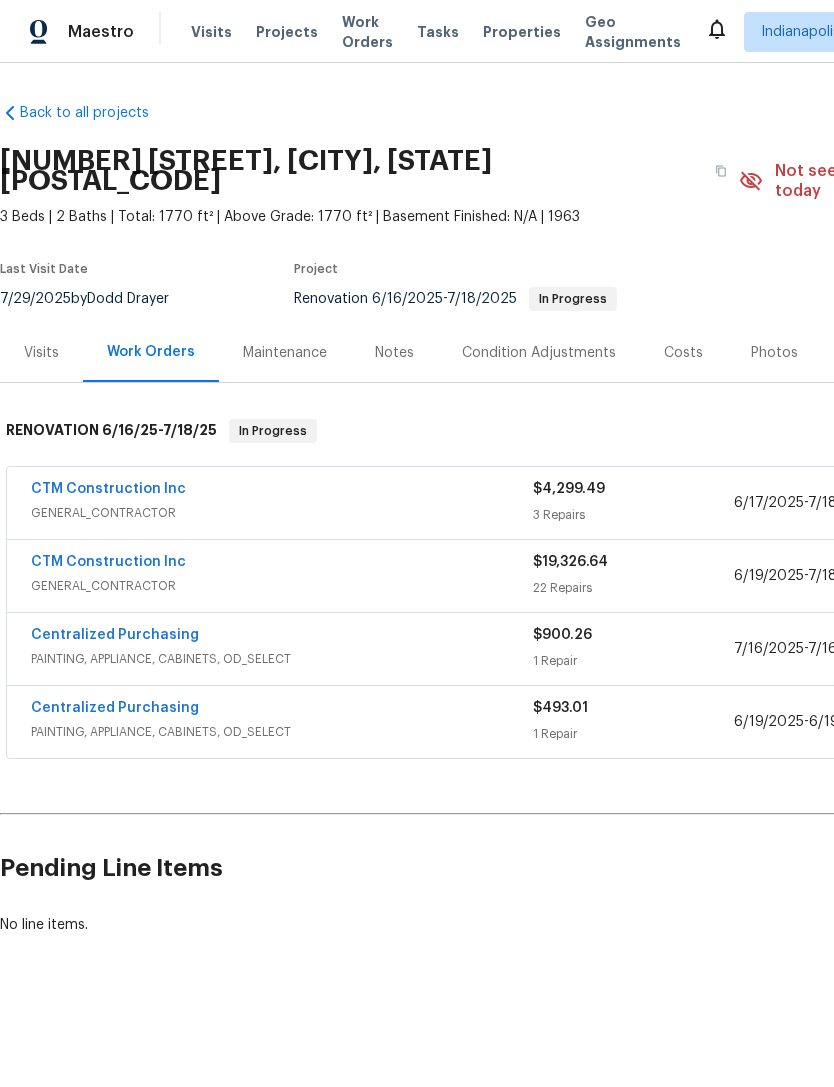 click on "CTM Construction Inc" at bounding box center (108, 562) 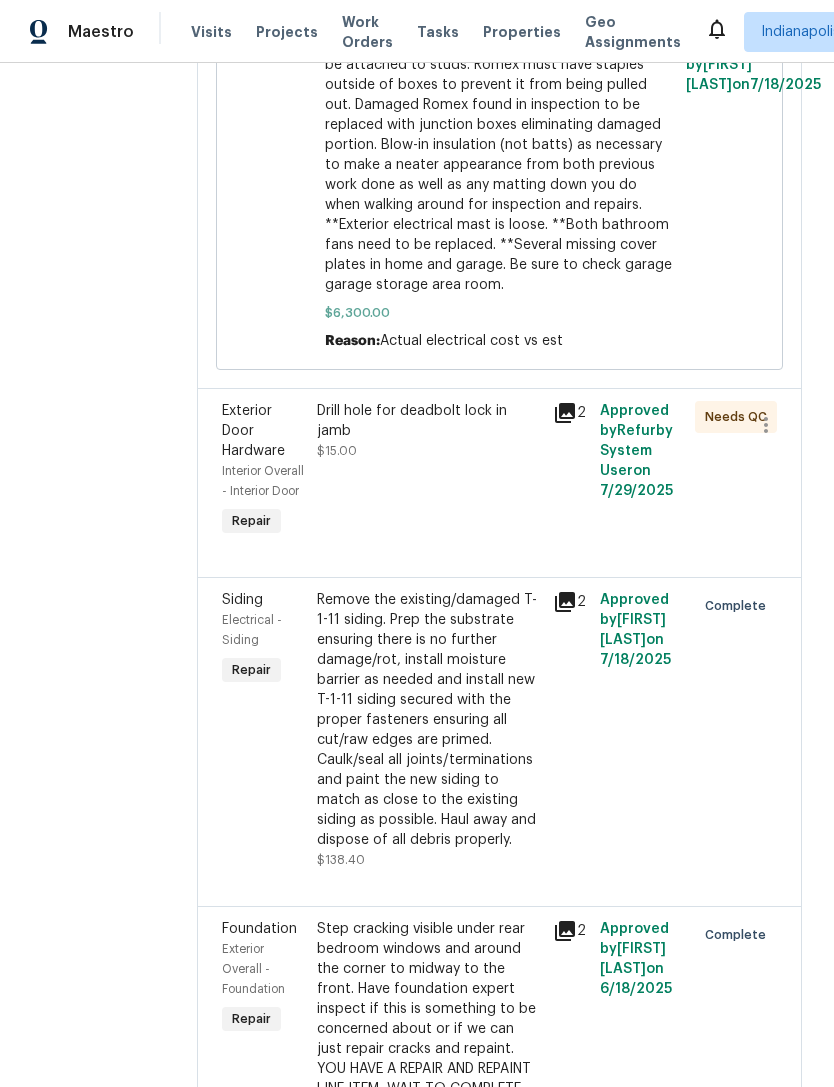 scroll, scrollTop: 1918, scrollLeft: 0, axis: vertical 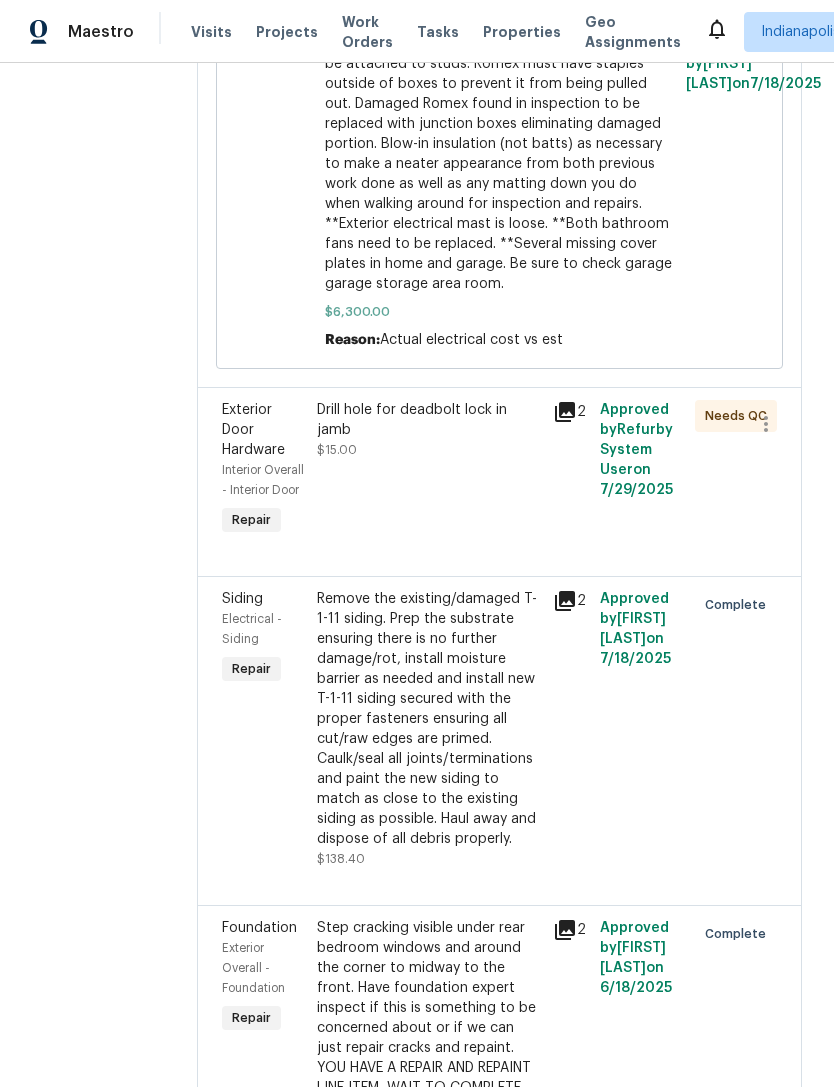 click on "Drill hole for deadbolt lock in jamb" at bounding box center (429, 420) 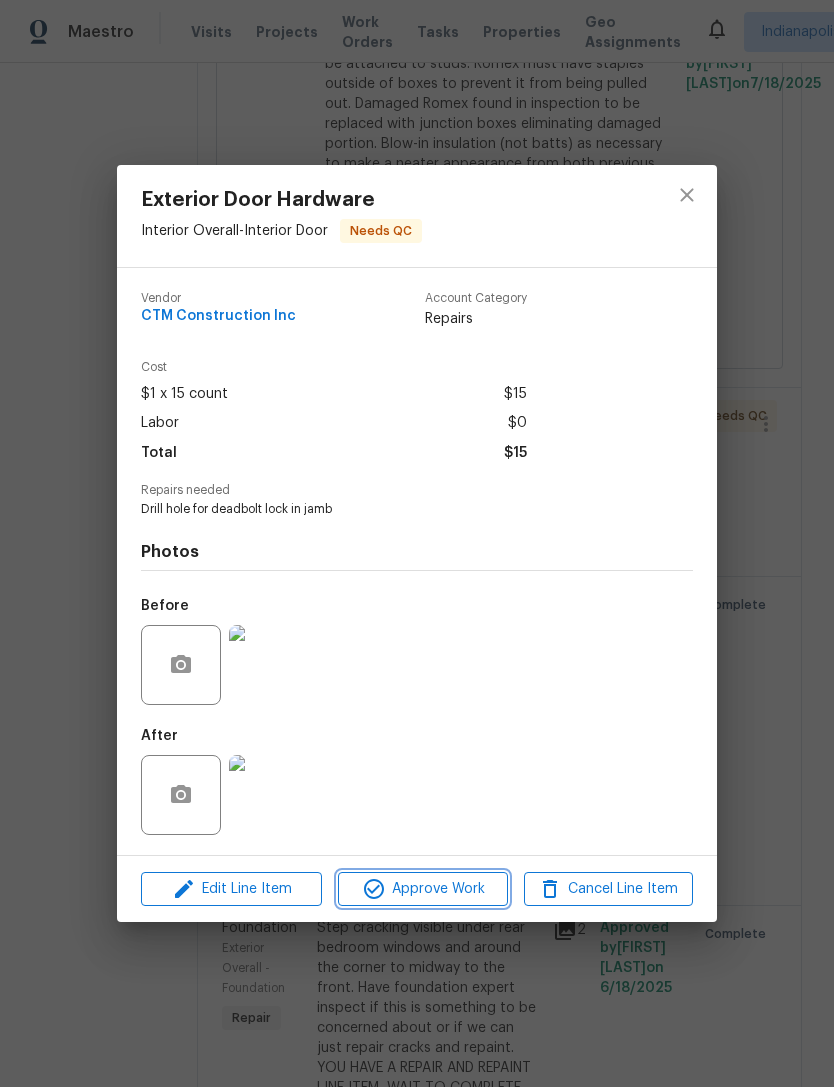 click on "Approve Work" at bounding box center (422, 889) 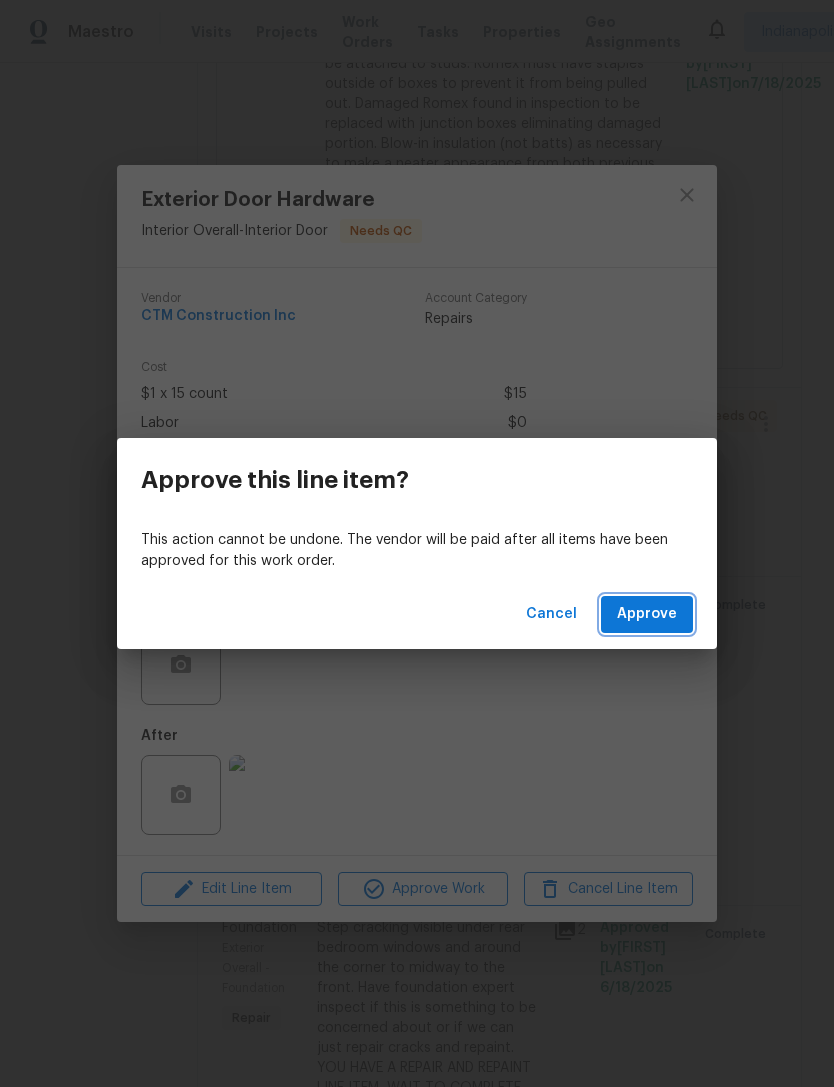 click on "Approve" at bounding box center [647, 614] 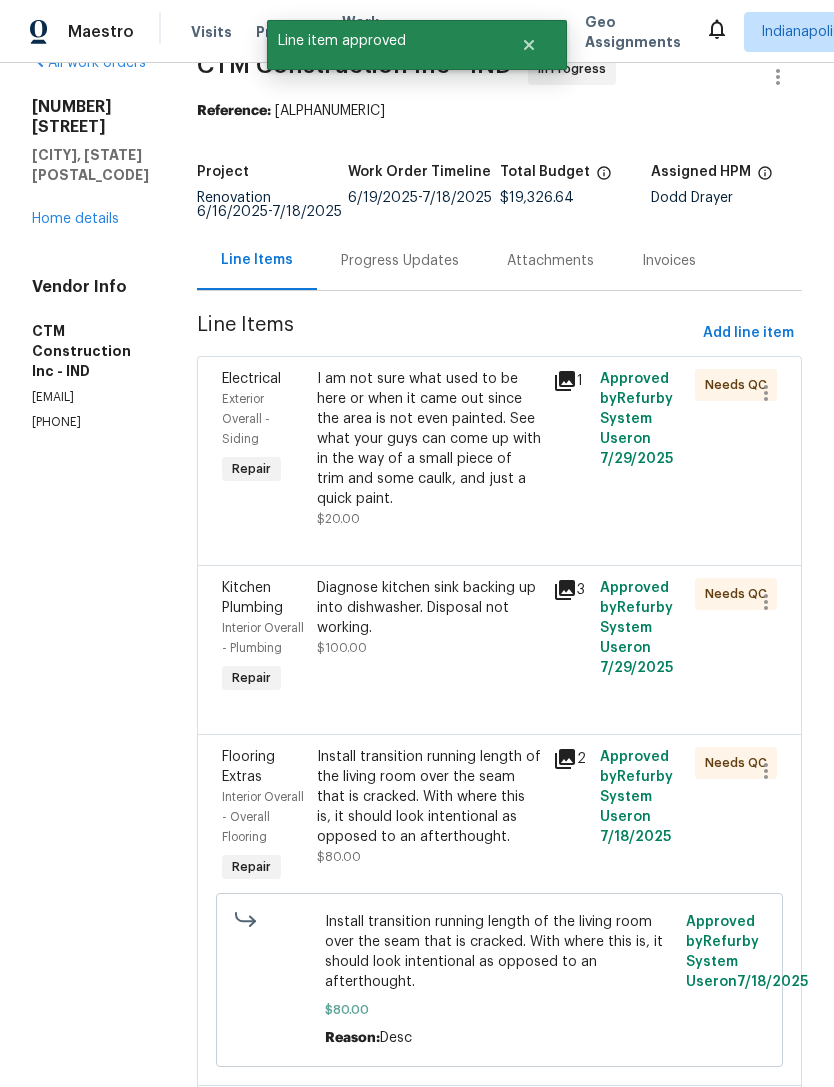 scroll, scrollTop: 54, scrollLeft: 0, axis: vertical 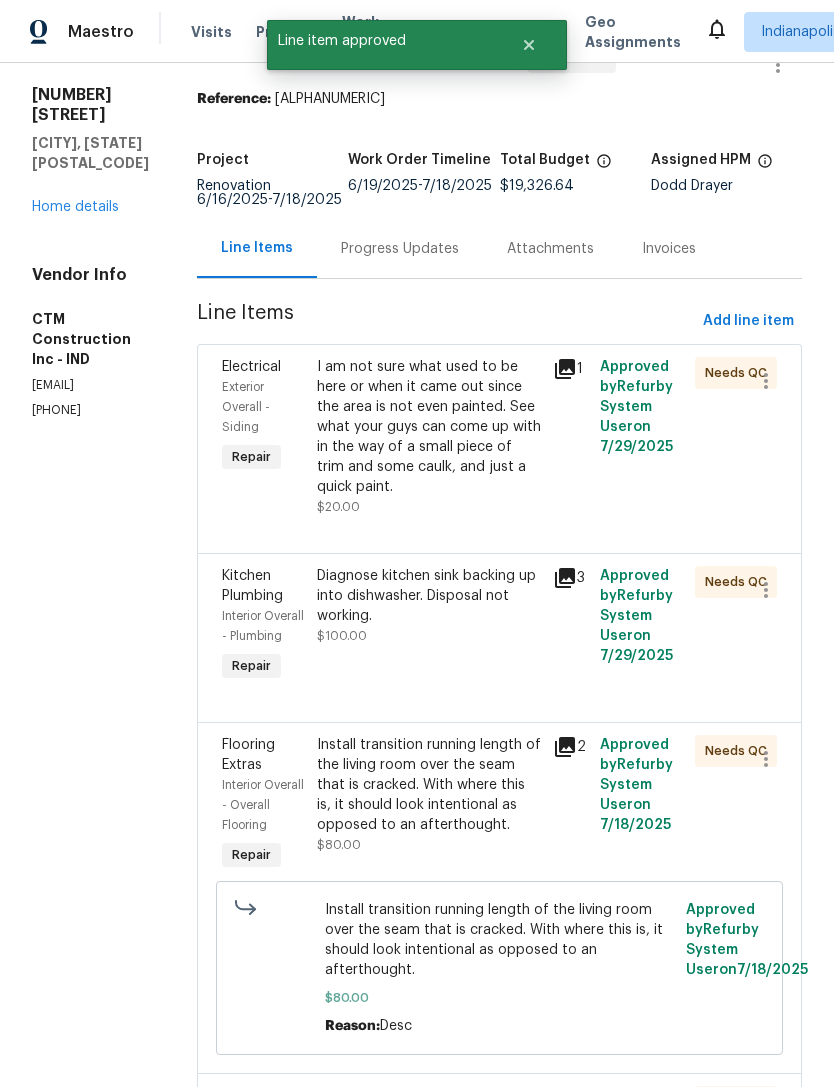 click on "Install transition running length of the living room over the seam that is cracked. With where this is, it should look intentional as opposed to an afterthought." at bounding box center [429, 785] 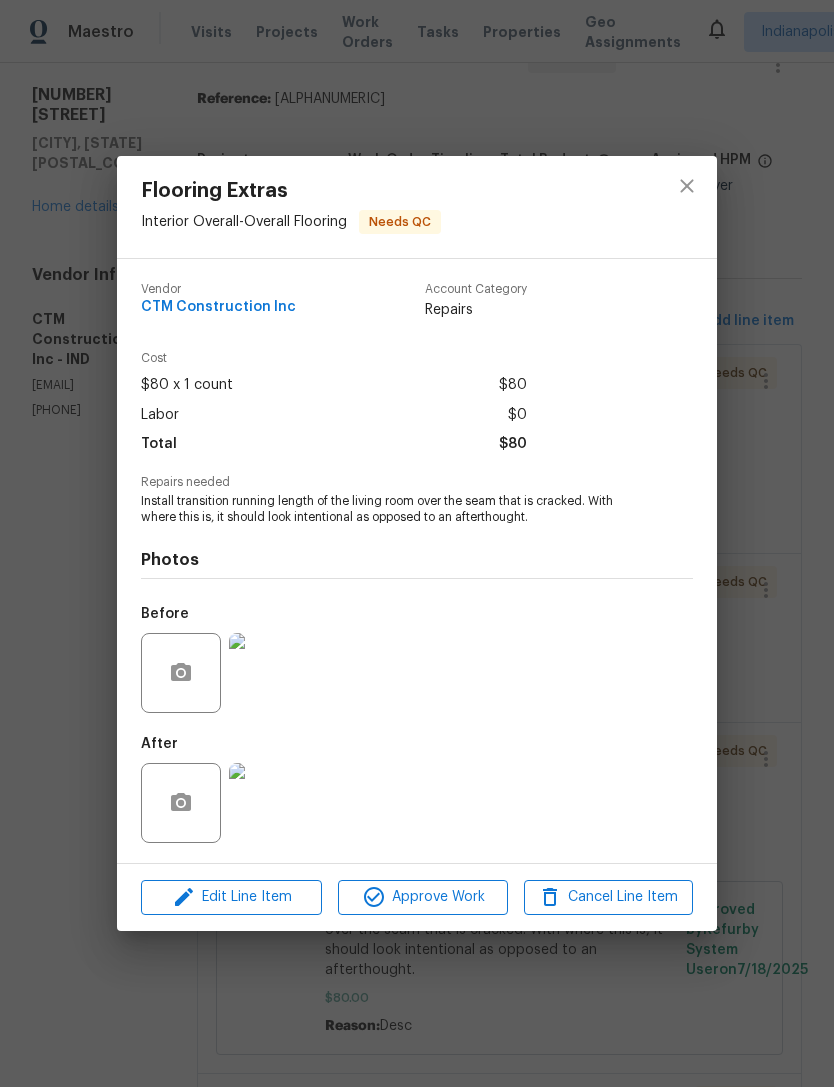 click at bounding box center (269, 803) 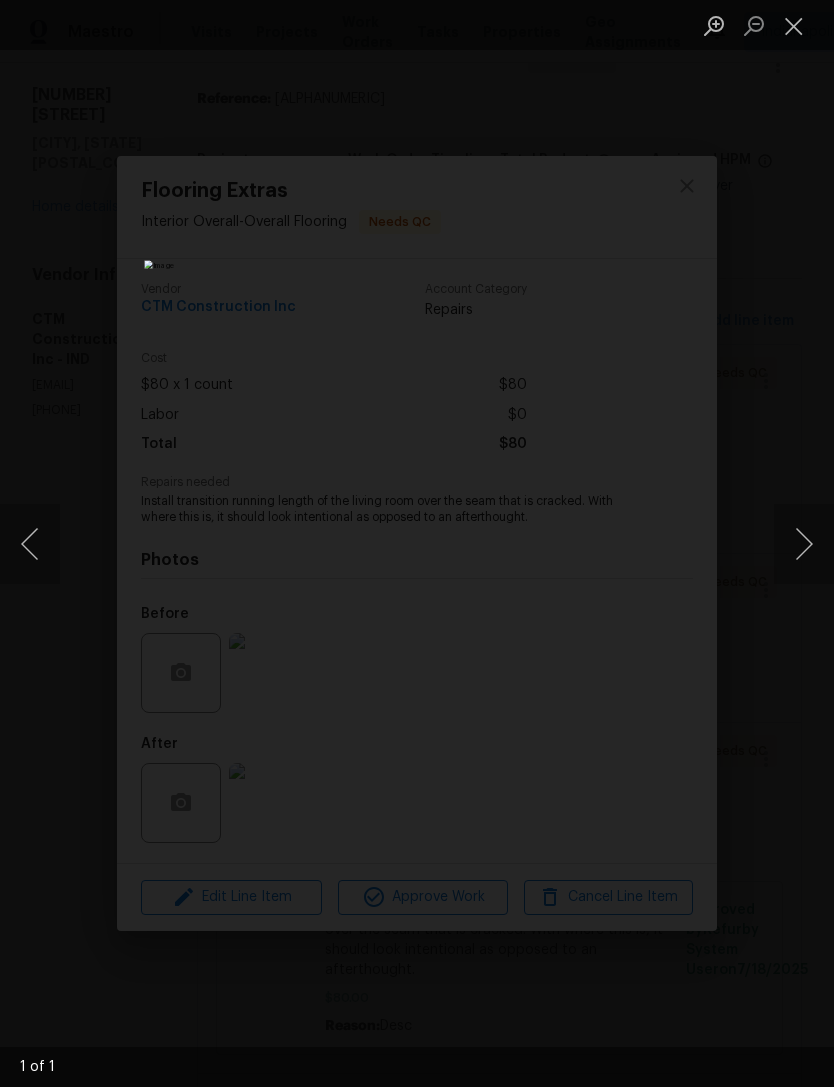 click at bounding box center [794, 25] 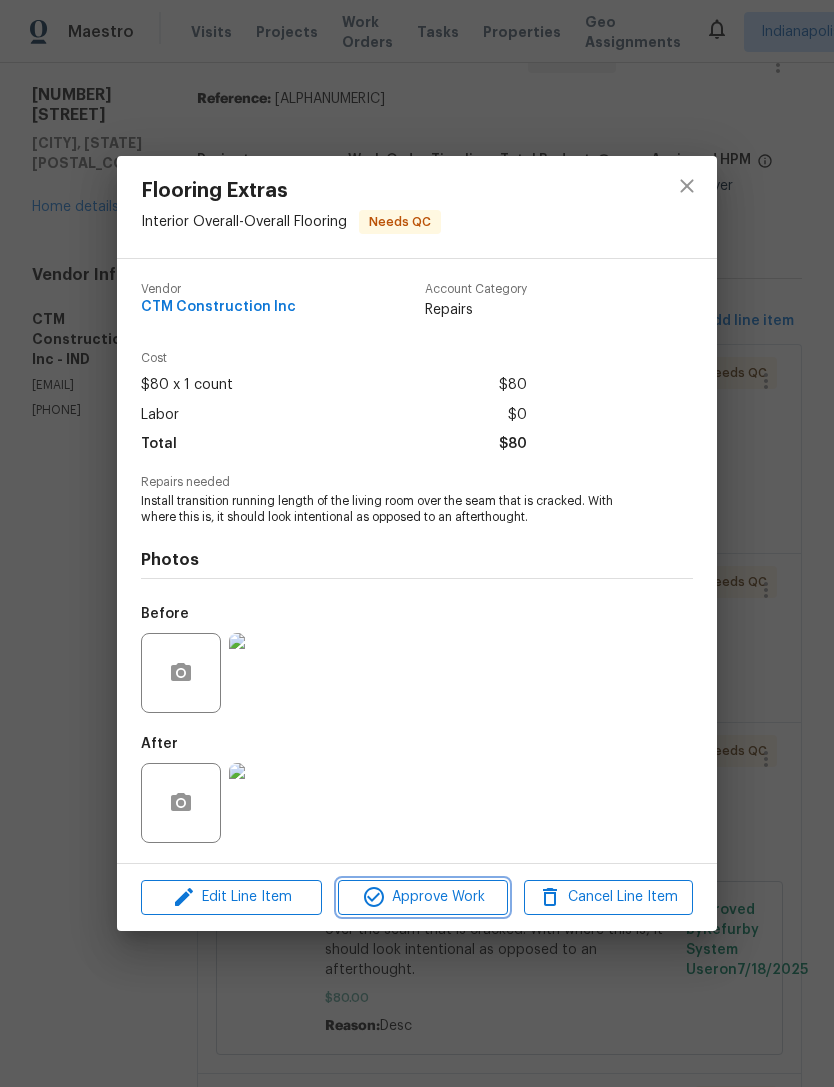 click on "Approve Work" at bounding box center [422, 897] 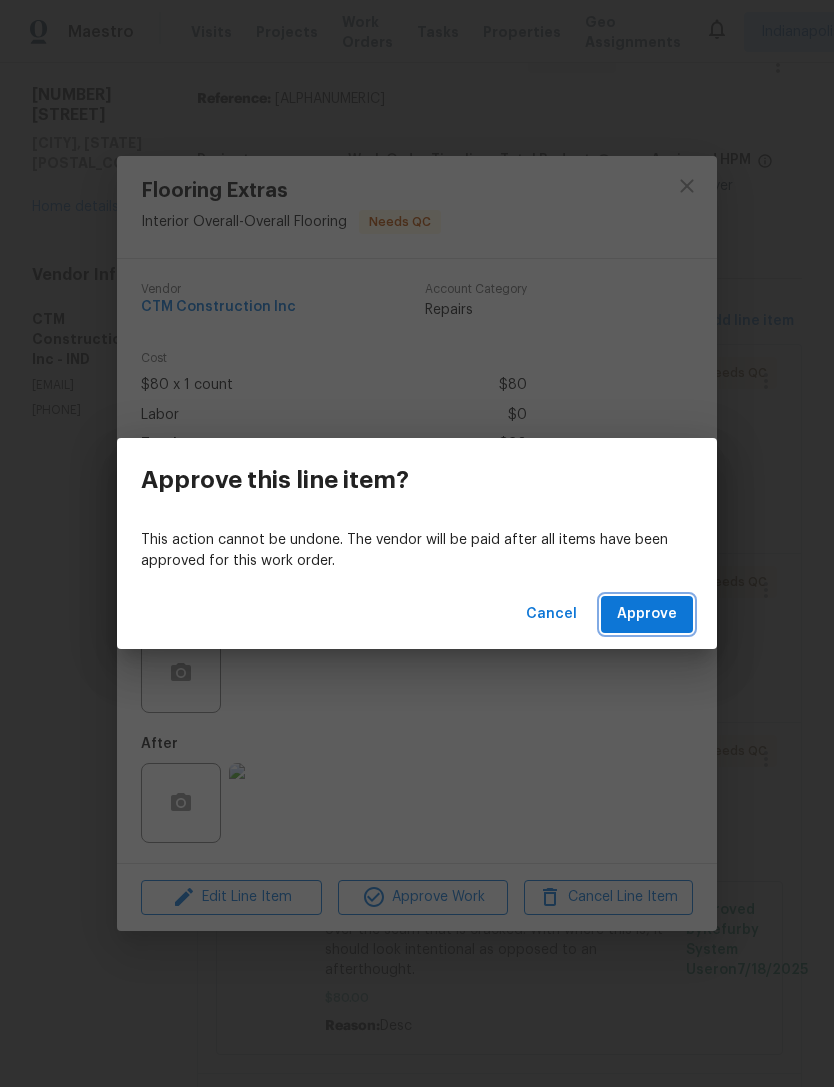 click on "Approve" at bounding box center [647, 614] 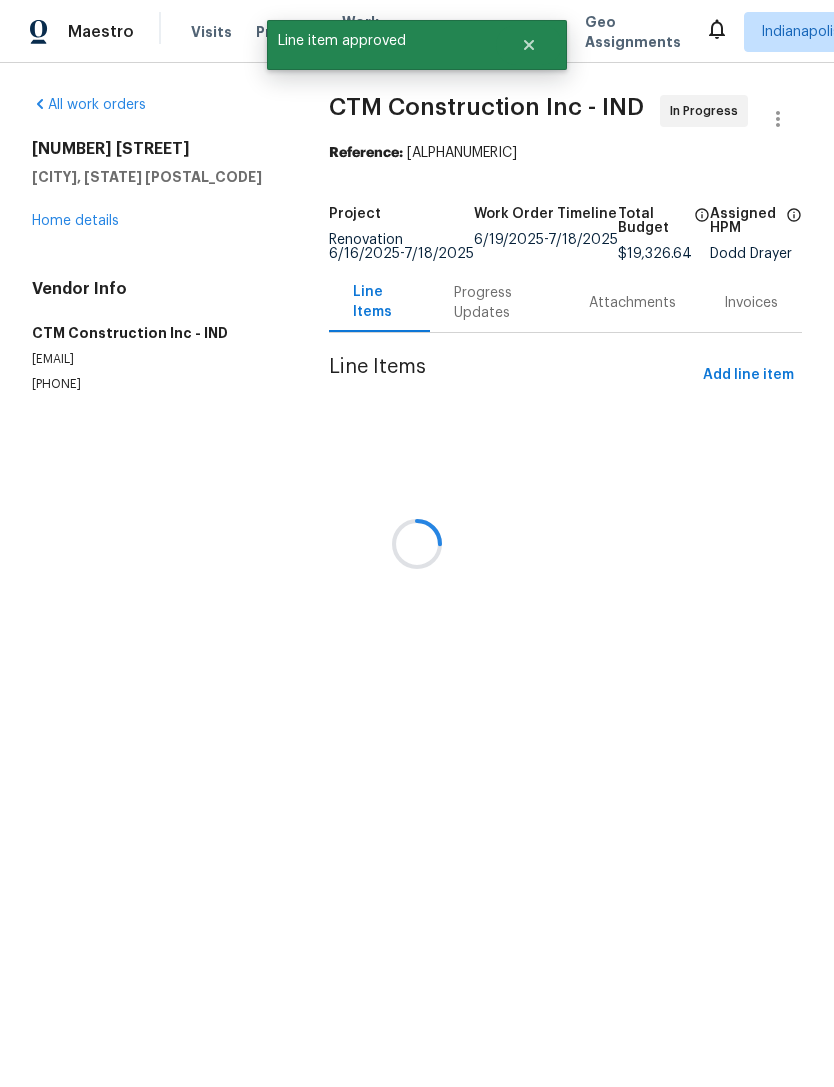 scroll, scrollTop: 0, scrollLeft: 0, axis: both 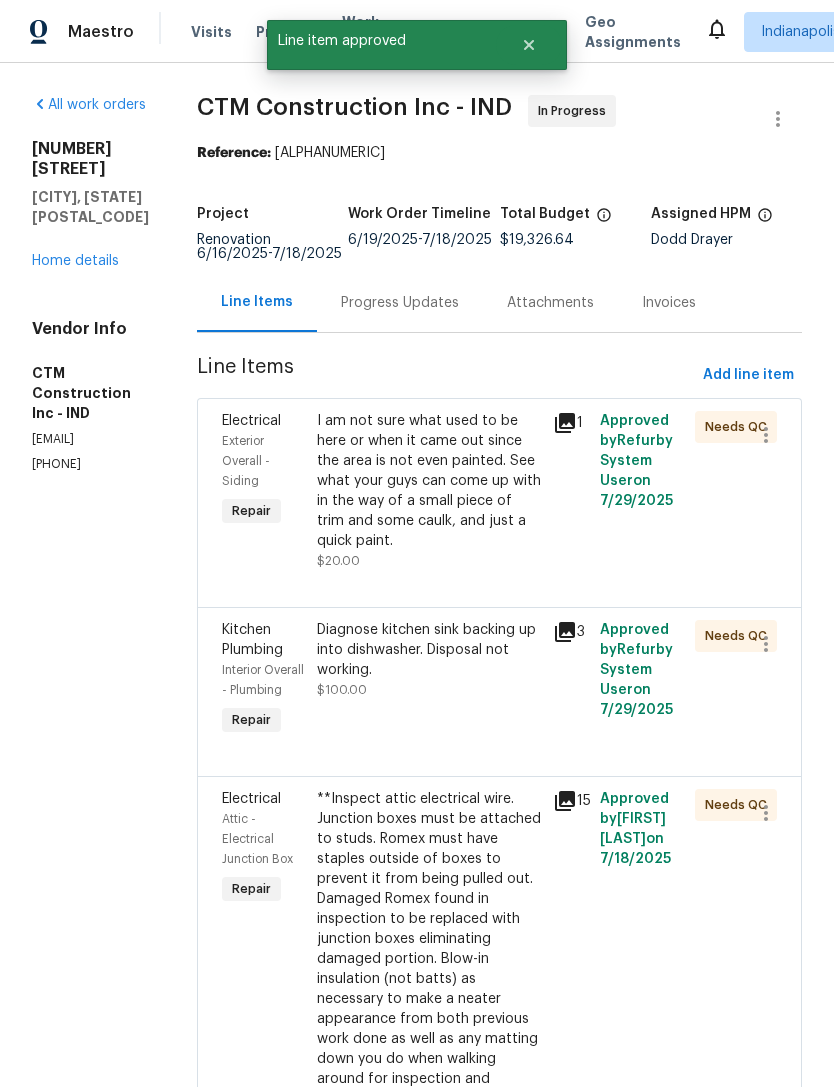 click on "**Inspect attic electrical wire. Junction boxes must be attached to studs. Romex must have staples outside of boxes to prevent it from being pulled out. Damaged Romex found in inspection to be replaced with junction boxes eliminating damaged portion. Blow-in insulation (not batts) as necessary to make a neater appearance from both previous work done as well as any matting down you do when walking around for inspection and repairs.
**Exterior electrical mast is loose.
**Both bathroom fans need to be replaced.
**Several missing cover plates in home and garage. Be sure to check garage garage storage area room." at bounding box center [429, 999] 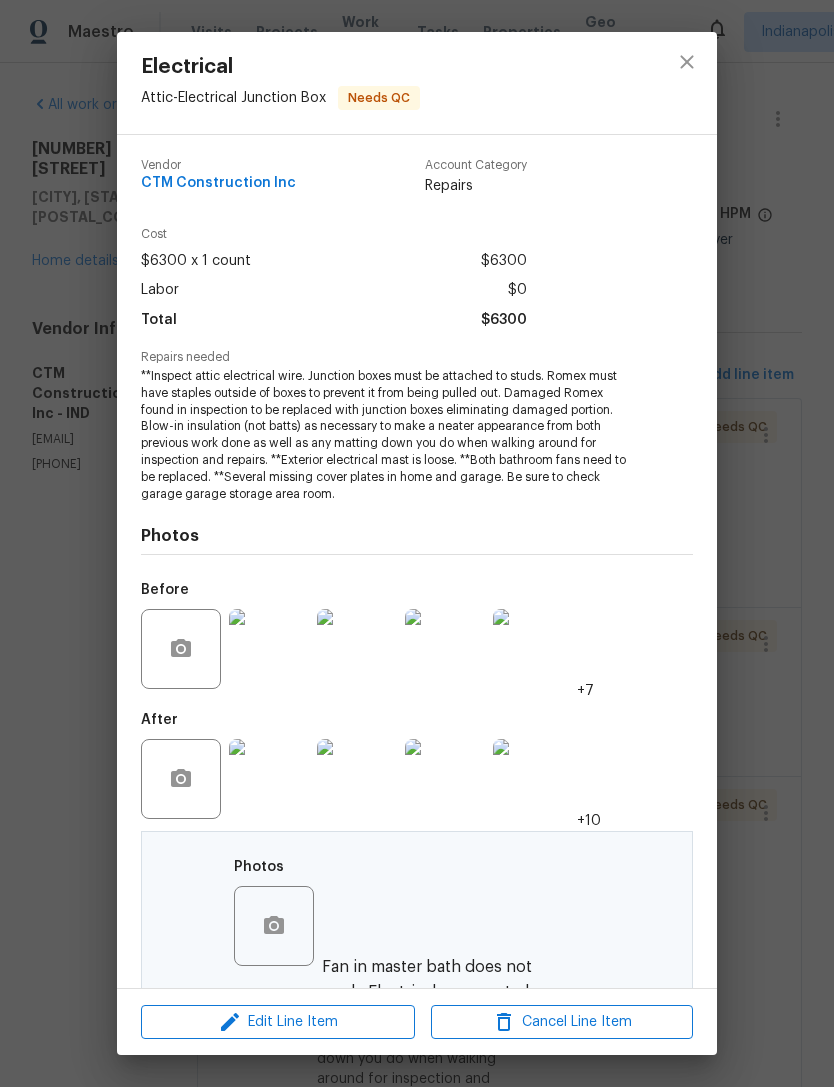 click at bounding box center [533, 779] 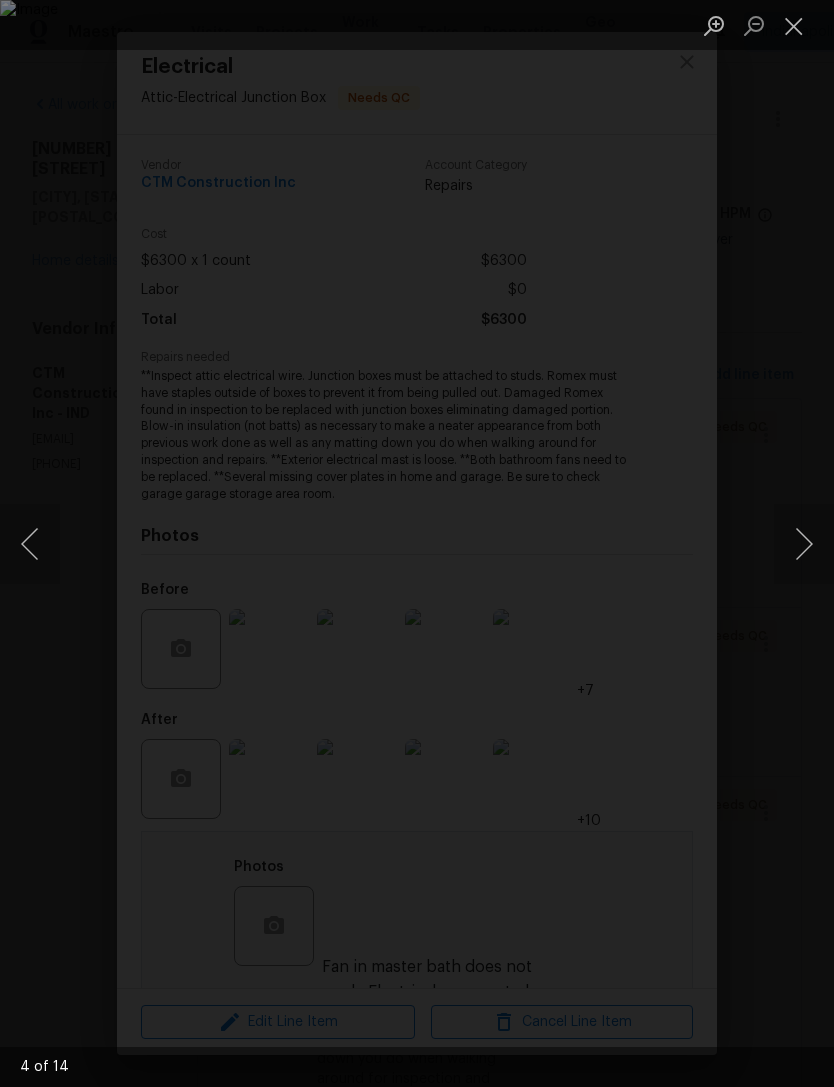 click at bounding box center [794, 25] 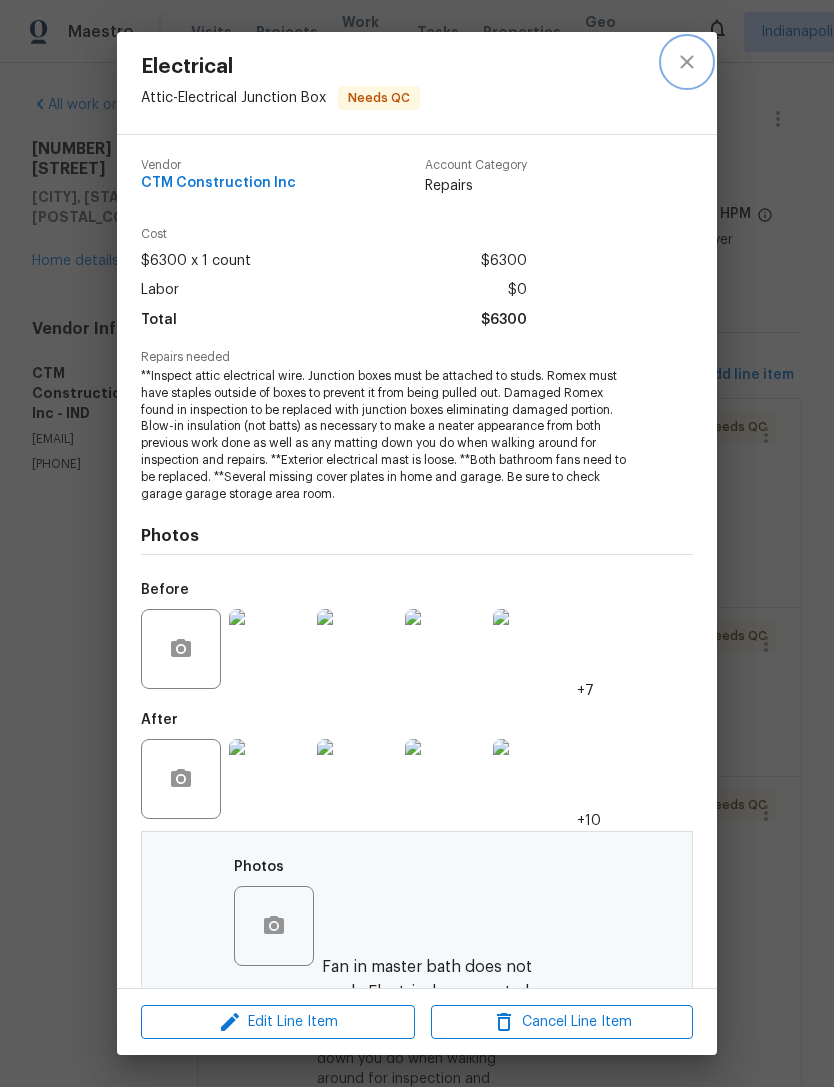 click 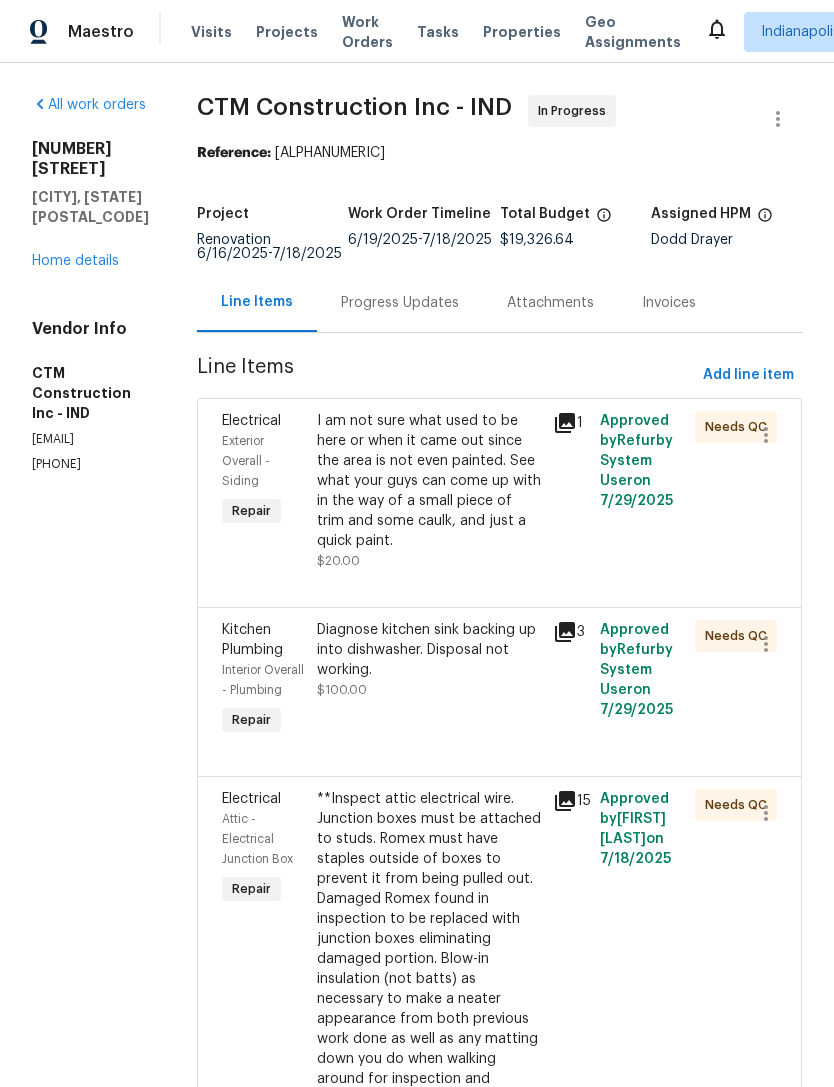 click on "Diagnose kitchen sink backing up into dishwasher. Disposal not working." at bounding box center [429, 650] 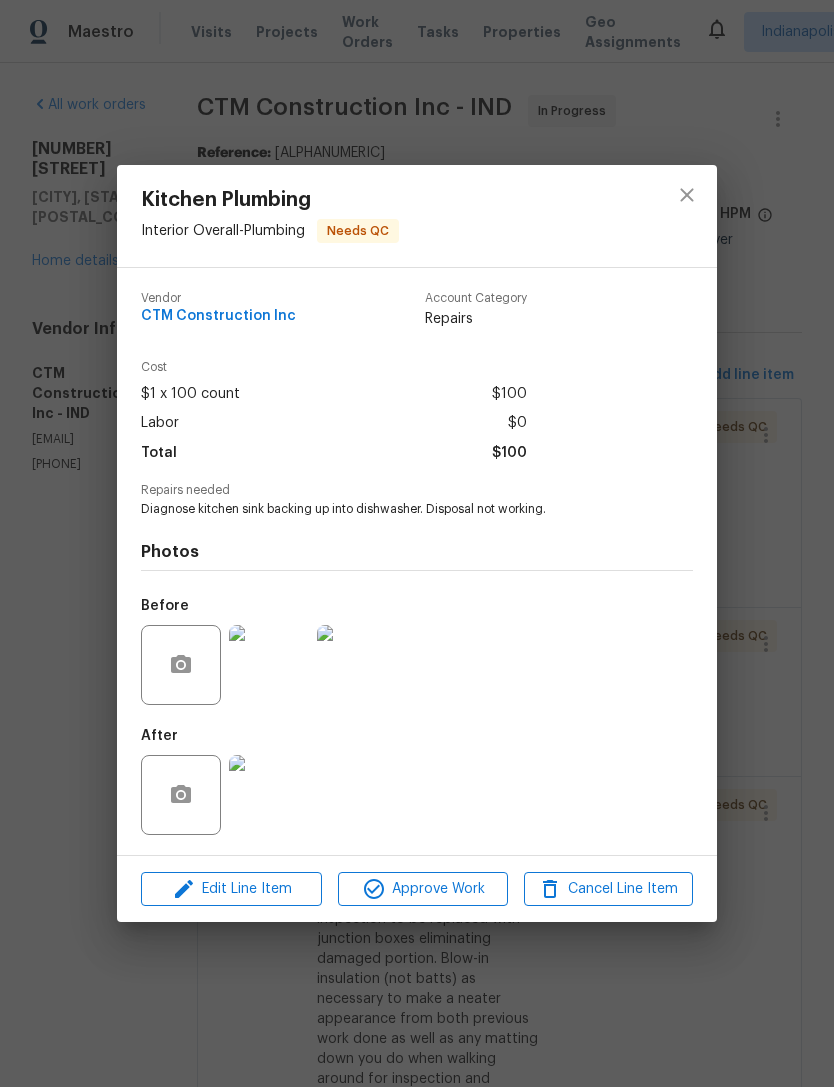 click at bounding box center [269, 795] 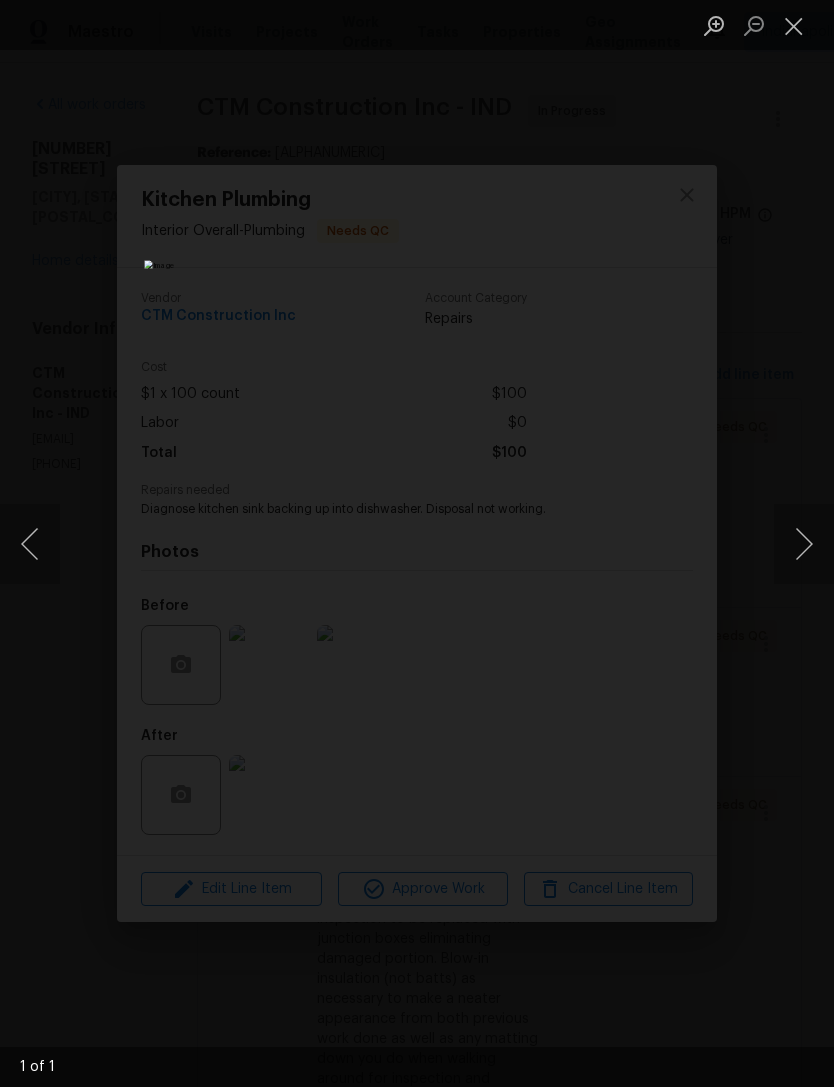 click at bounding box center (794, 25) 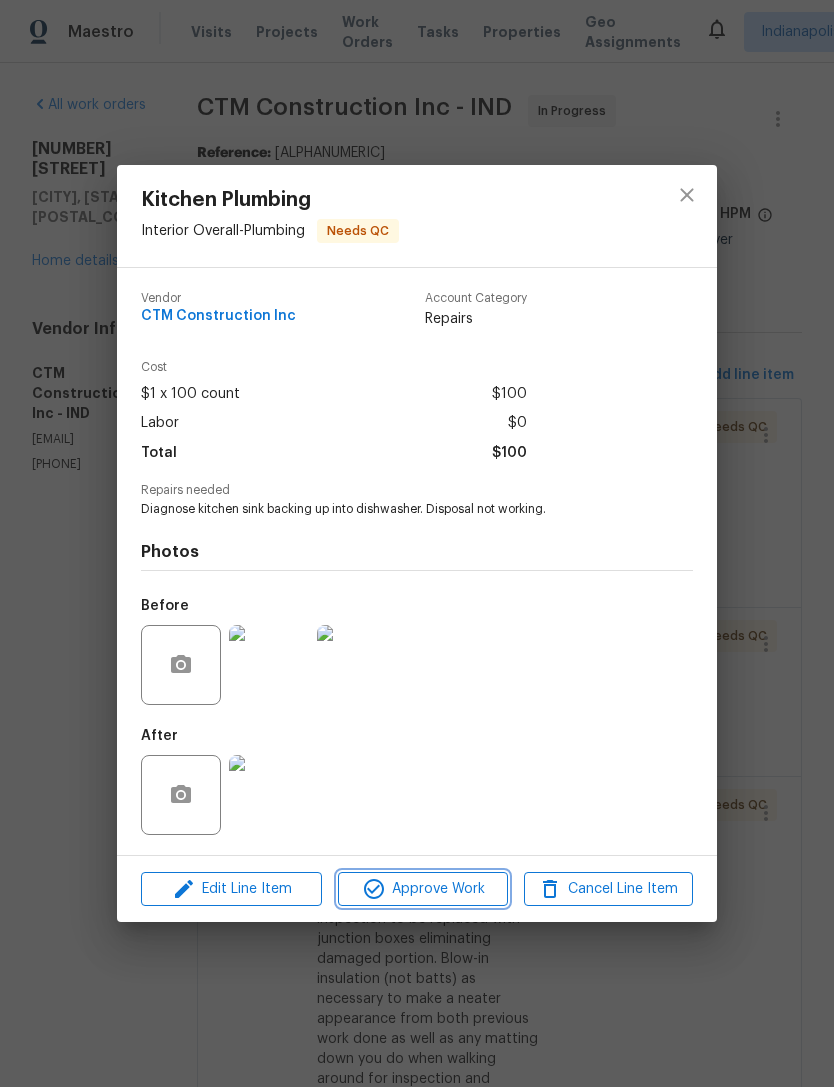 click on "Approve Work" at bounding box center (422, 889) 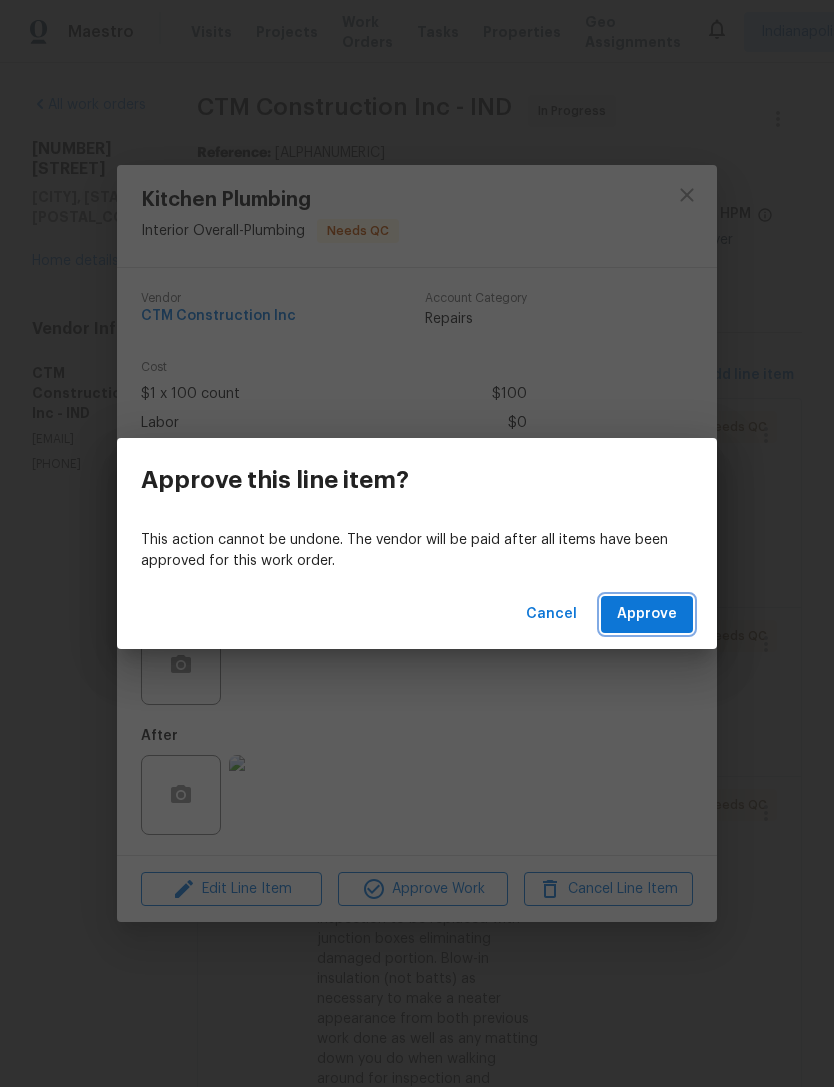 click on "Approve" at bounding box center (647, 614) 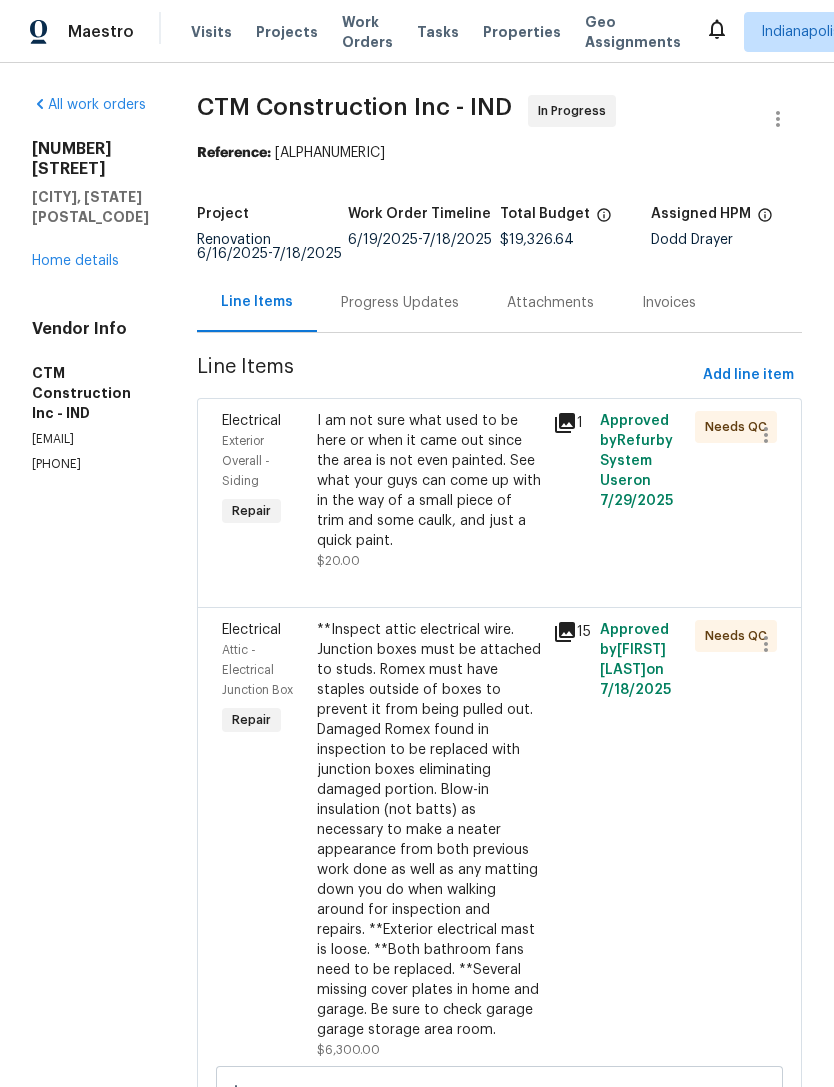 click on "I am not sure what used to be here or when it came out since the area is not even painted. See what your guys can come up with in the way of a small piece of trim and some caulk, and just a quick paint." at bounding box center (429, 481) 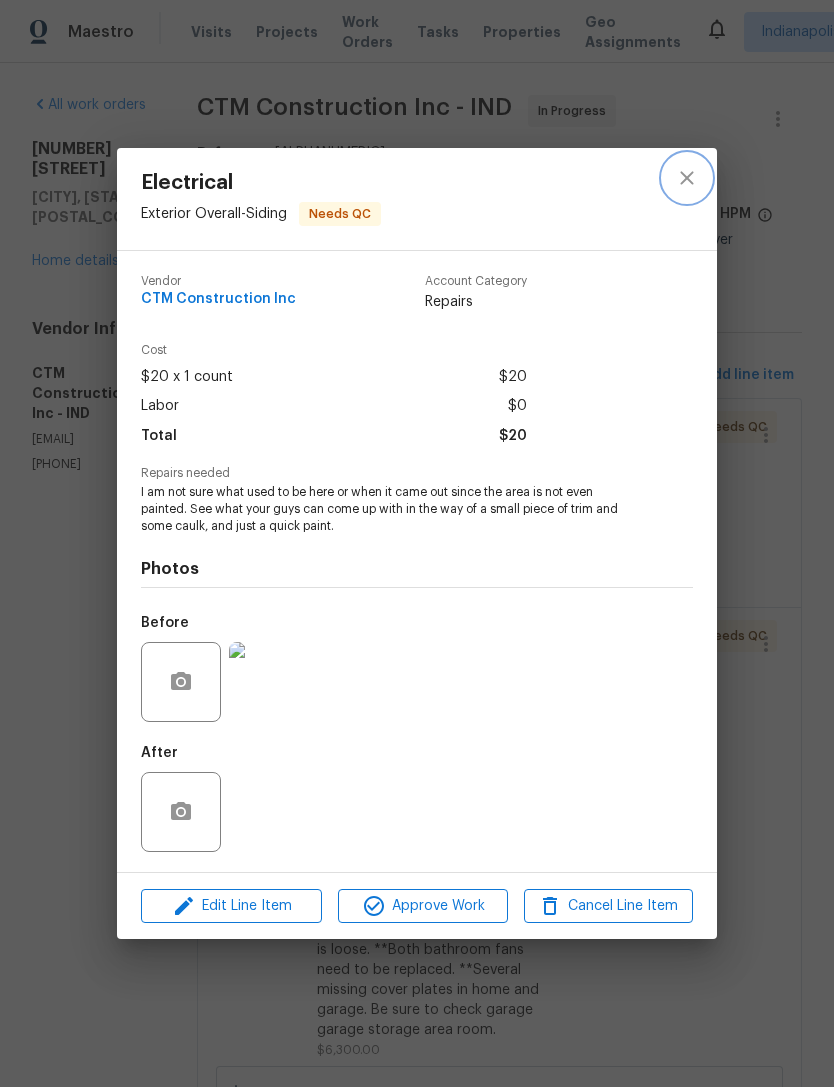 click 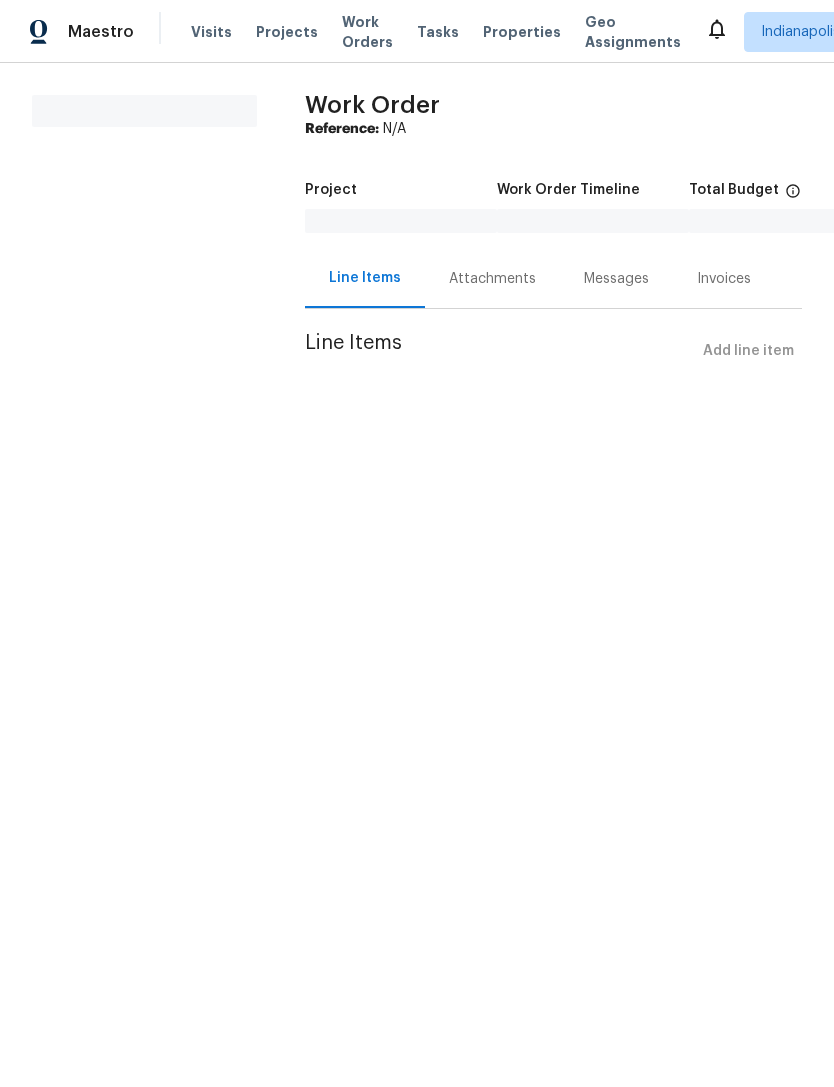 scroll, scrollTop: 0, scrollLeft: 0, axis: both 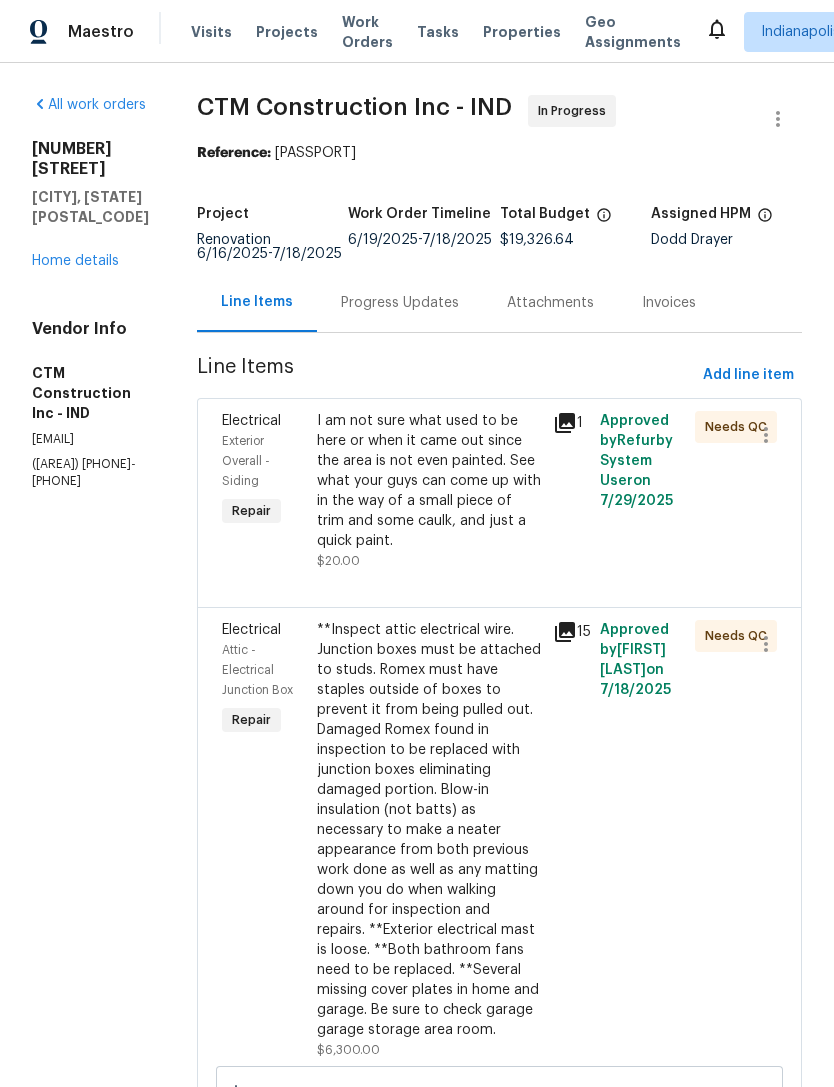 click on "Home details" at bounding box center (75, 261) 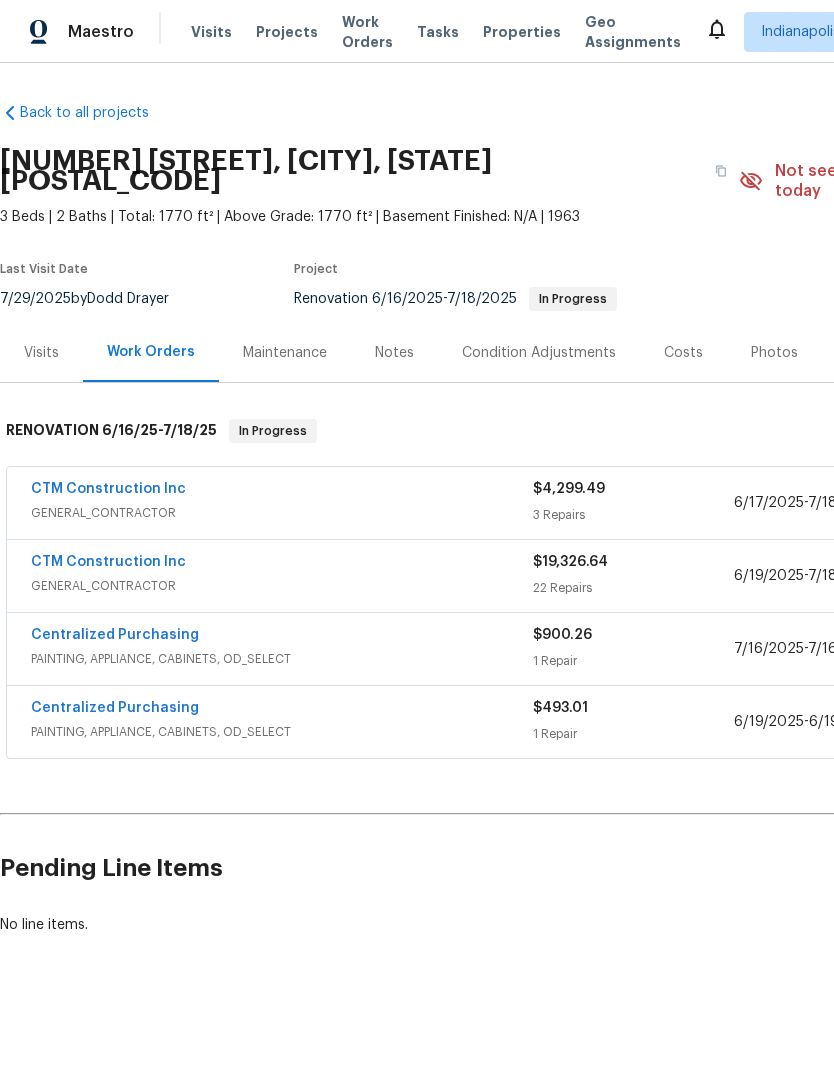 click on "CTM Construction Inc" at bounding box center (108, 489) 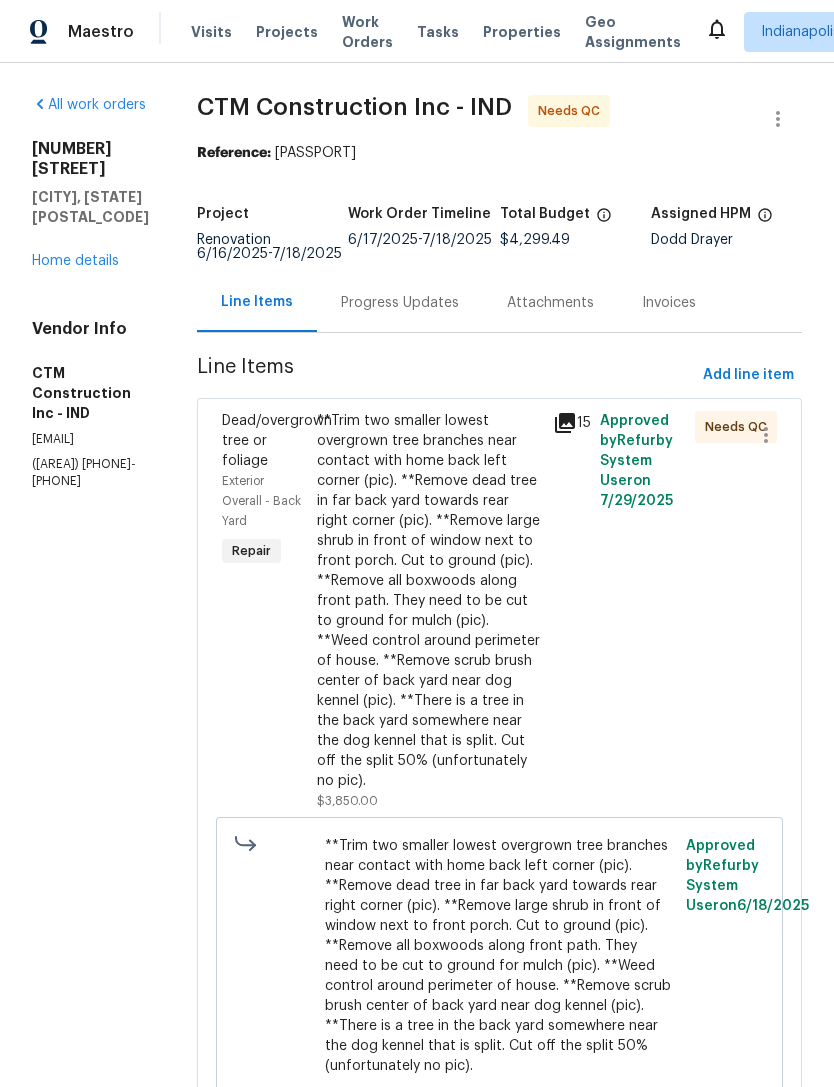 click on "**Trim two smaller lowest overgrown tree branches near contact with home back left corner (pic).
**Remove dead tree in far back yard towards rear right corner (pic).
**Remove large shrub in front of window next to front porch. Cut to ground (pic).
**Remove all boxwoods along front path. They need to be cut to ground for mulch (pic).
**Weed control around perimeter of house.
**Remove scrub brush center of back yard near dog kennel (pic).
**There is a tree in the back yard somewhere near the dog kennel that is split. Cut off the split 50% (unfortunately no pic)." at bounding box center [429, 601] 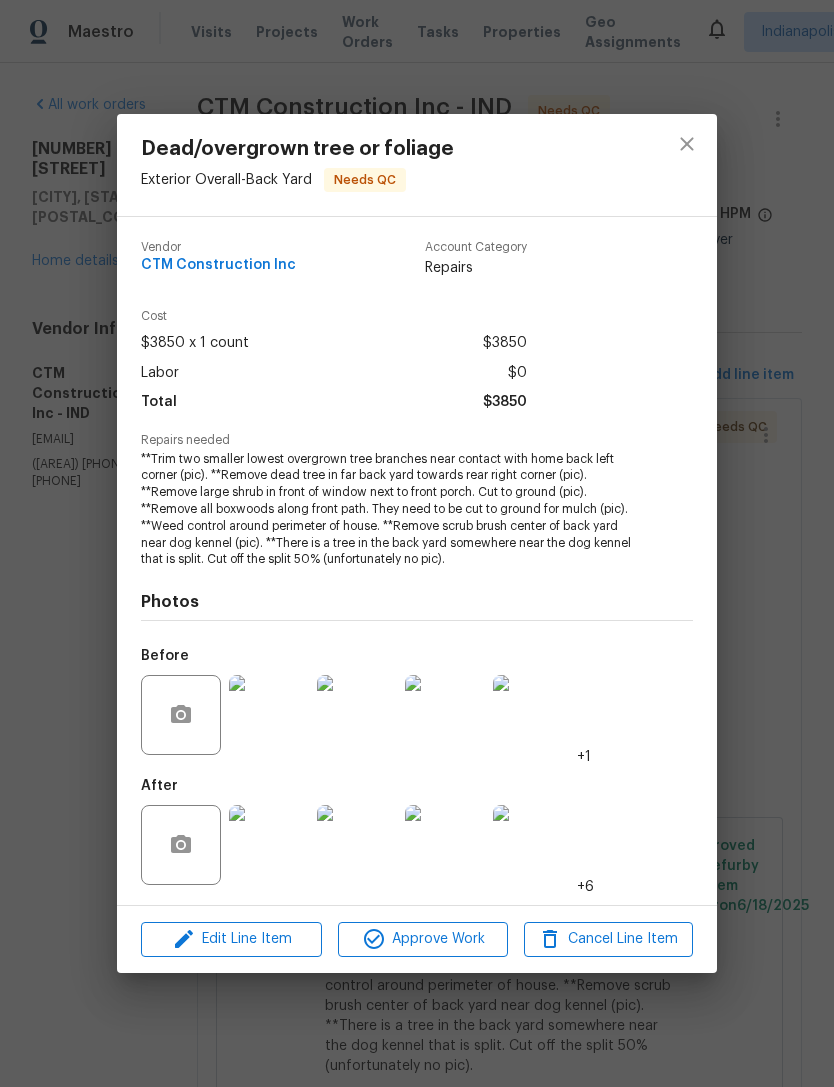 click at bounding box center (533, 845) 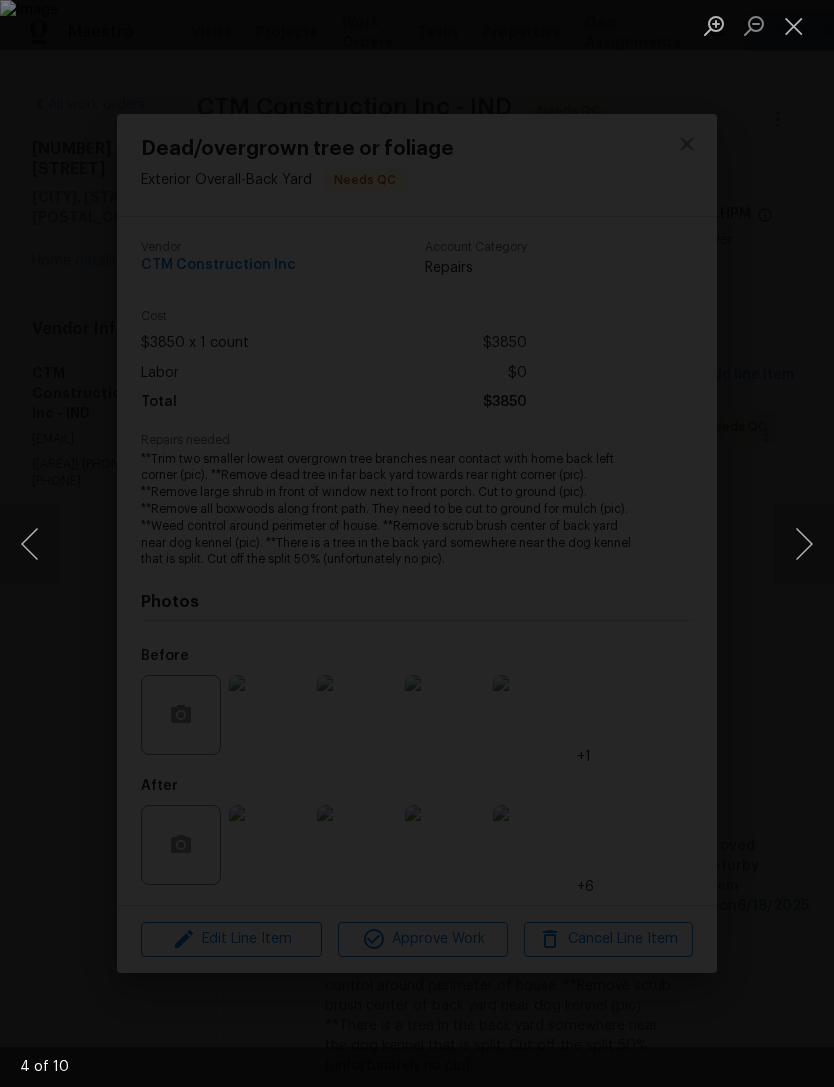 click at bounding box center [794, 25] 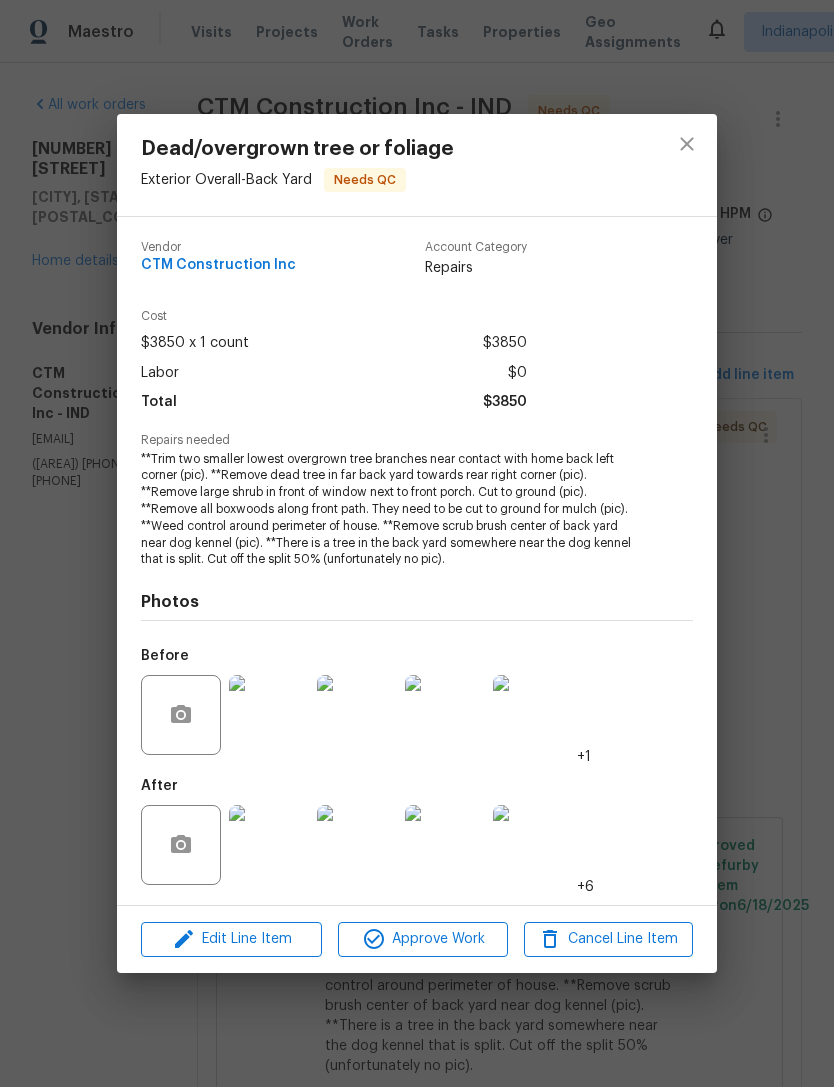 click at bounding box center (269, 845) 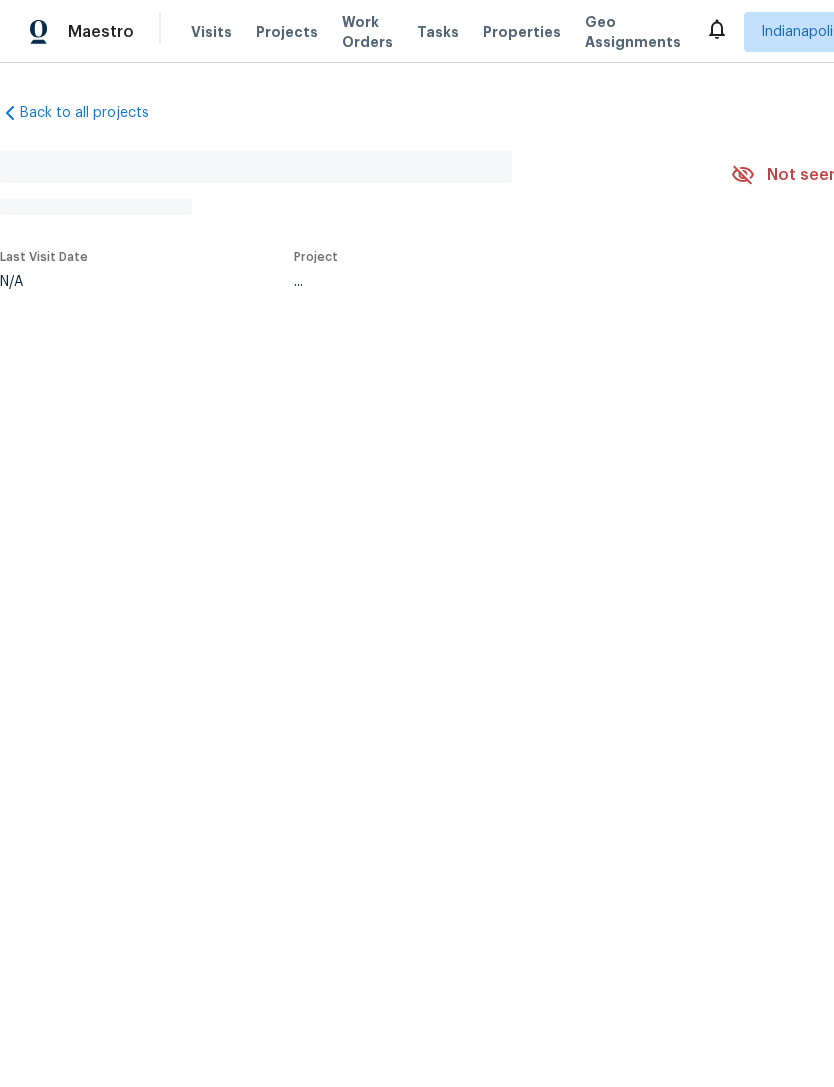 scroll, scrollTop: 0, scrollLeft: 0, axis: both 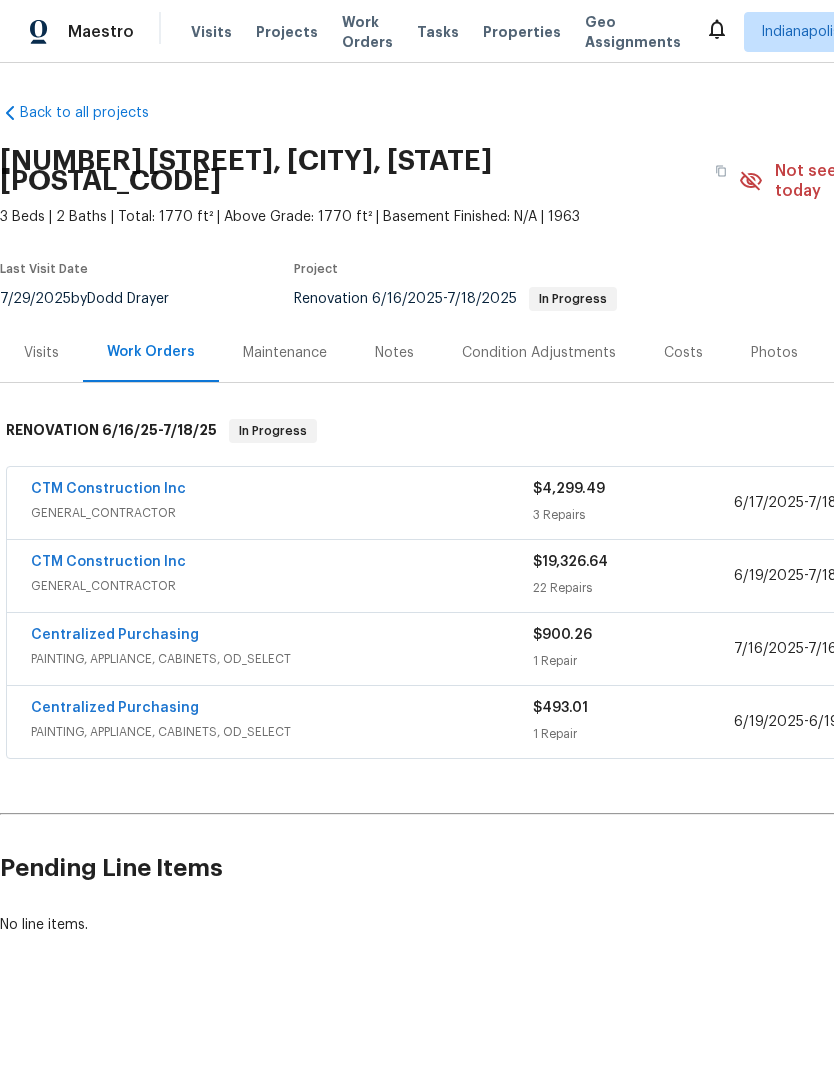 click on "GENERAL_CONTRACTOR" at bounding box center (282, 513) 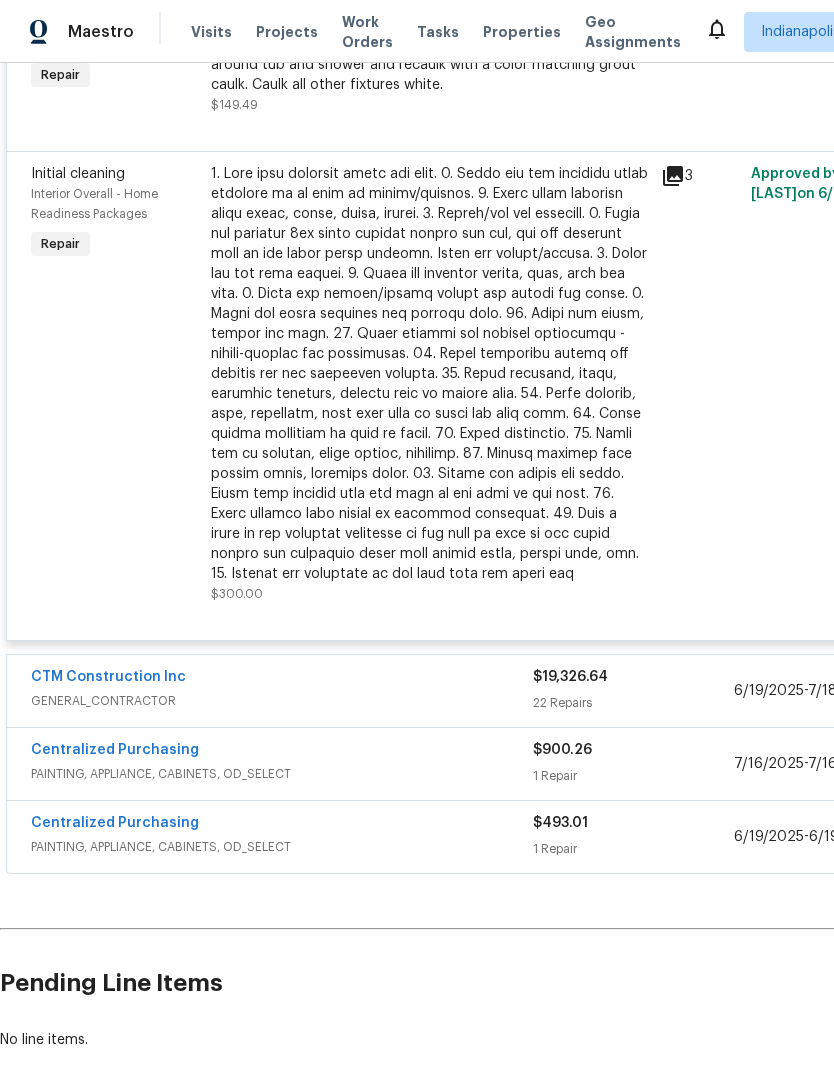 scroll, scrollTop: 1265, scrollLeft: 0, axis: vertical 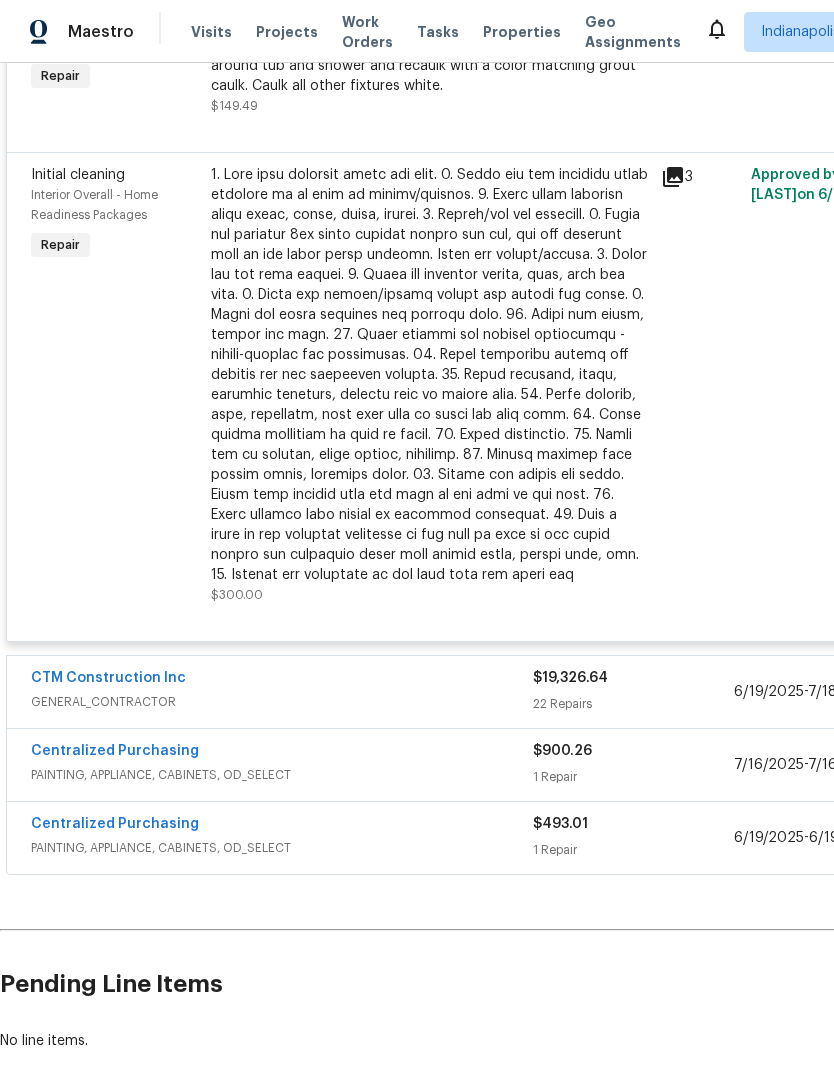 click on "CTM Construction Inc" at bounding box center (108, 678) 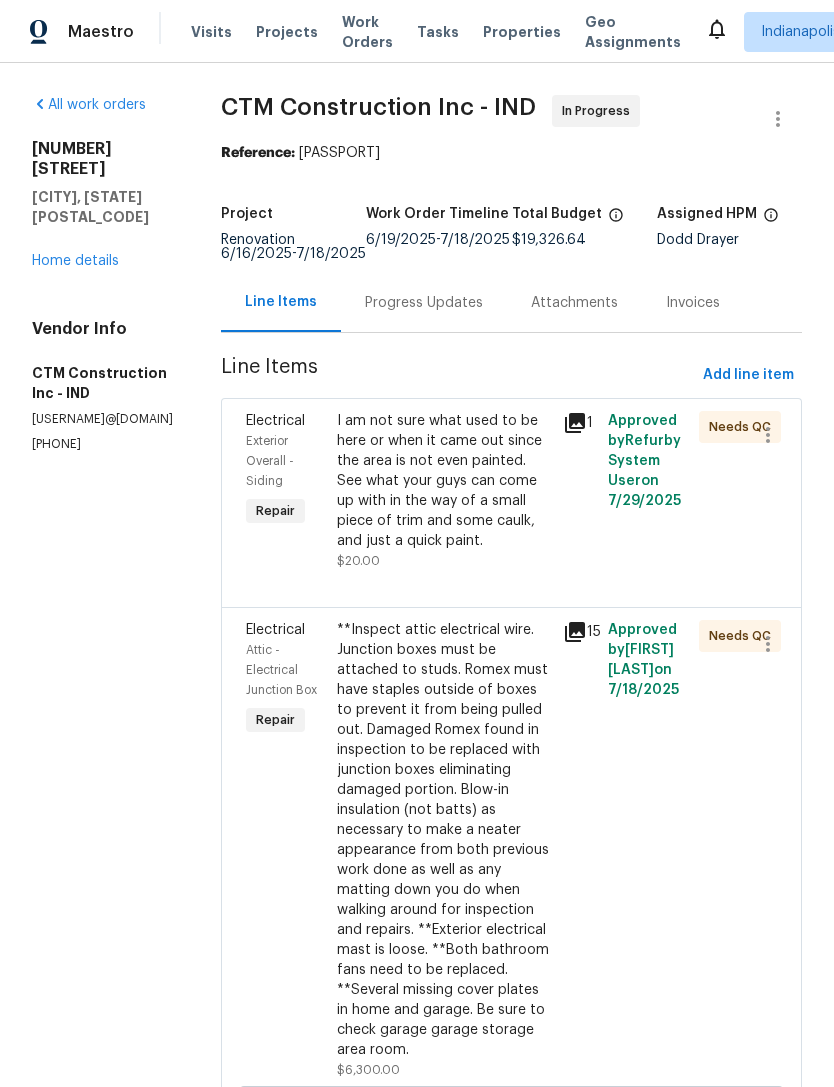 scroll, scrollTop: 0, scrollLeft: 0, axis: both 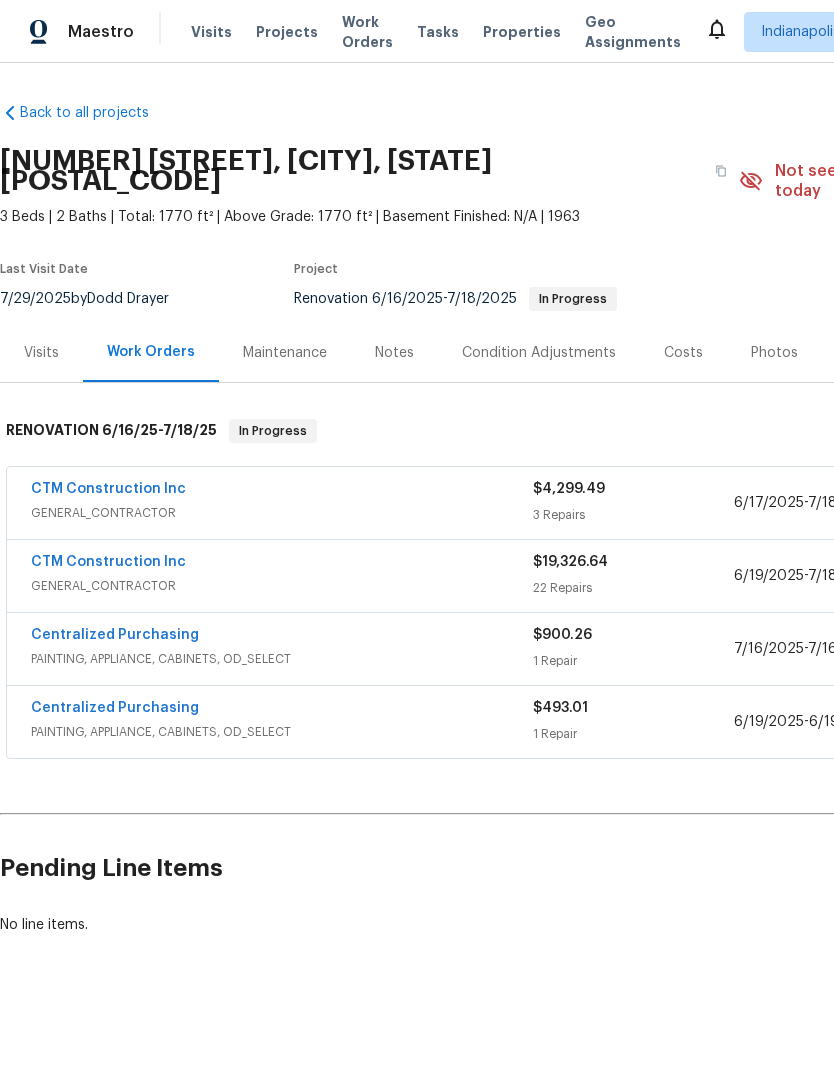 click on "CTM Construction Inc" at bounding box center (108, 489) 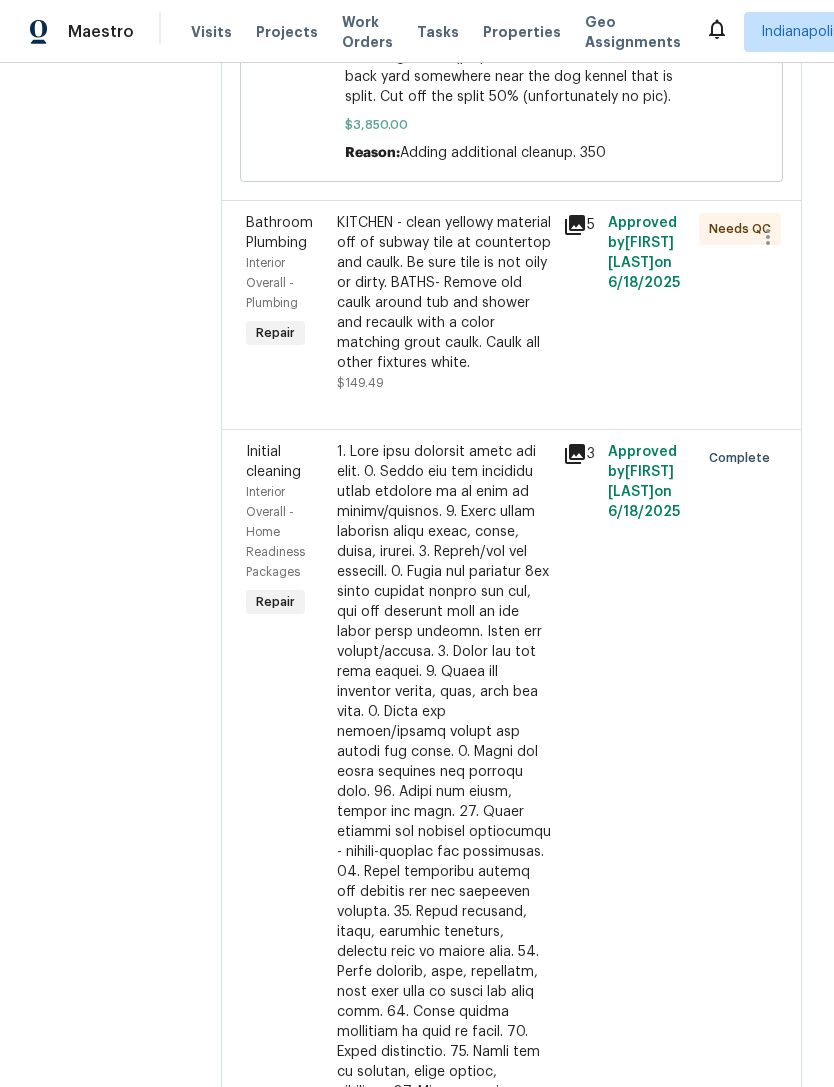 scroll, scrollTop: 1325, scrollLeft: 0, axis: vertical 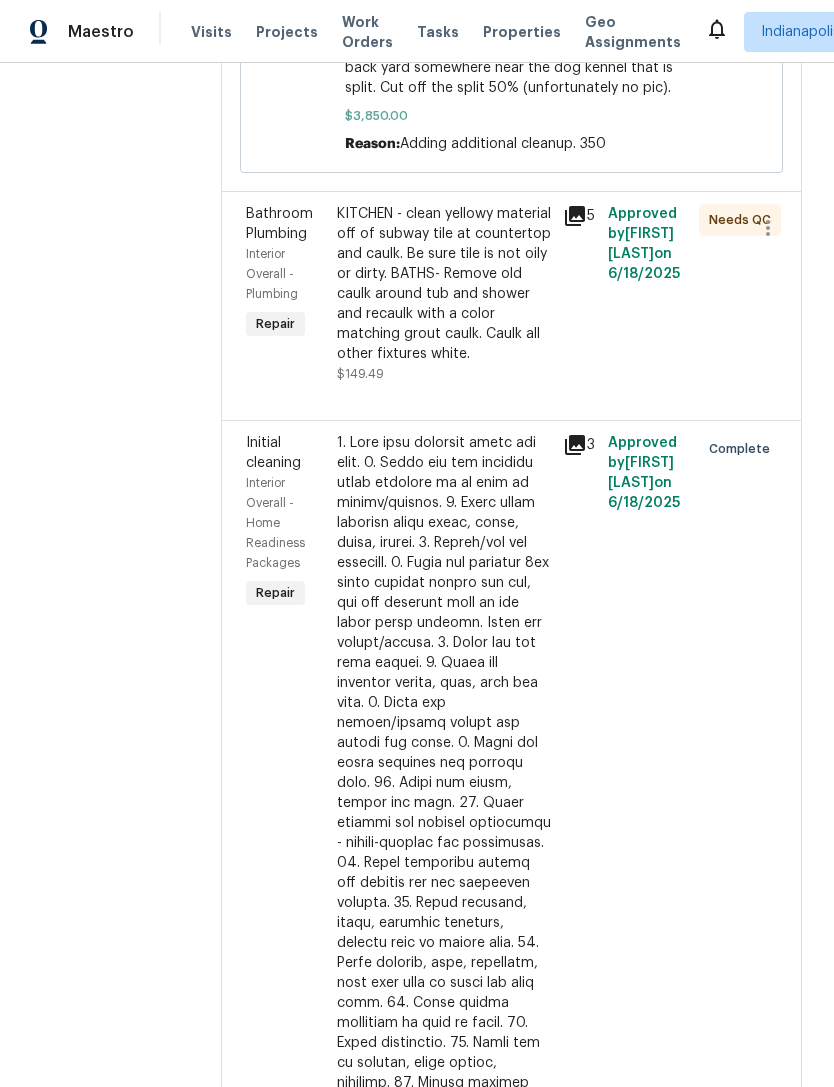 click on "KITCHEN - clean yellowy material off of subway tile at countertop and caulk. Be sure tile is not oily or dirty.
BATHS- Remove old caulk around tub and shower and recaulk with a color matching grout caulk. Caulk all other fixtures white." at bounding box center (444, 284) 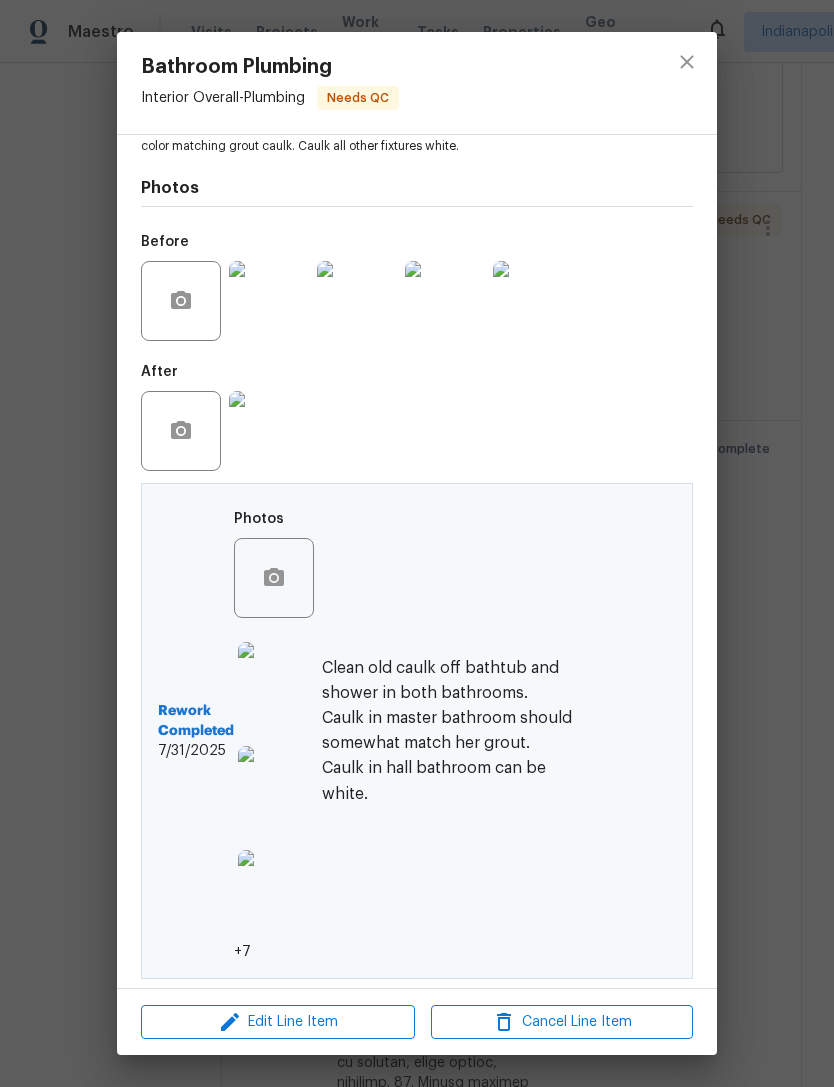 scroll, scrollTop: 267, scrollLeft: 0, axis: vertical 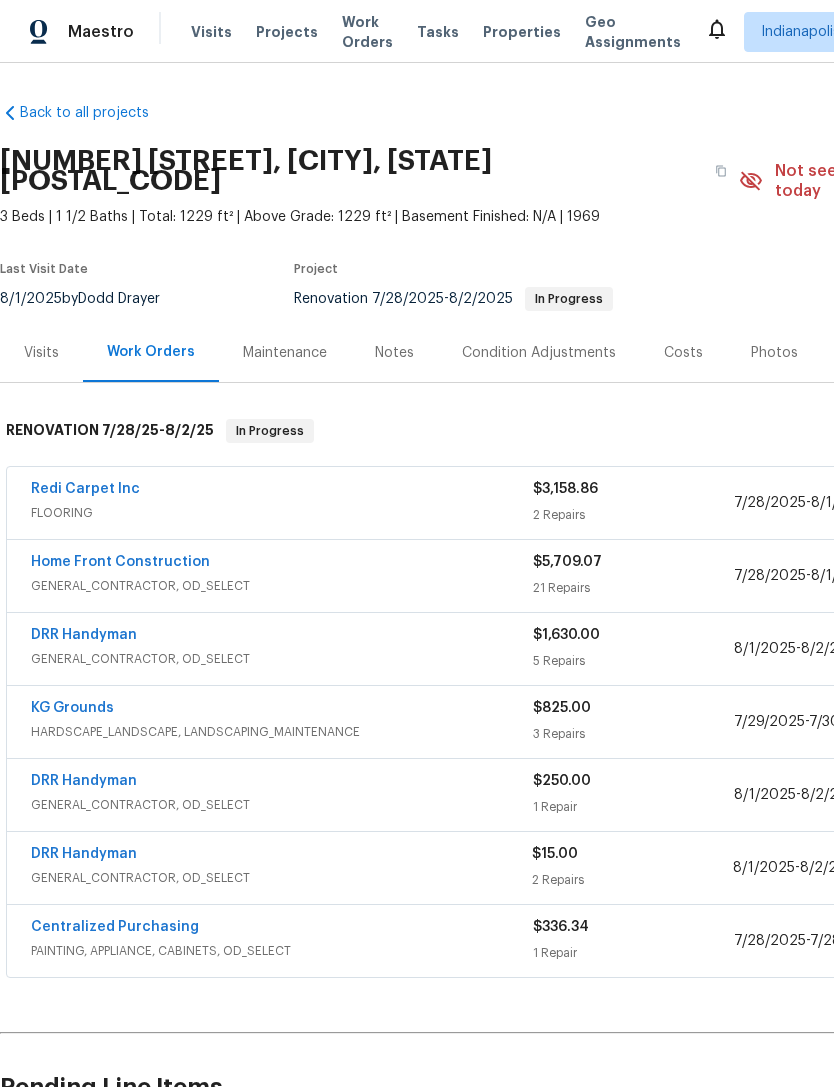 click on "Redi Carpet Inc" at bounding box center [85, 489] 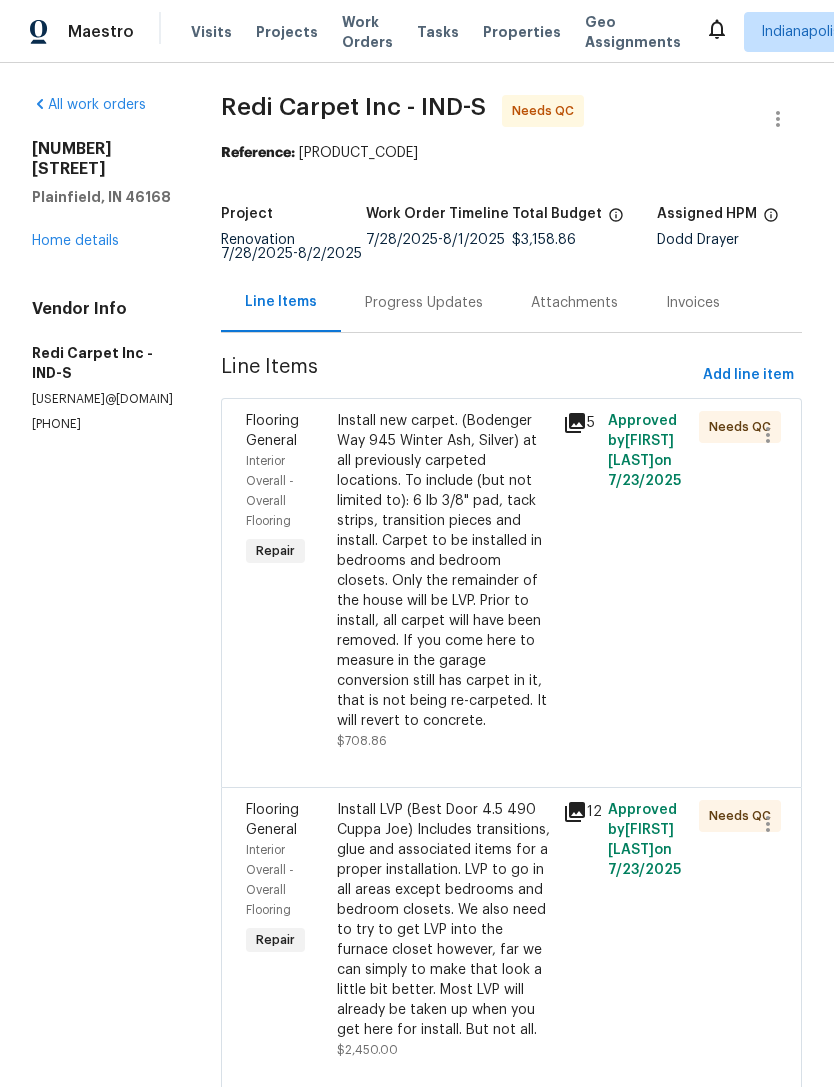 click on "Progress Updates" at bounding box center [424, 302] 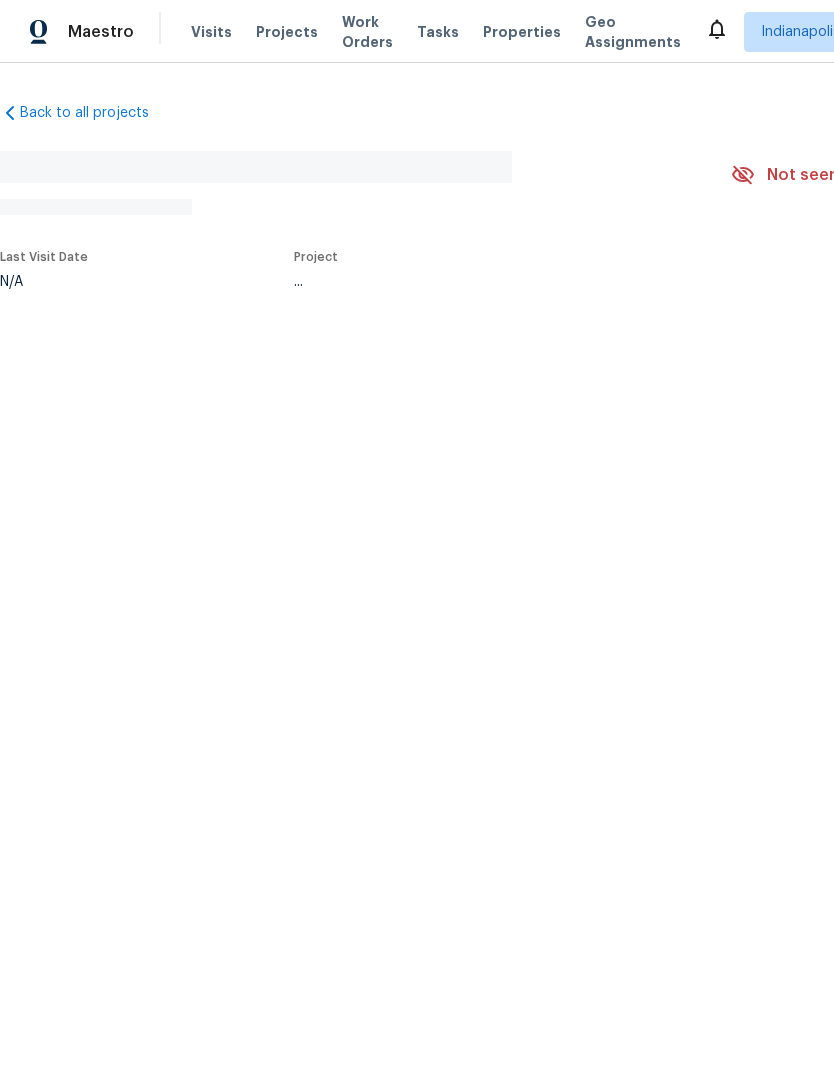 scroll, scrollTop: 0, scrollLeft: 0, axis: both 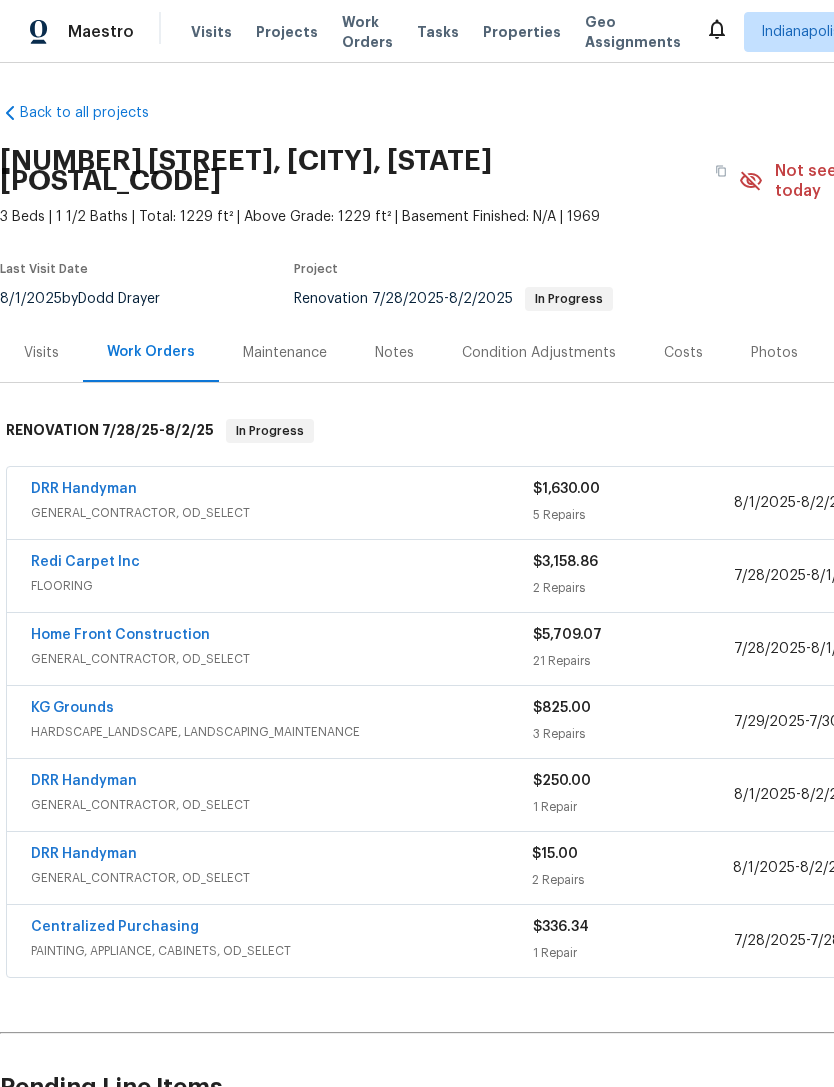 click on "GENERAL_CONTRACTOR, OD_SELECT" at bounding box center [282, 659] 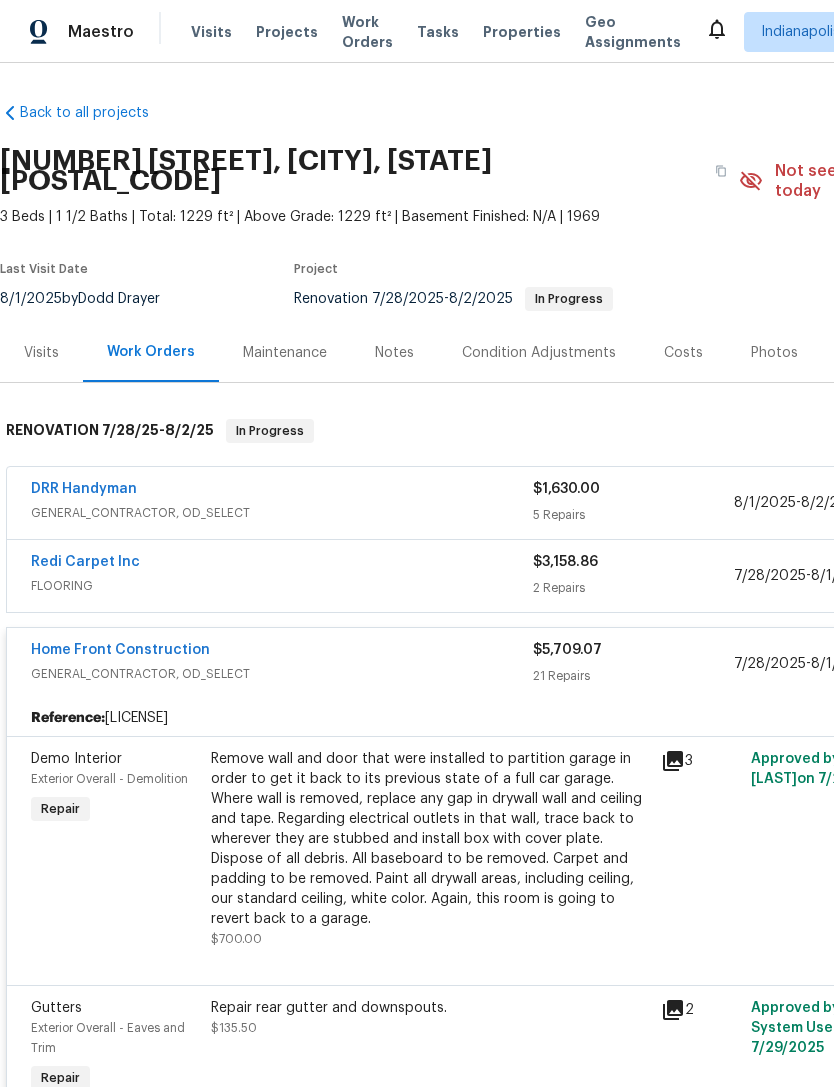 click on "Home Front Construction" at bounding box center (120, 650) 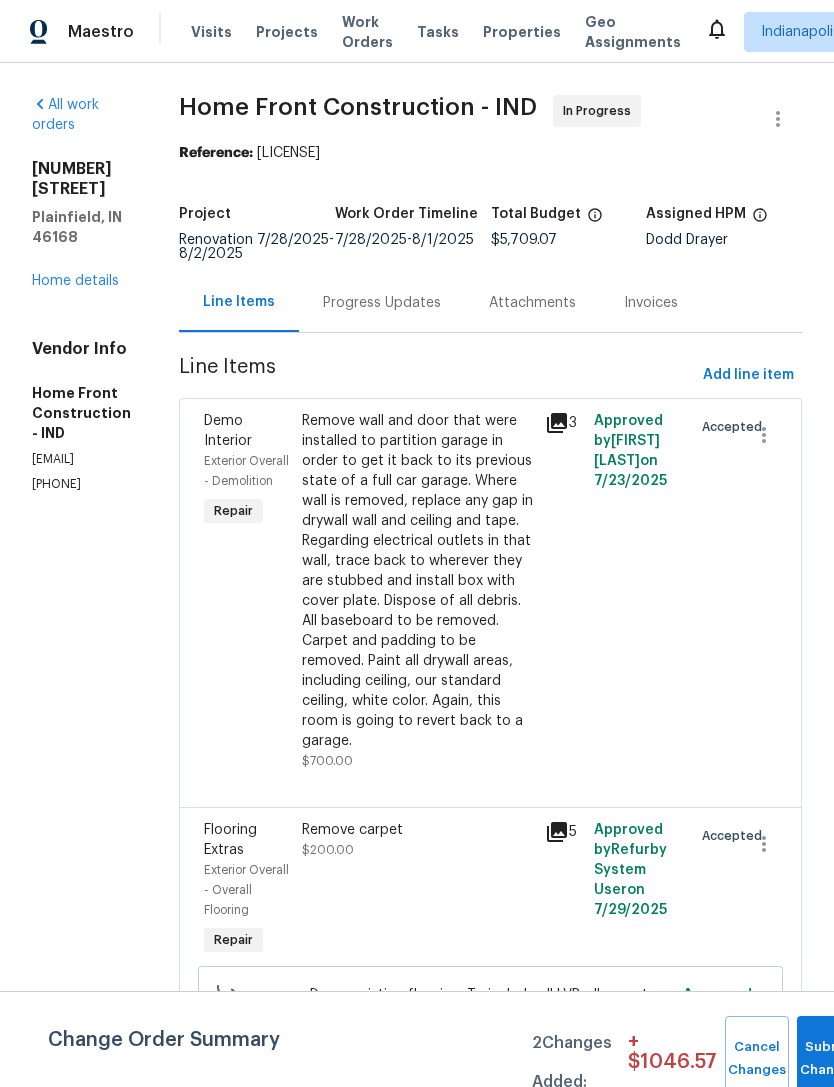 scroll, scrollTop: 0, scrollLeft: 0, axis: both 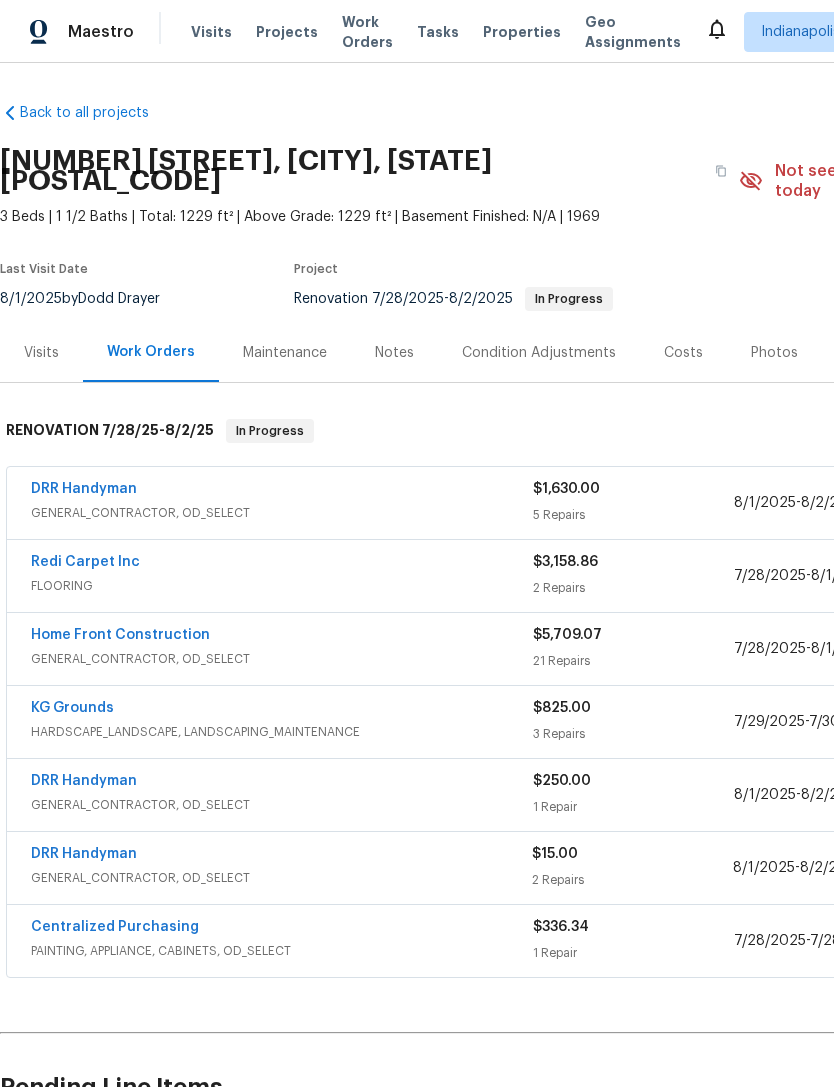 click on "DRR Handyman" at bounding box center [84, 781] 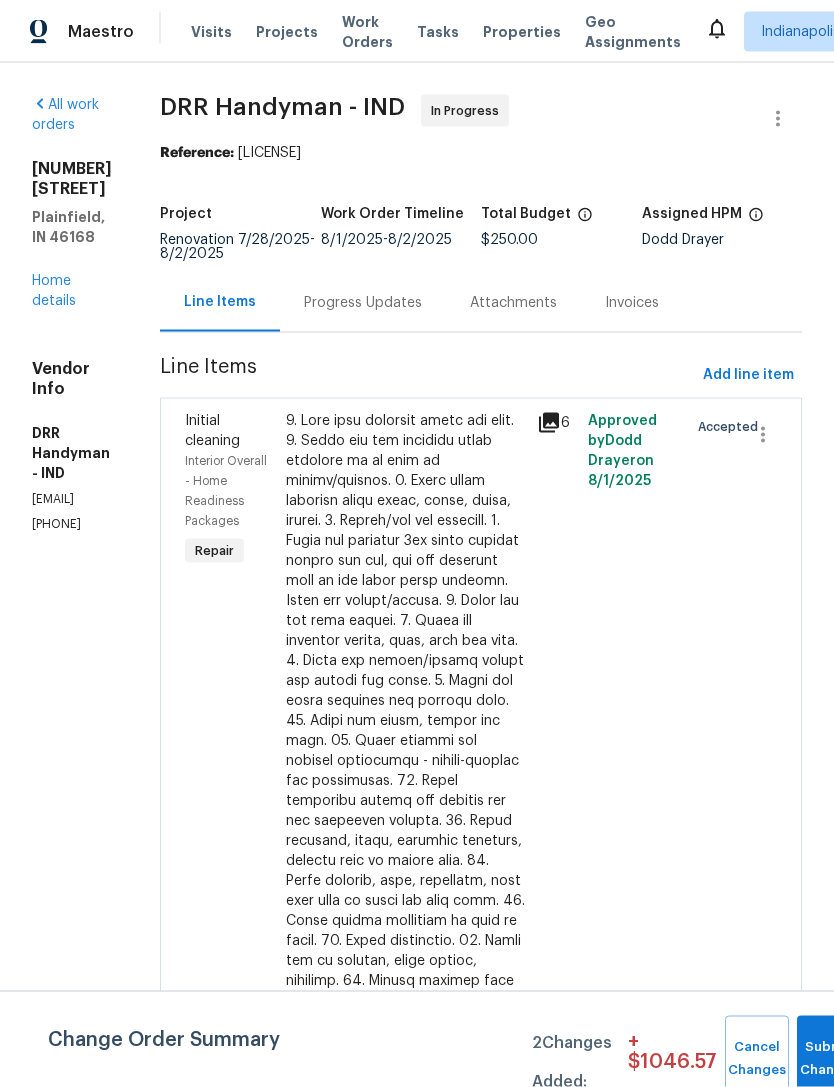 scroll, scrollTop: 64, scrollLeft: 0, axis: vertical 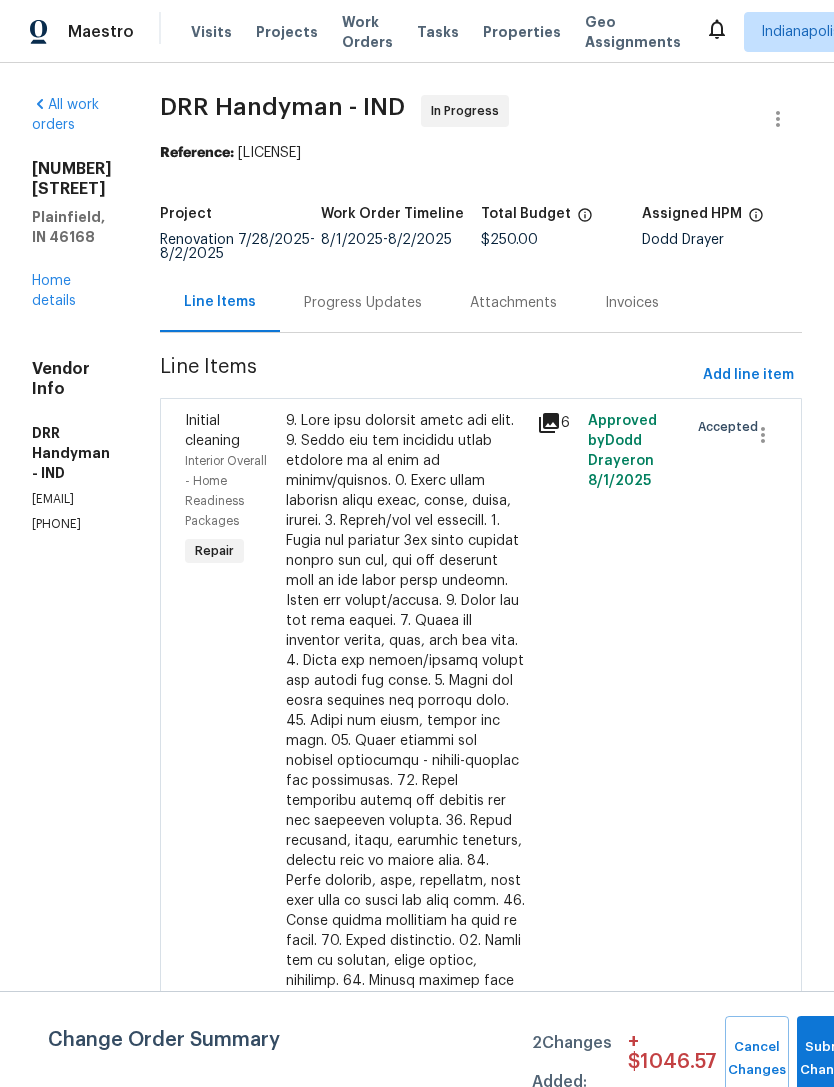 click on "Change Order Summary" at bounding box center [164, 1059] 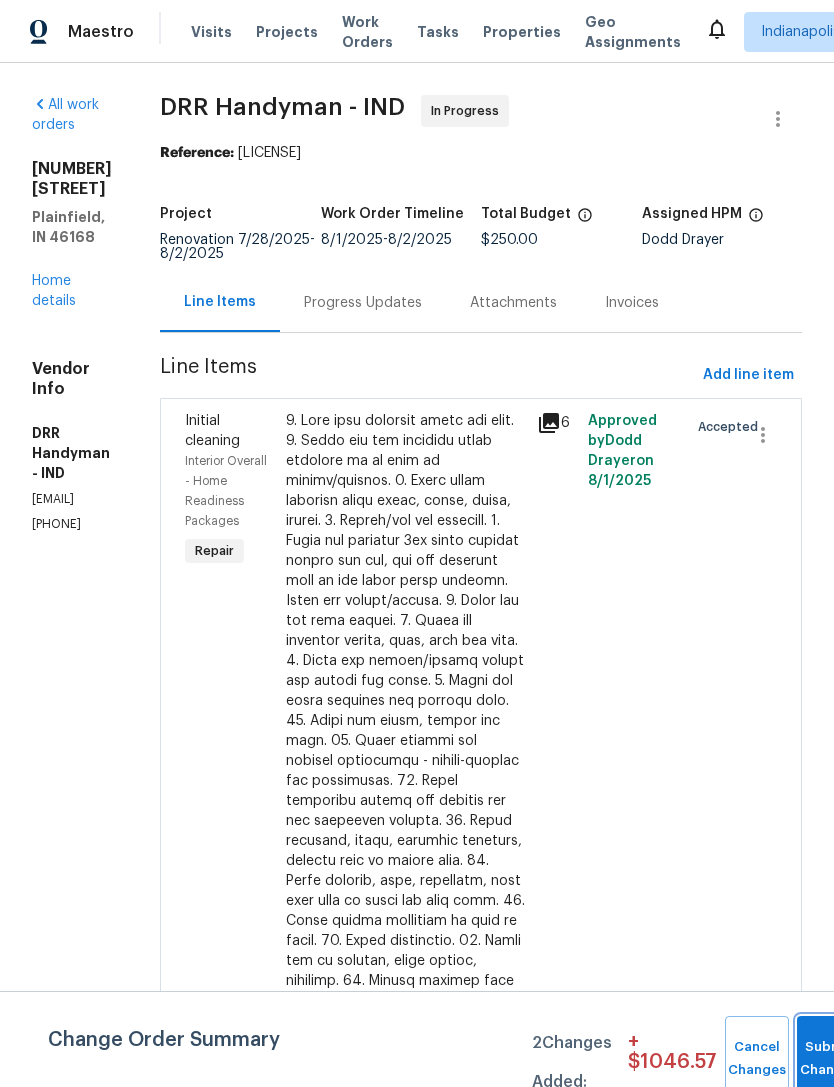 click on "Submit Changes" at bounding box center [829, 1059] 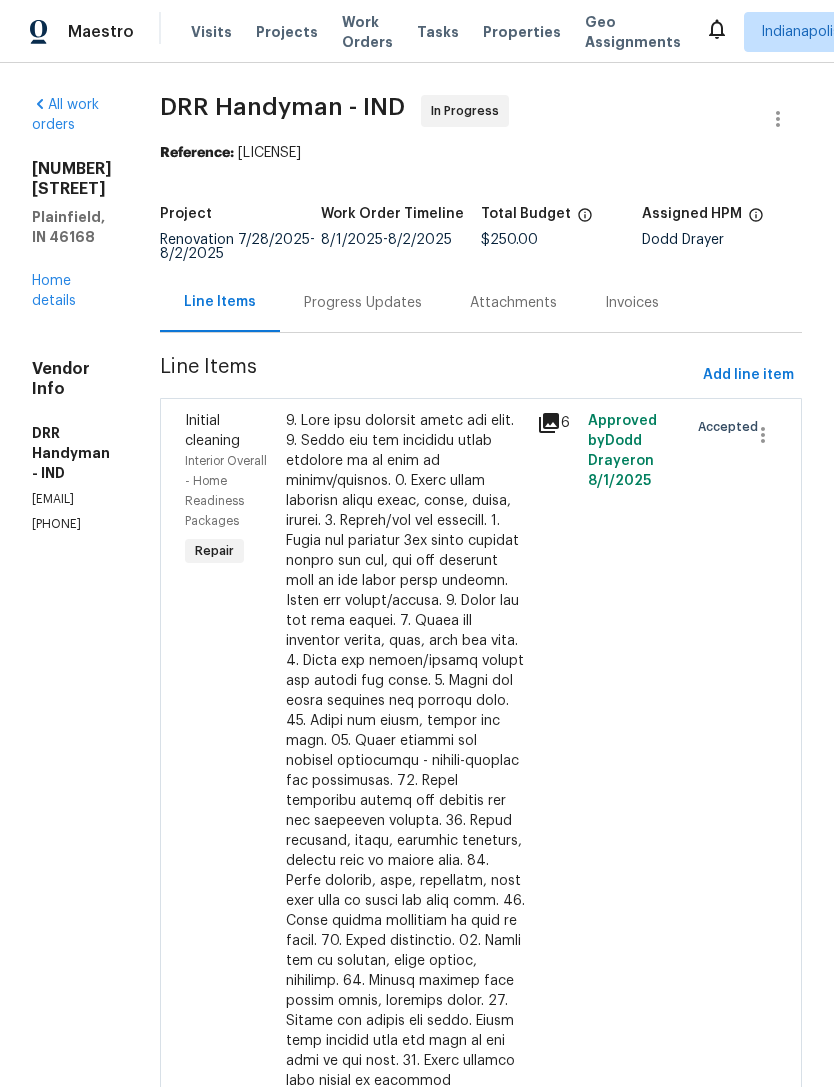 click on "Home details" at bounding box center [54, 291] 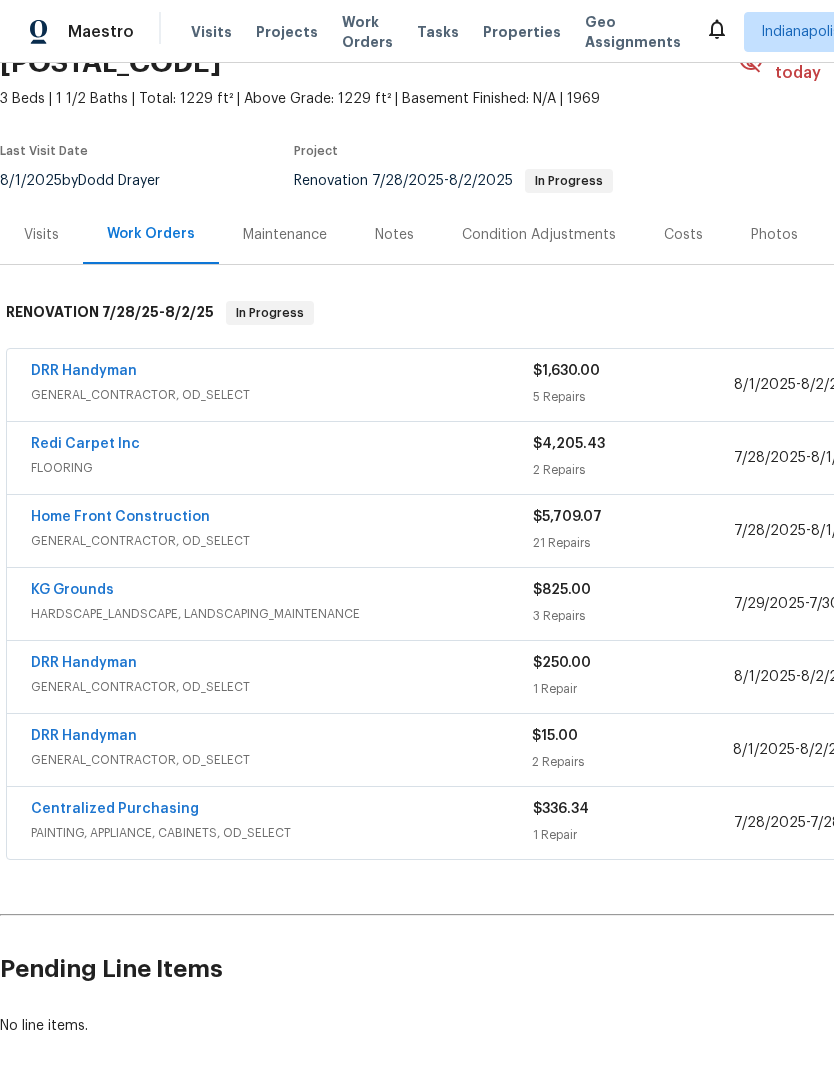 scroll, scrollTop: 118, scrollLeft: 0, axis: vertical 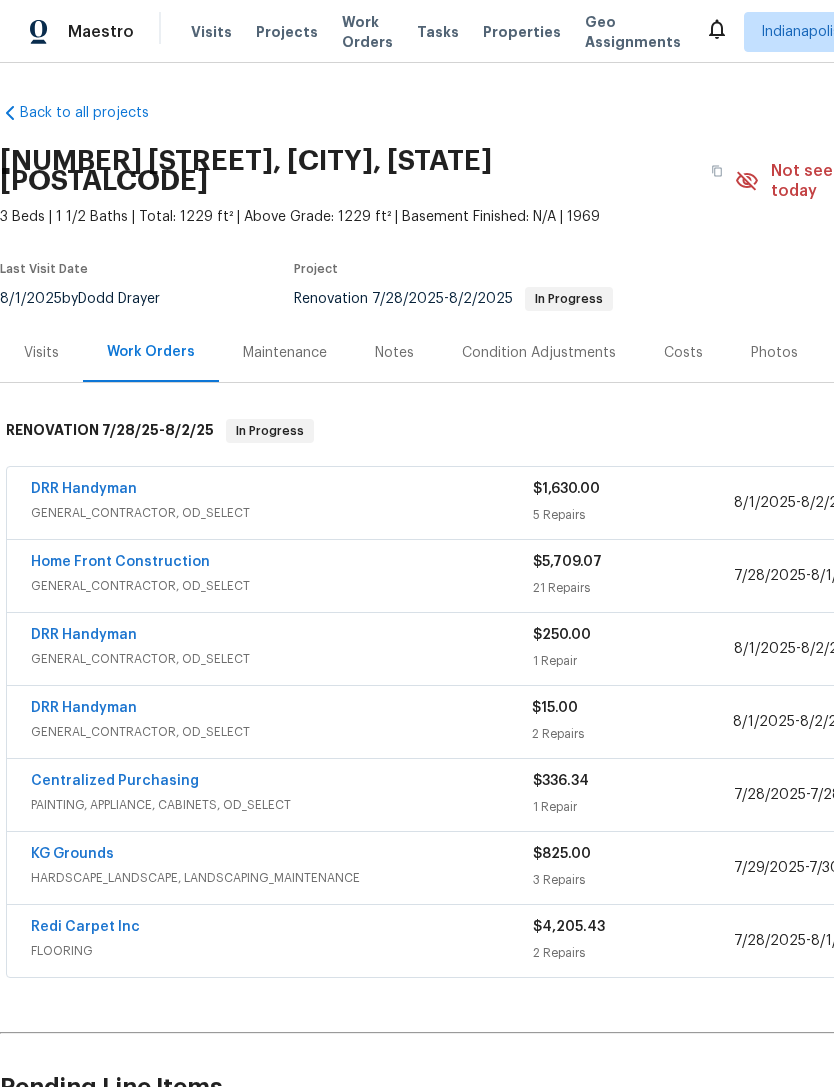 click on "DRR Handyman" at bounding box center (84, 635) 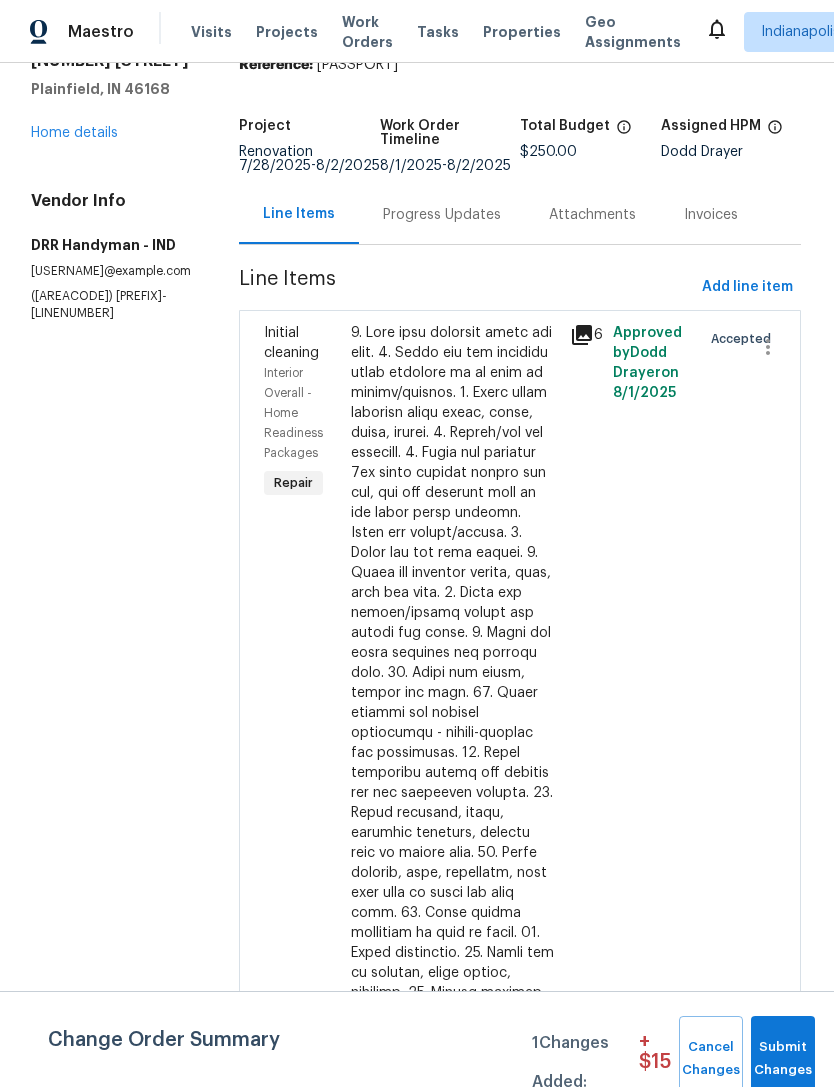 scroll, scrollTop: 89, scrollLeft: 1, axis: both 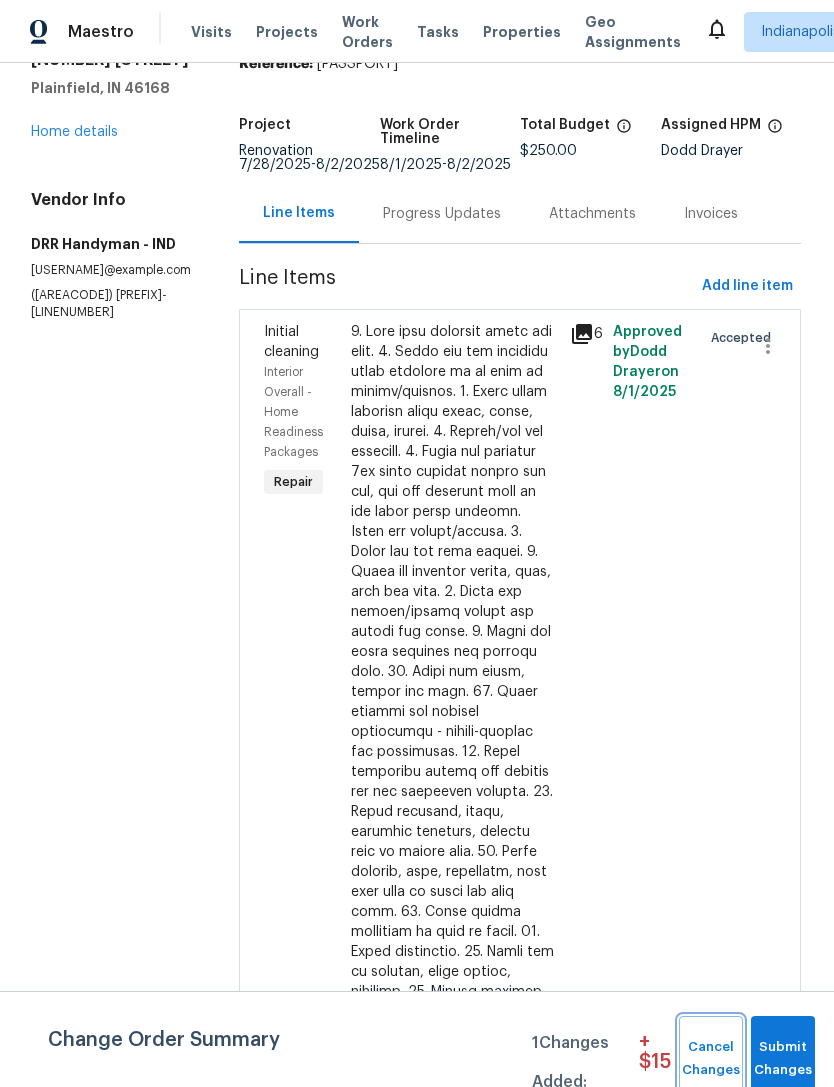 click on "Cancel Changes" at bounding box center (711, 1059) 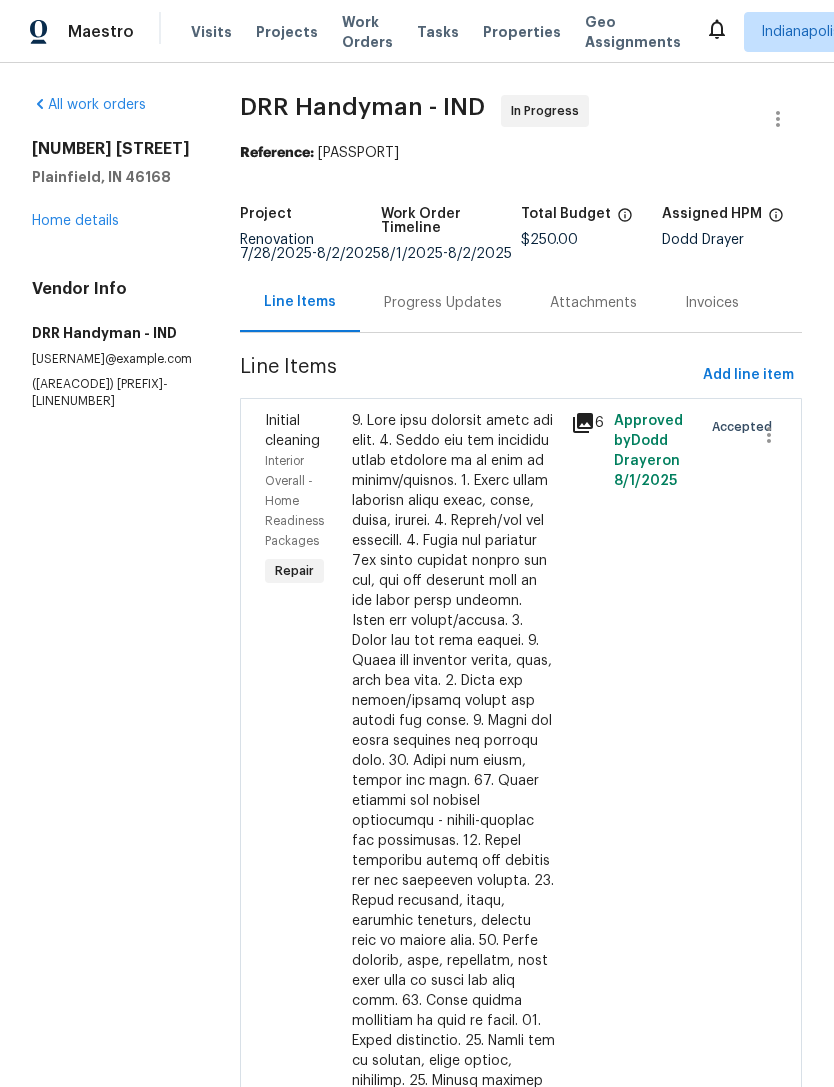 scroll, scrollTop: 0, scrollLeft: 0, axis: both 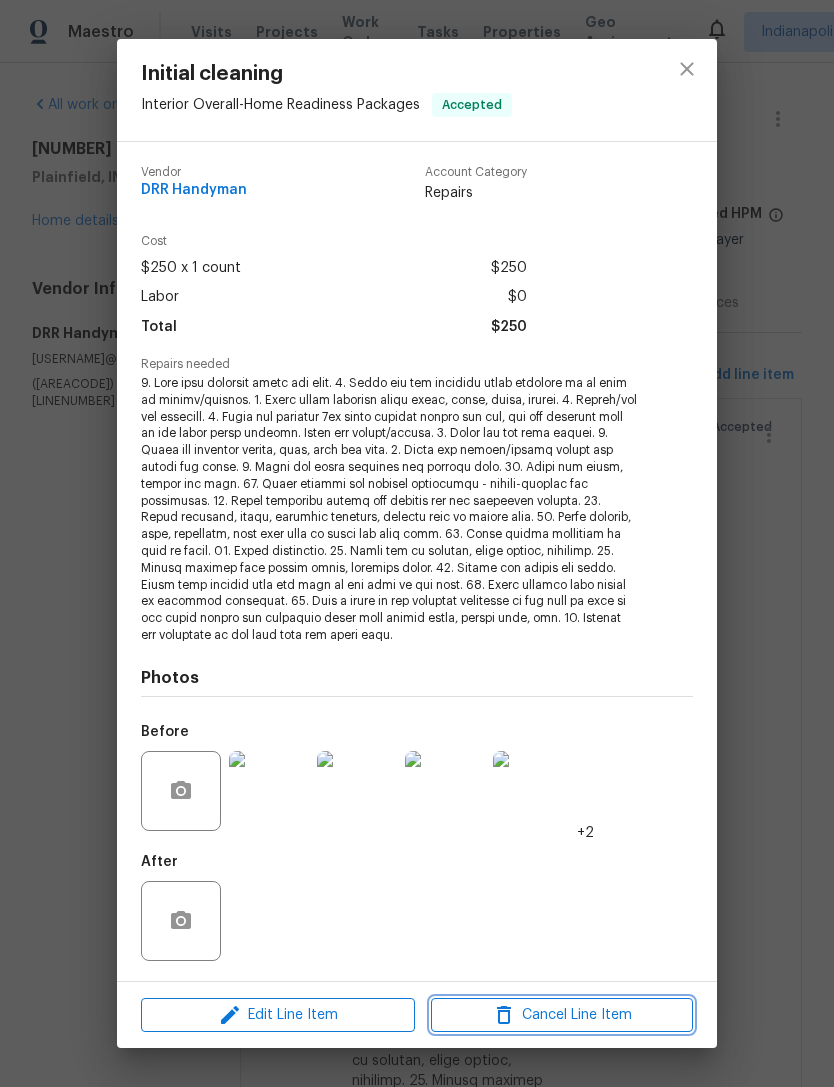 click on "Cancel Line Item" at bounding box center (562, 1015) 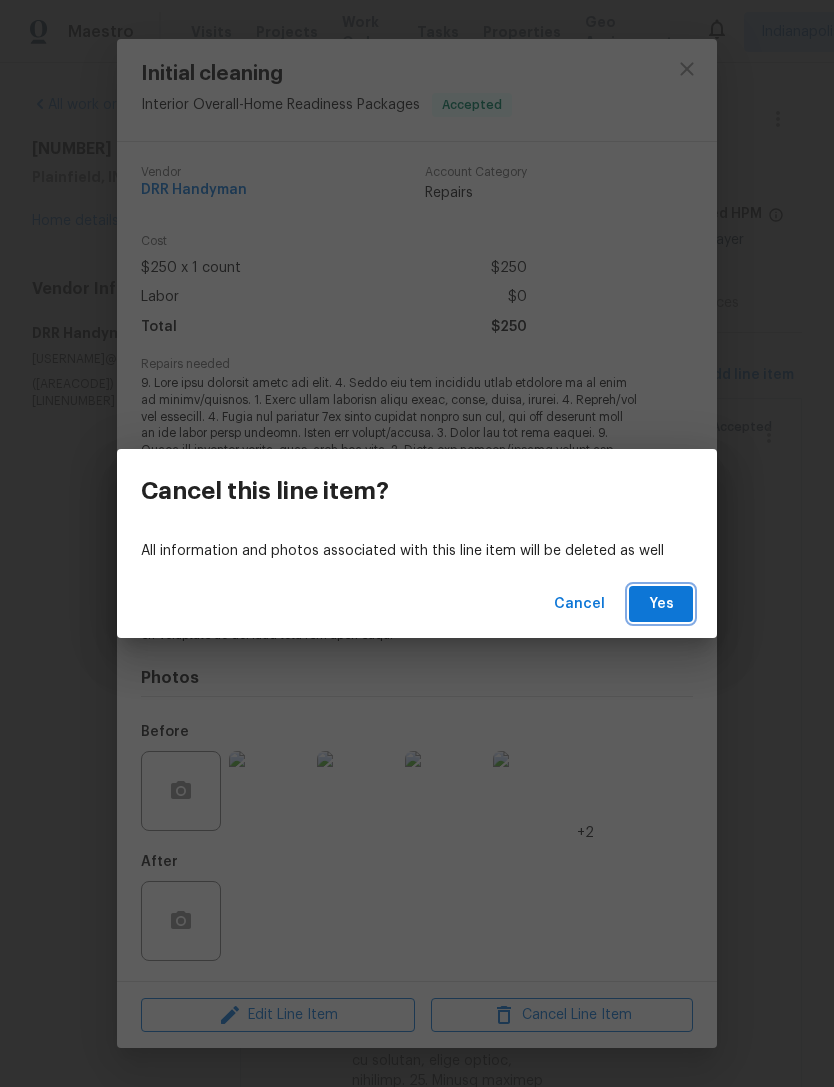 click on "Yes" at bounding box center (661, 604) 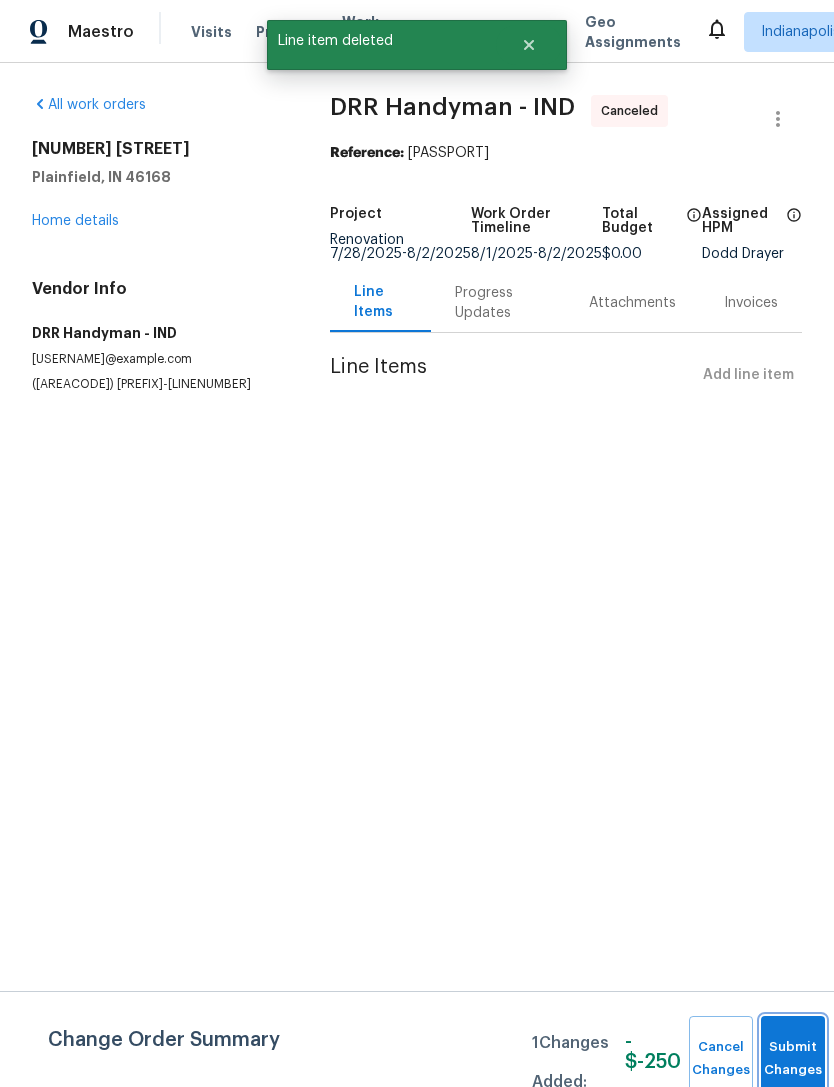 click on "Submit Changes" at bounding box center (793, 1059) 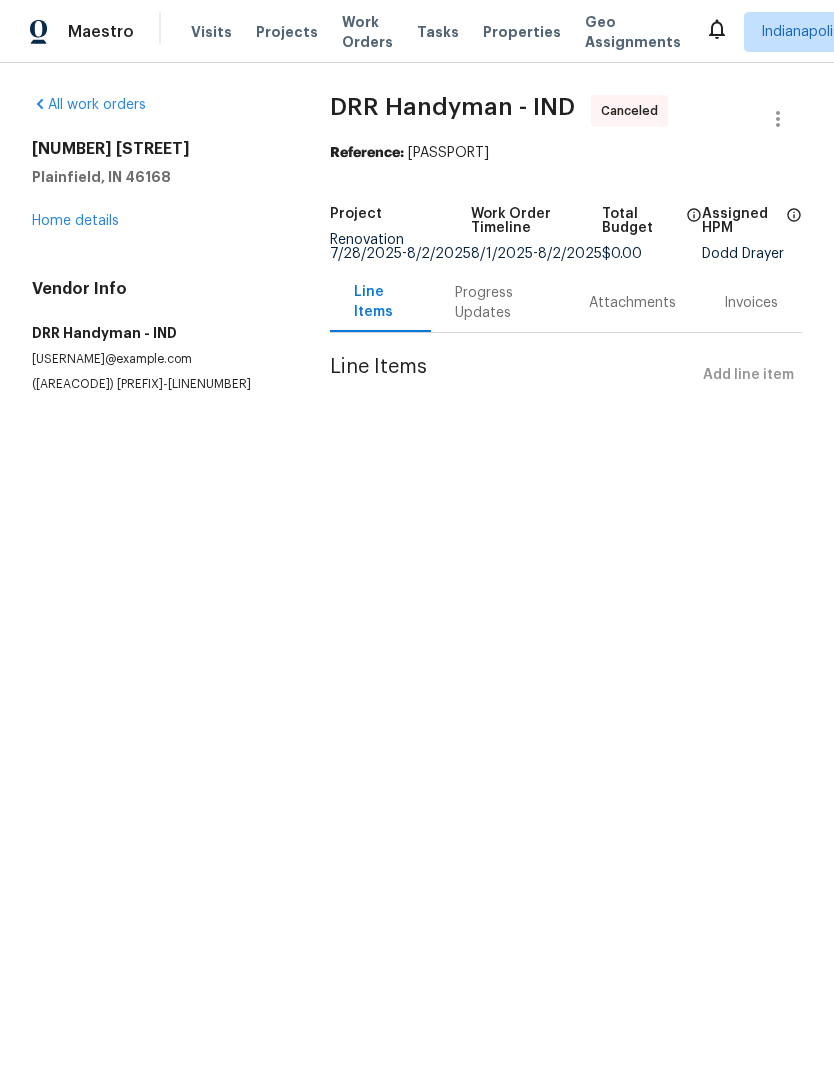 click on "Home details" at bounding box center [75, 221] 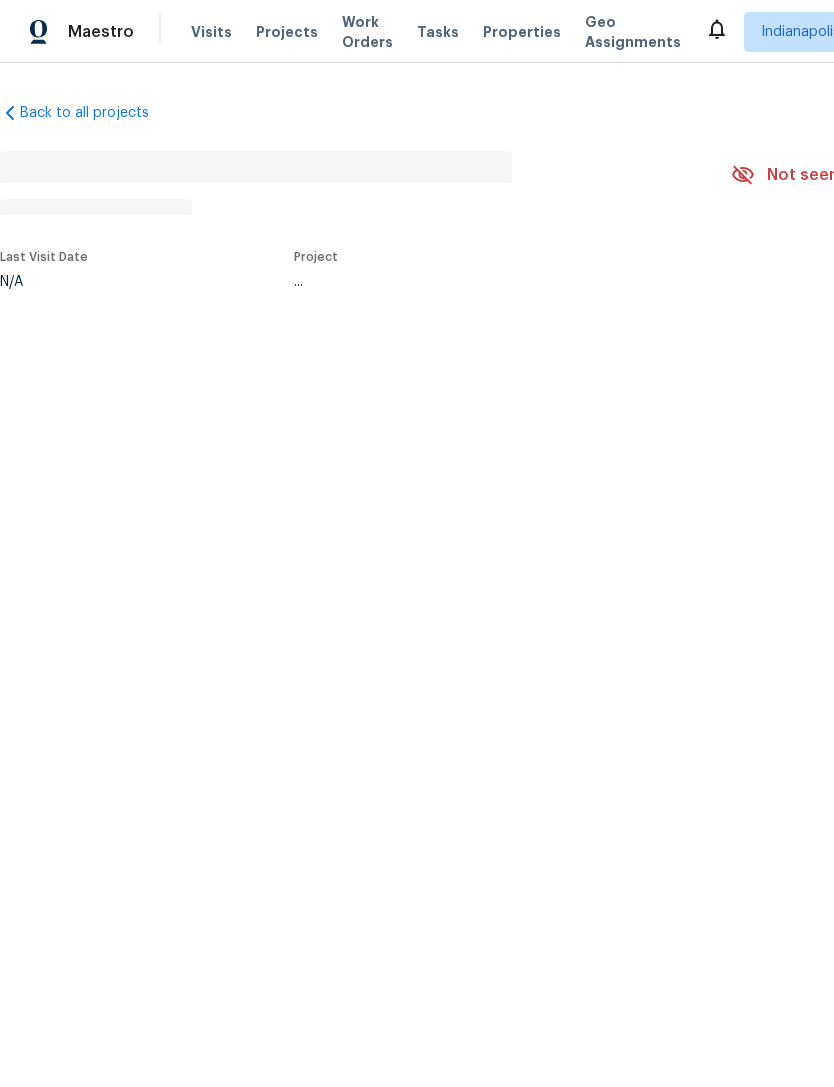 scroll, scrollTop: 0, scrollLeft: 0, axis: both 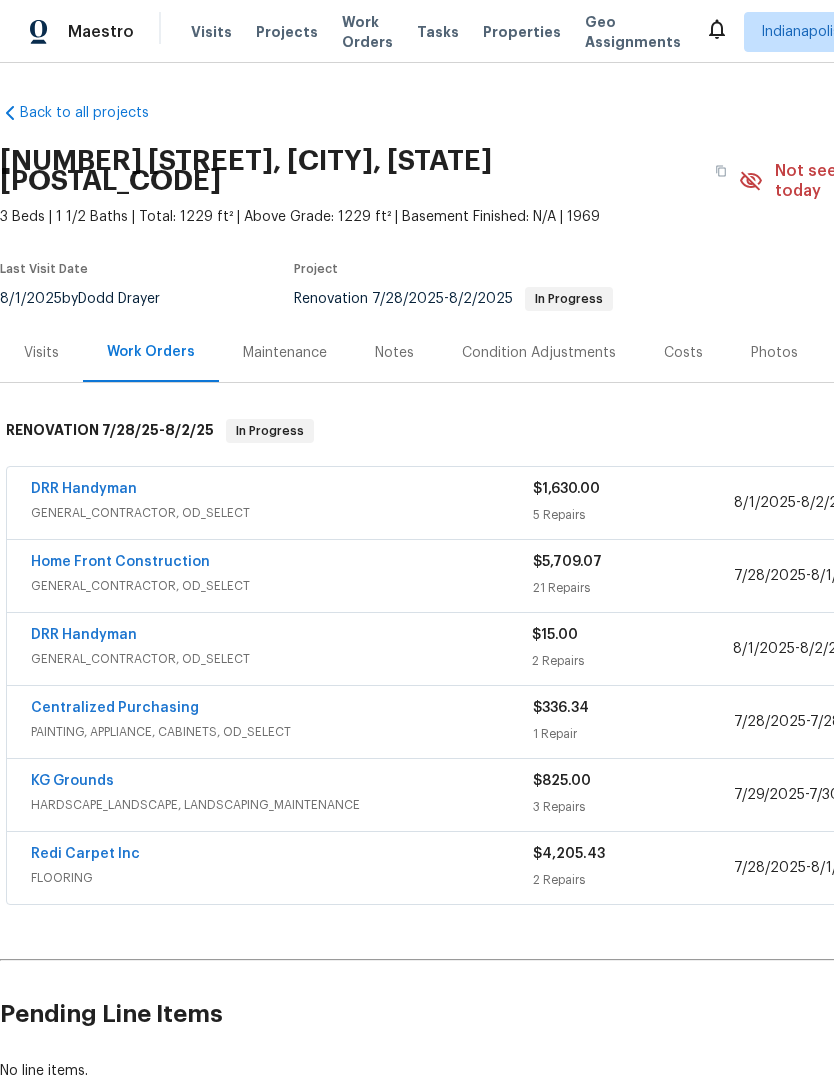 click on "DRR Handyman" at bounding box center (84, 489) 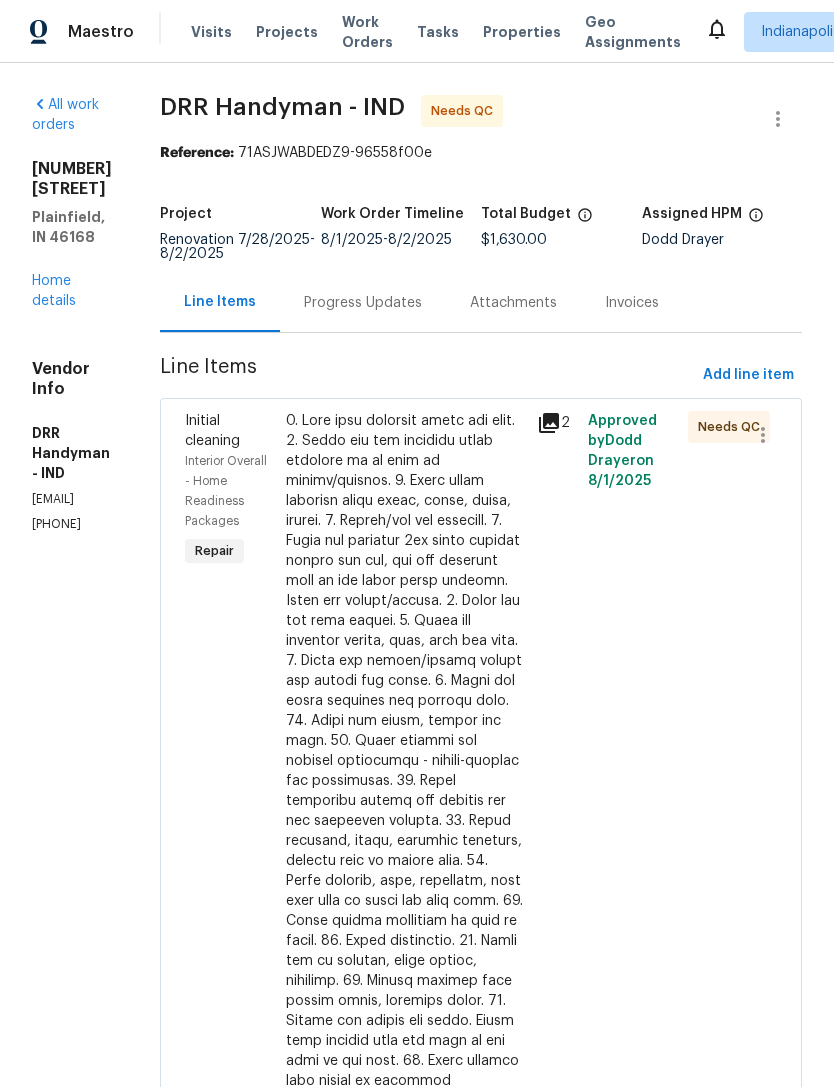 scroll, scrollTop: 0, scrollLeft: 0, axis: both 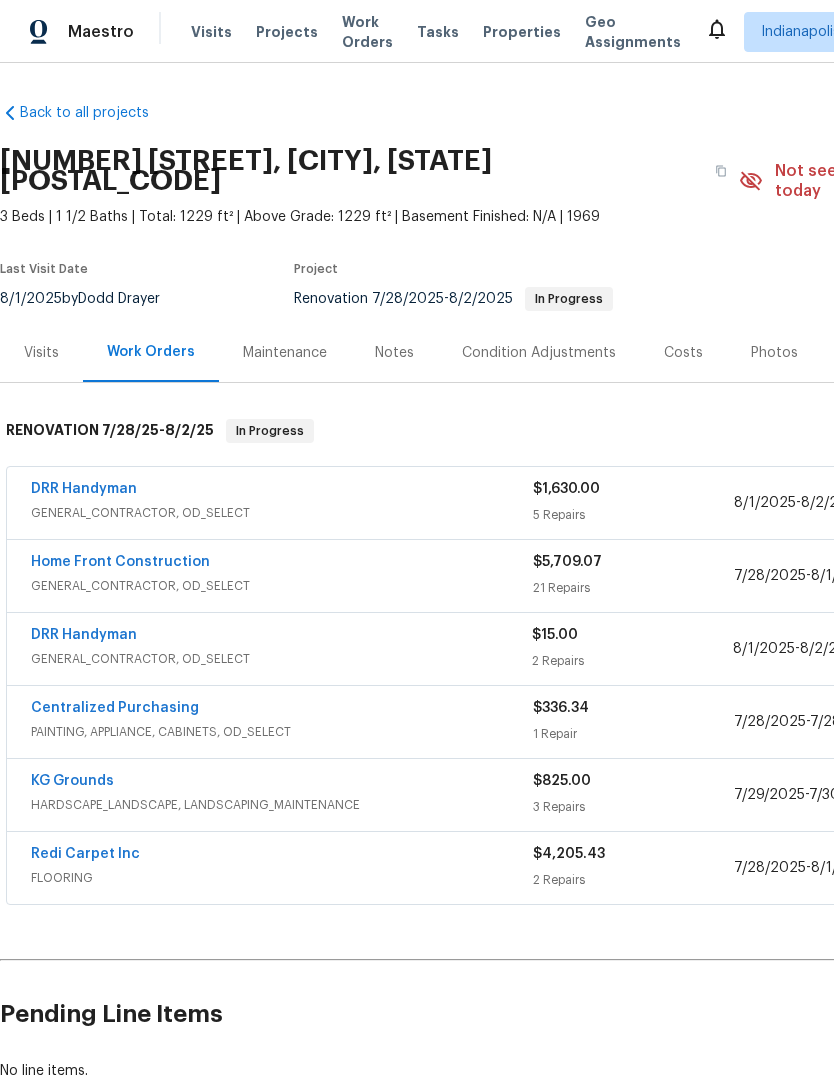 click on "DRR Handyman" at bounding box center [84, 489] 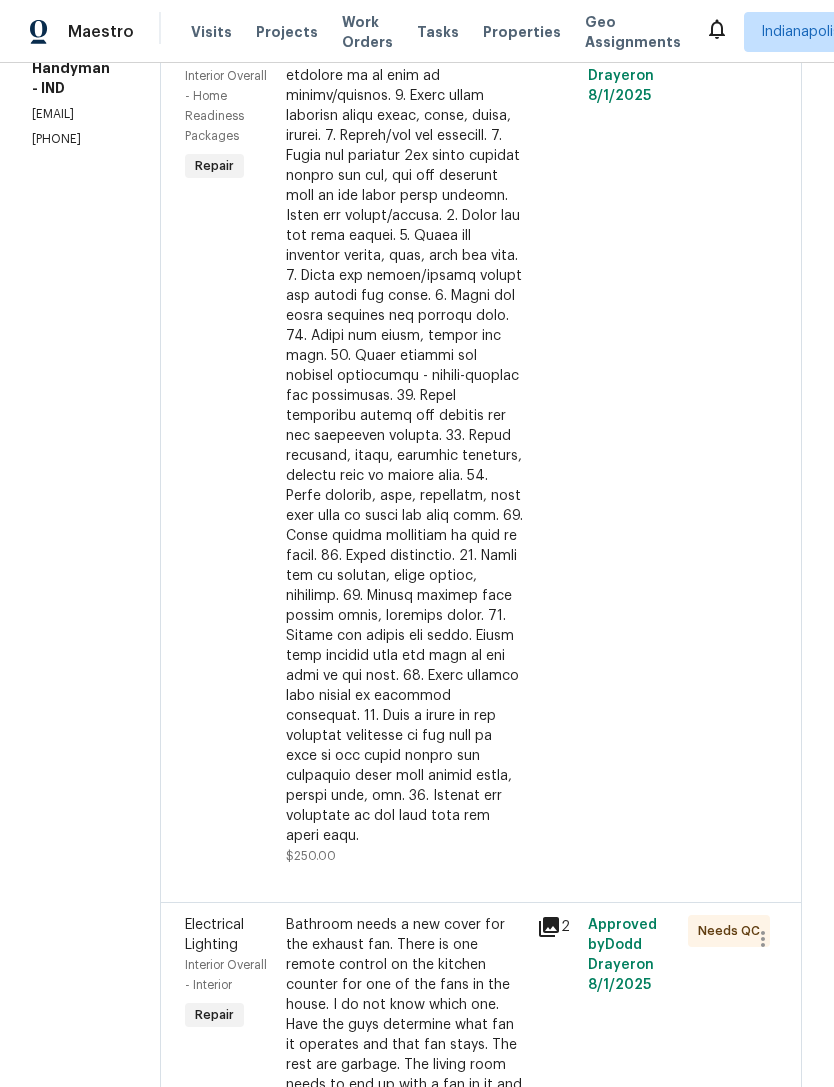 scroll, scrollTop: 377, scrollLeft: 0, axis: vertical 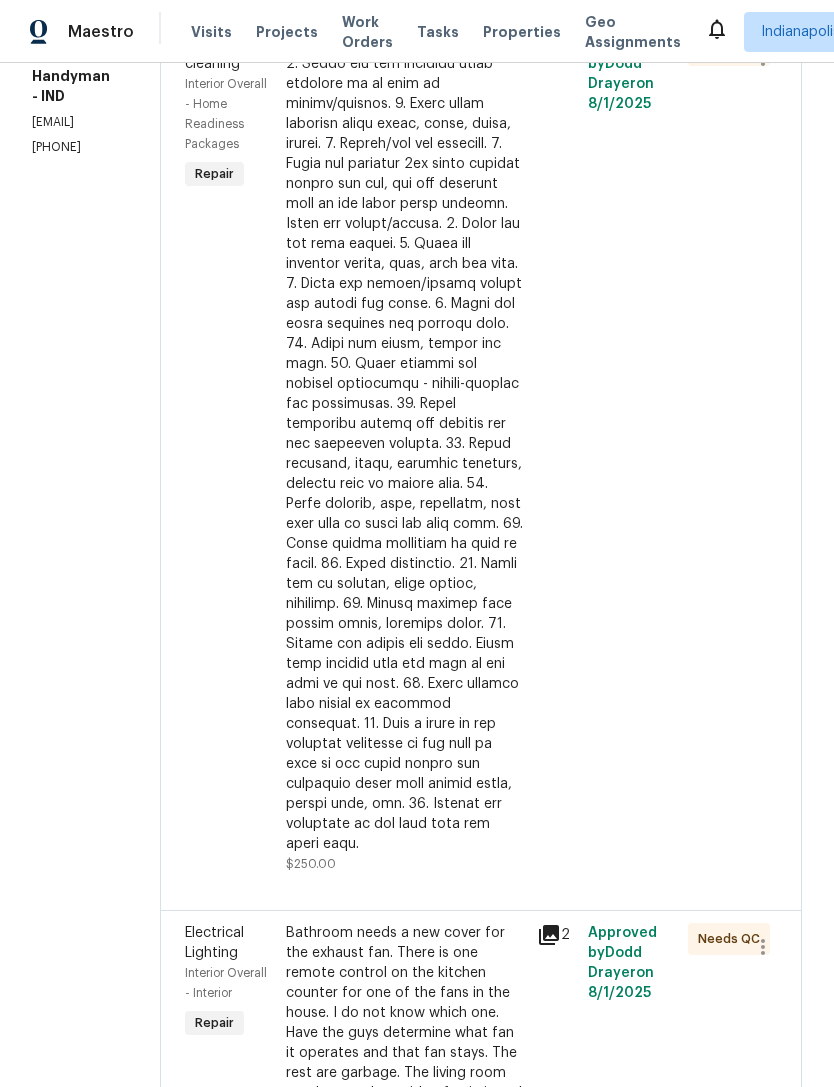 click on "2" at bounding box center [556, 454] 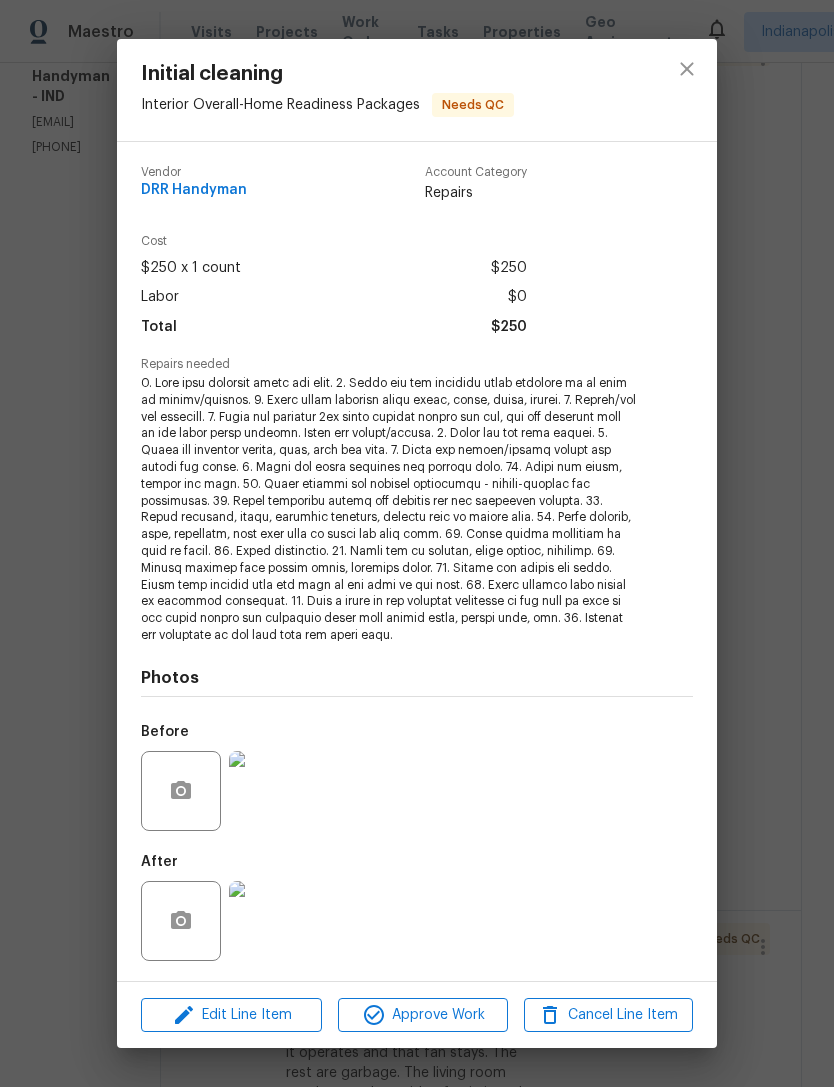 click on "Photos Before After" at bounding box center (417, 808) 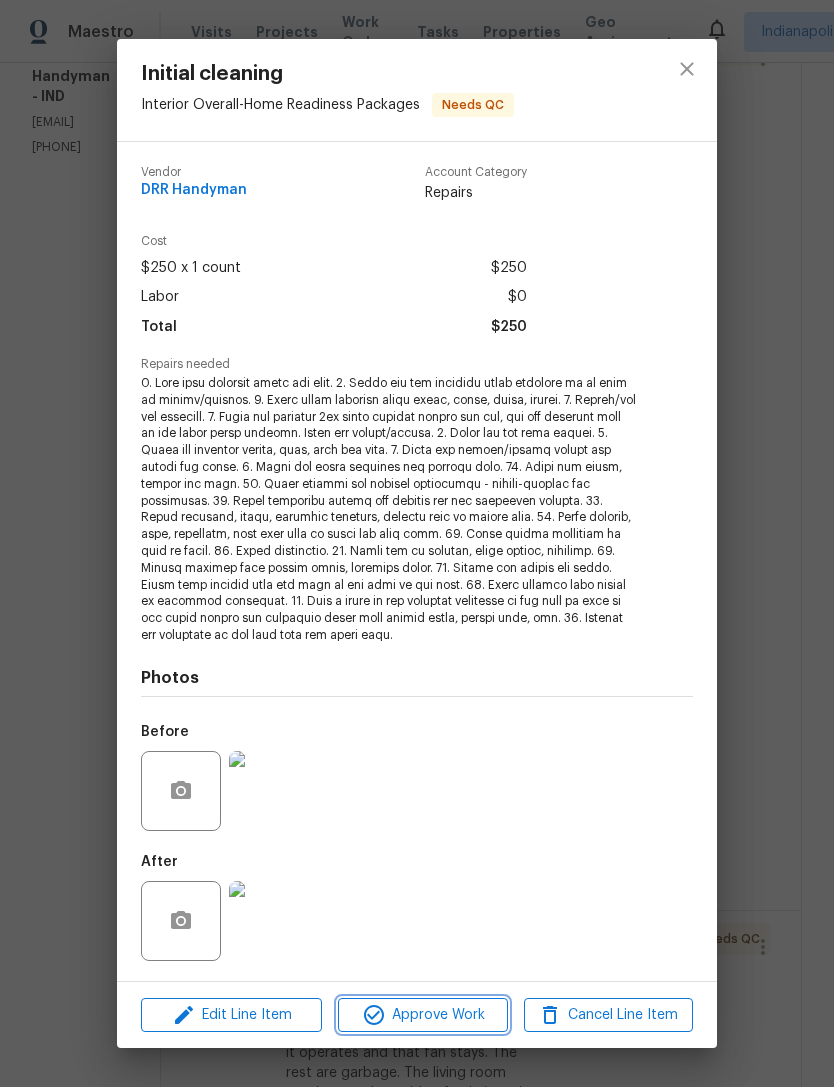 click on "Approve Work" at bounding box center [422, 1015] 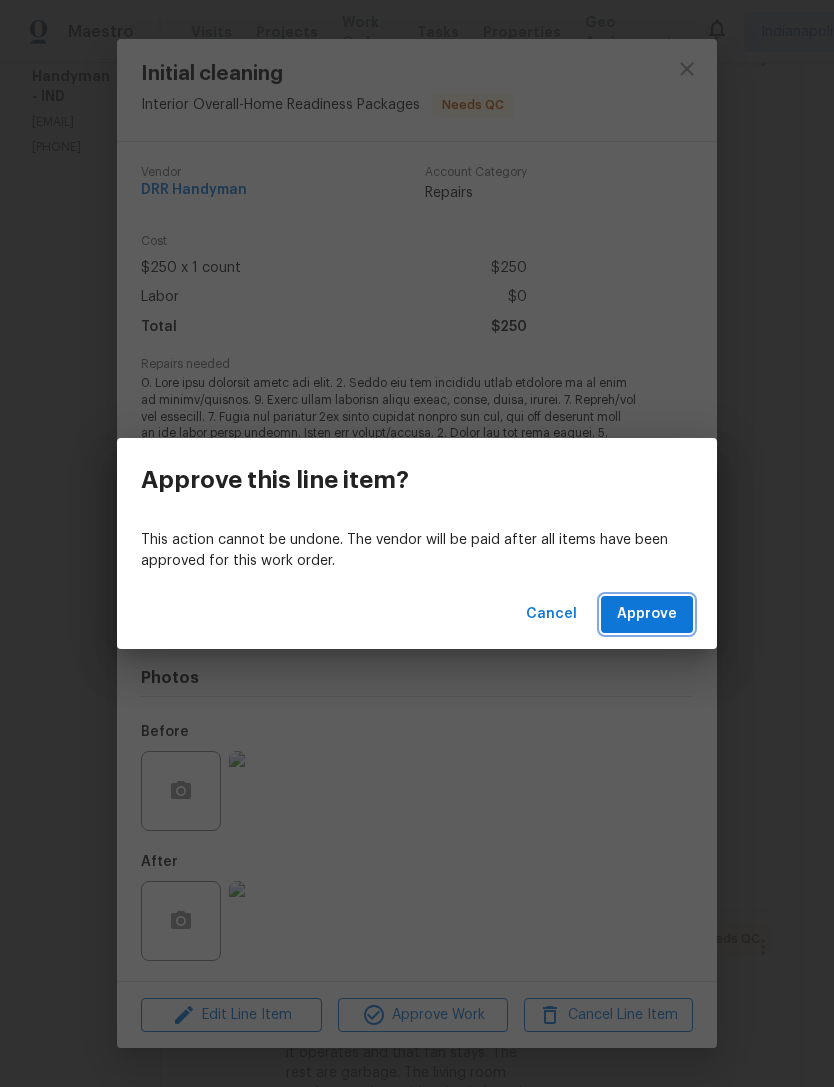 click on "Approve" at bounding box center [647, 614] 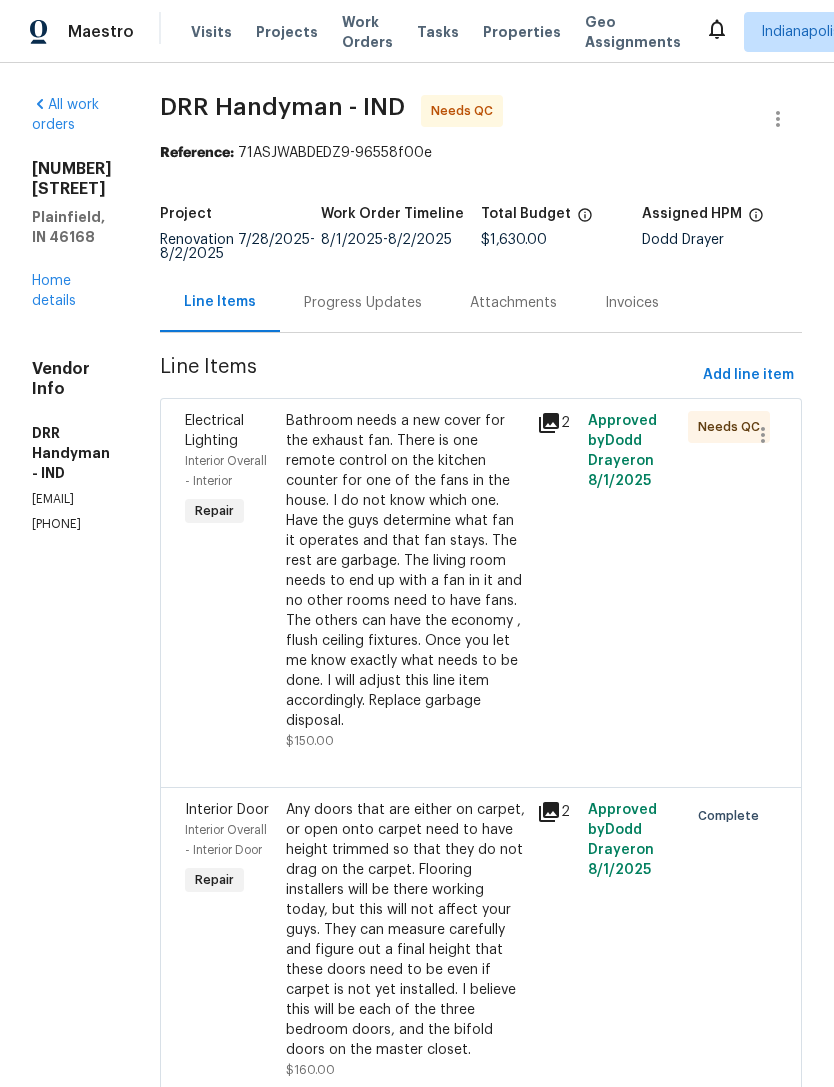scroll, scrollTop: 0, scrollLeft: 0, axis: both 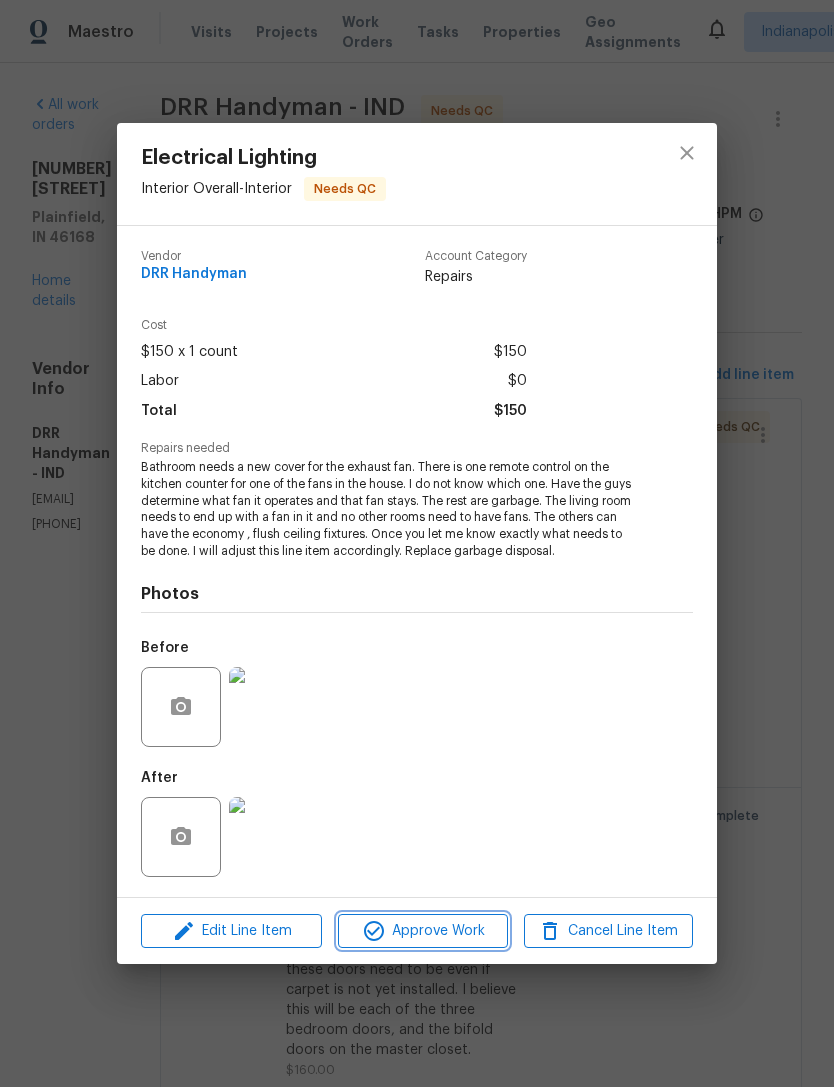 click on "Approve Work" at bounding box center (422, 931) 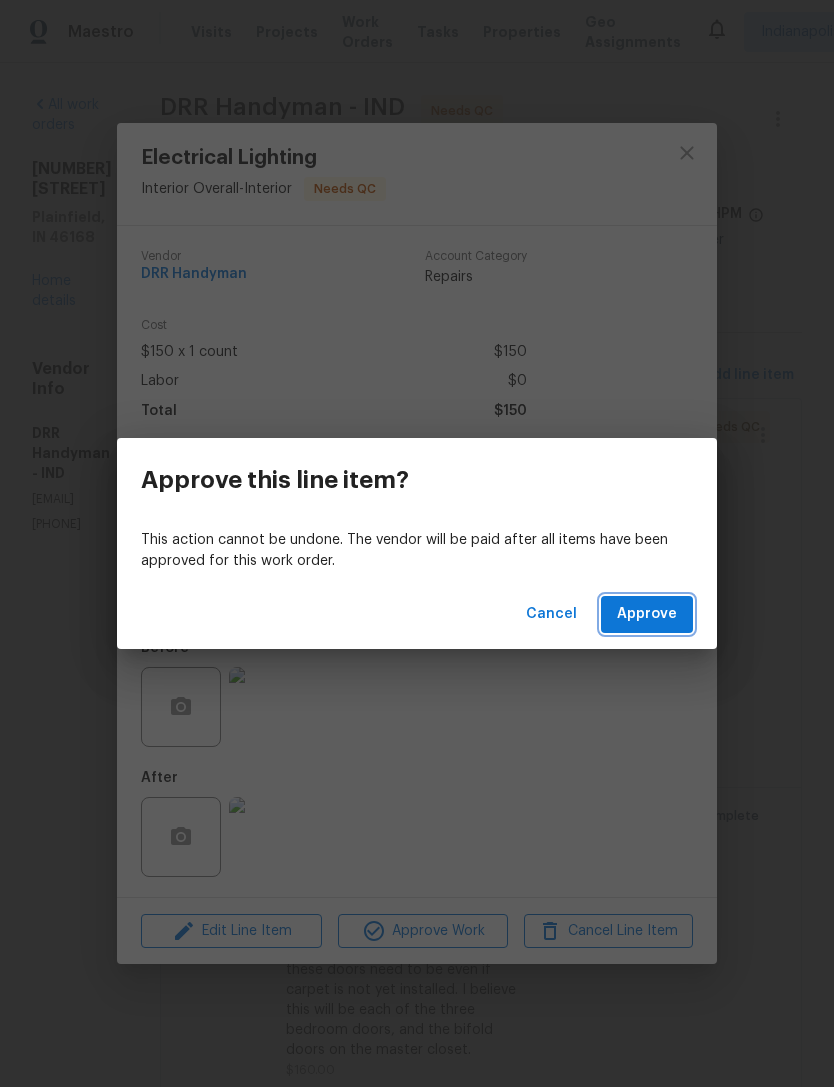 click on "Approve" at bounding box center (647, 614) 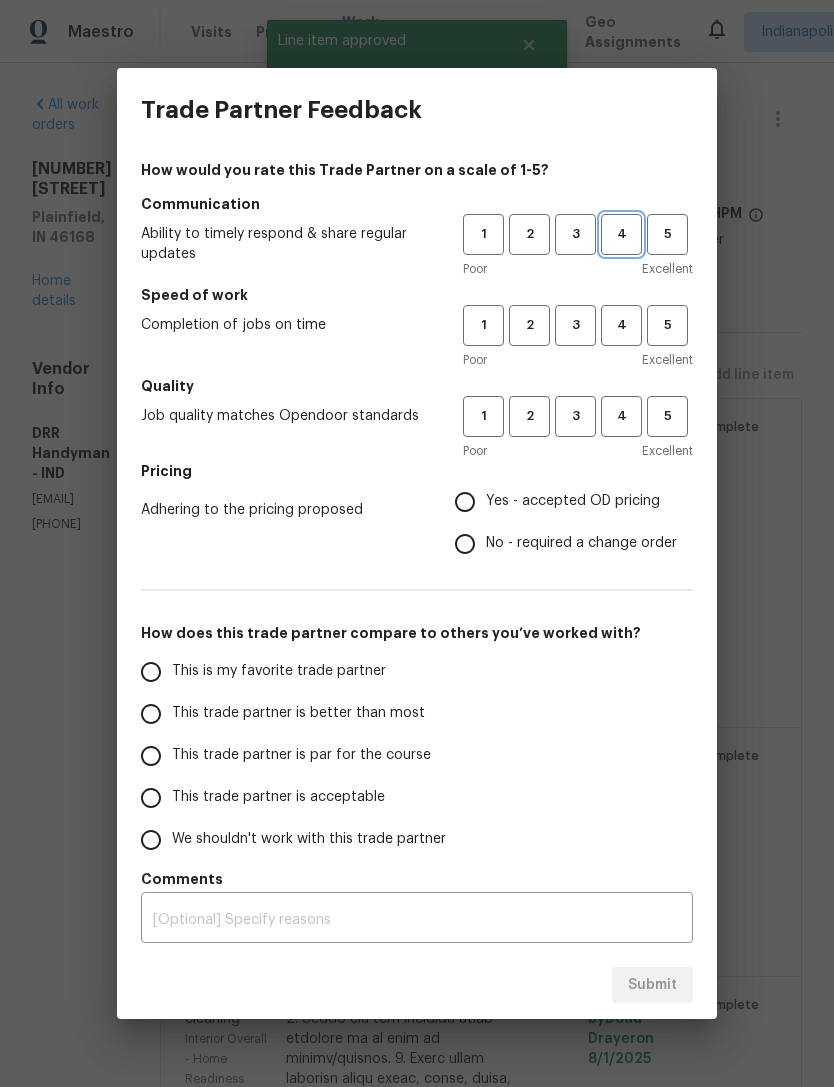 click on "4" at bounding box center [621, 234] 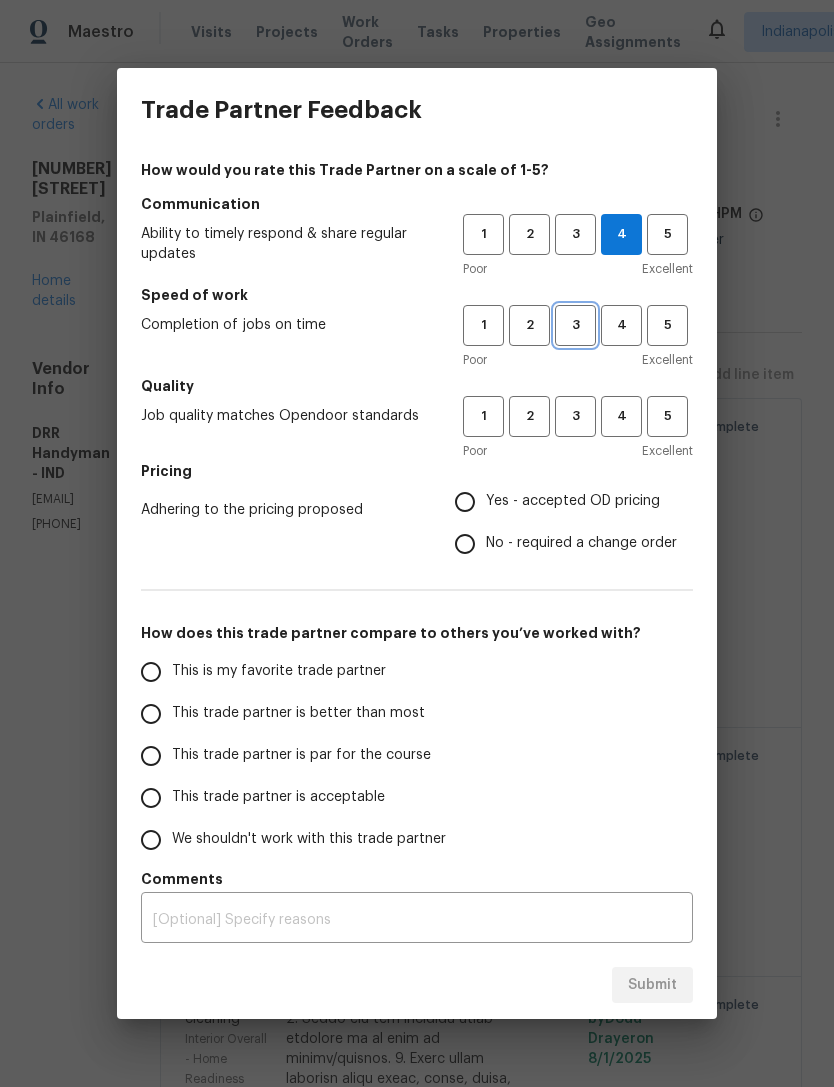 click on "3" at bounding box center (575, 325) 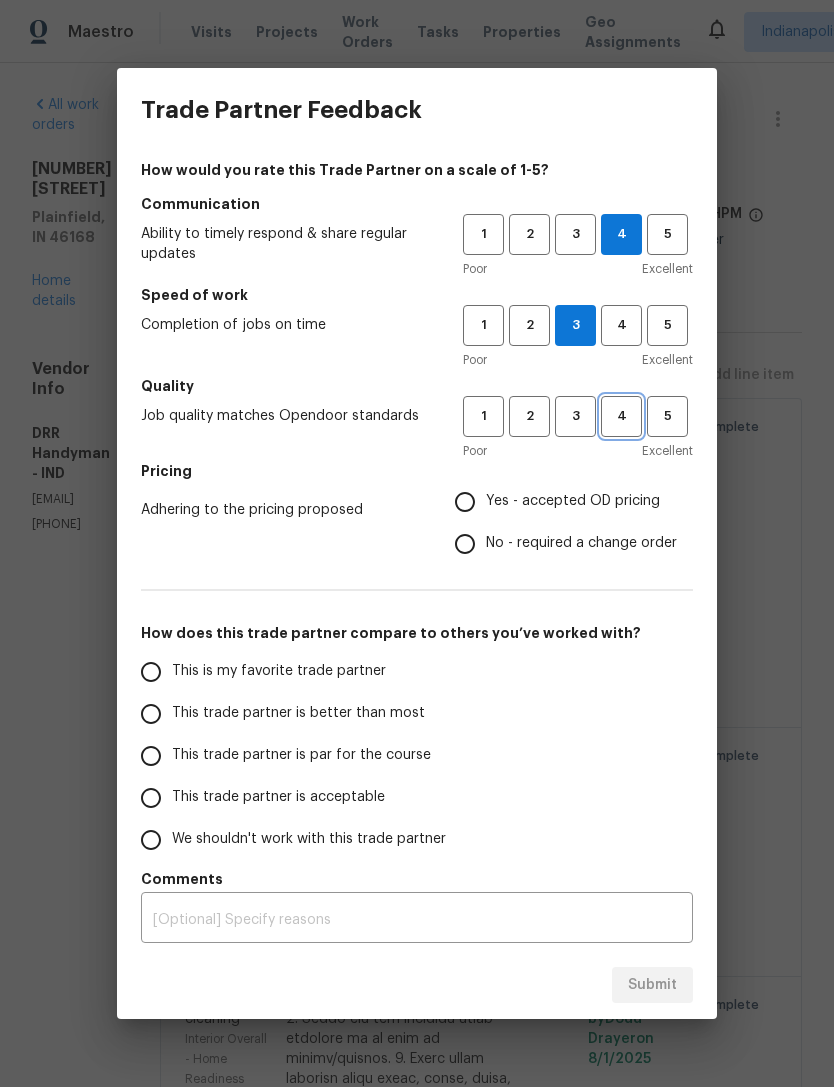 click on "4" at bounding box center [621, 416] 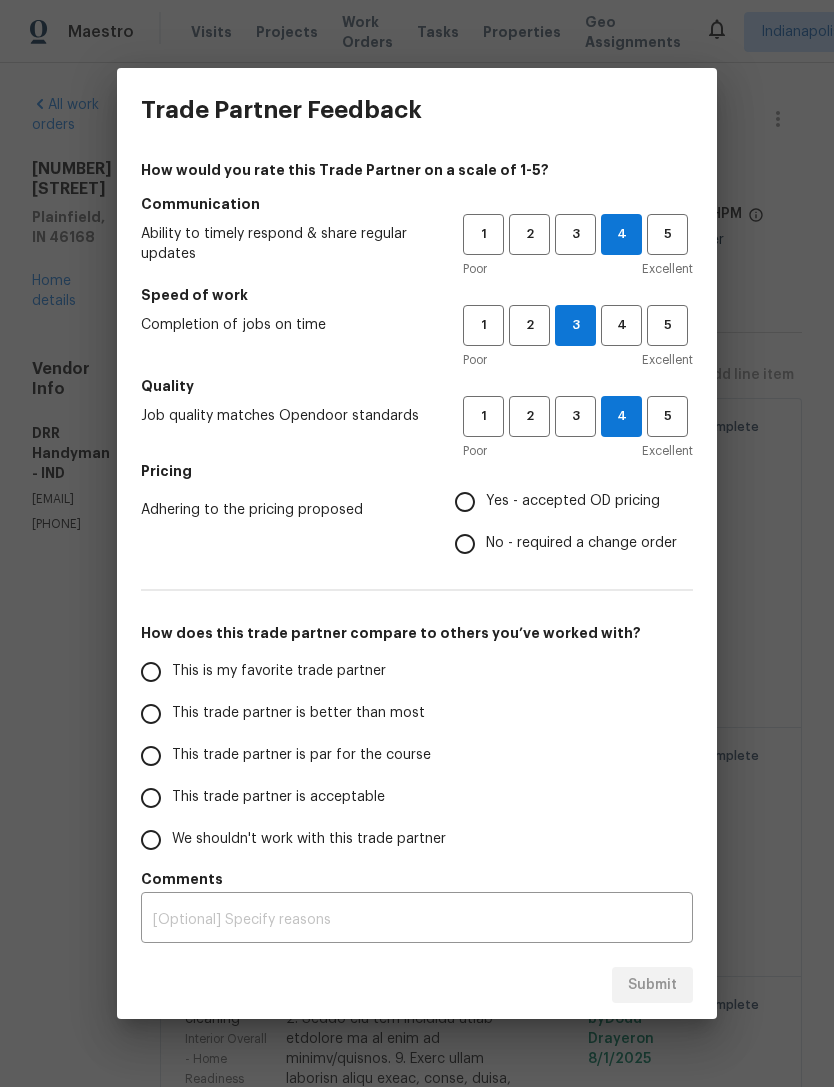 click on "Yes - accepted OD pricing" at bounding box center [465, 502] 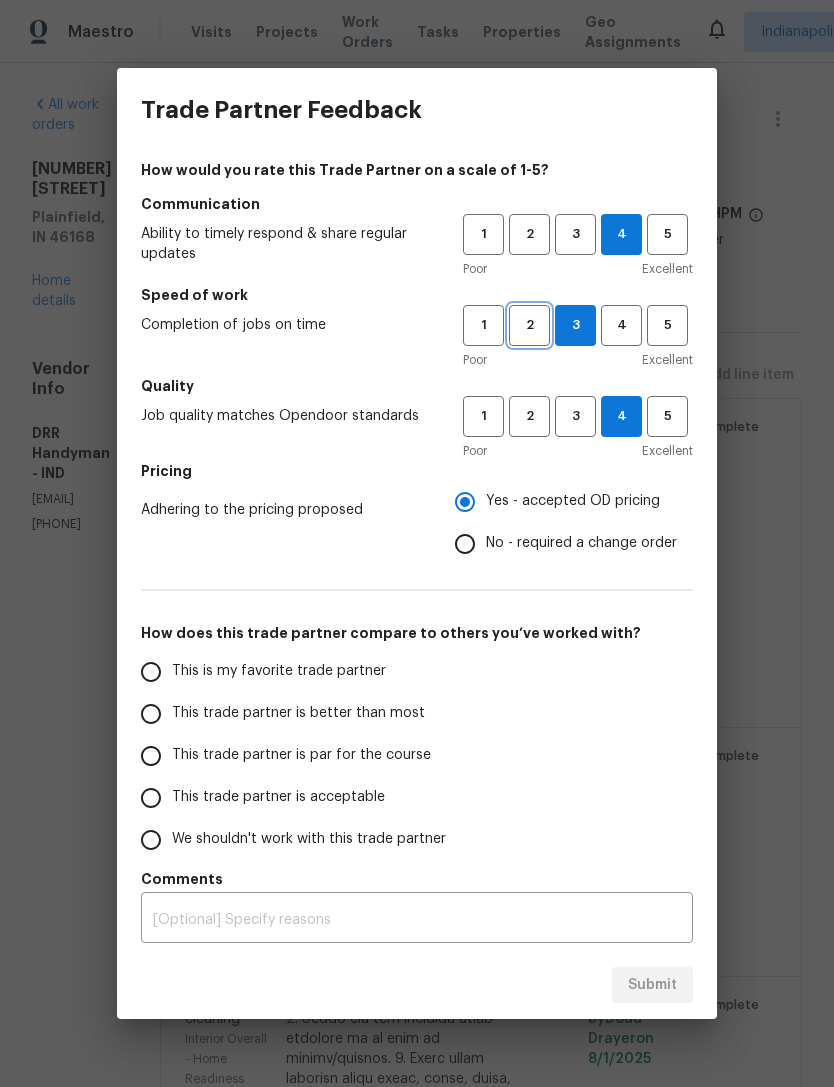 click on "2" at bounding box center [529, 325] 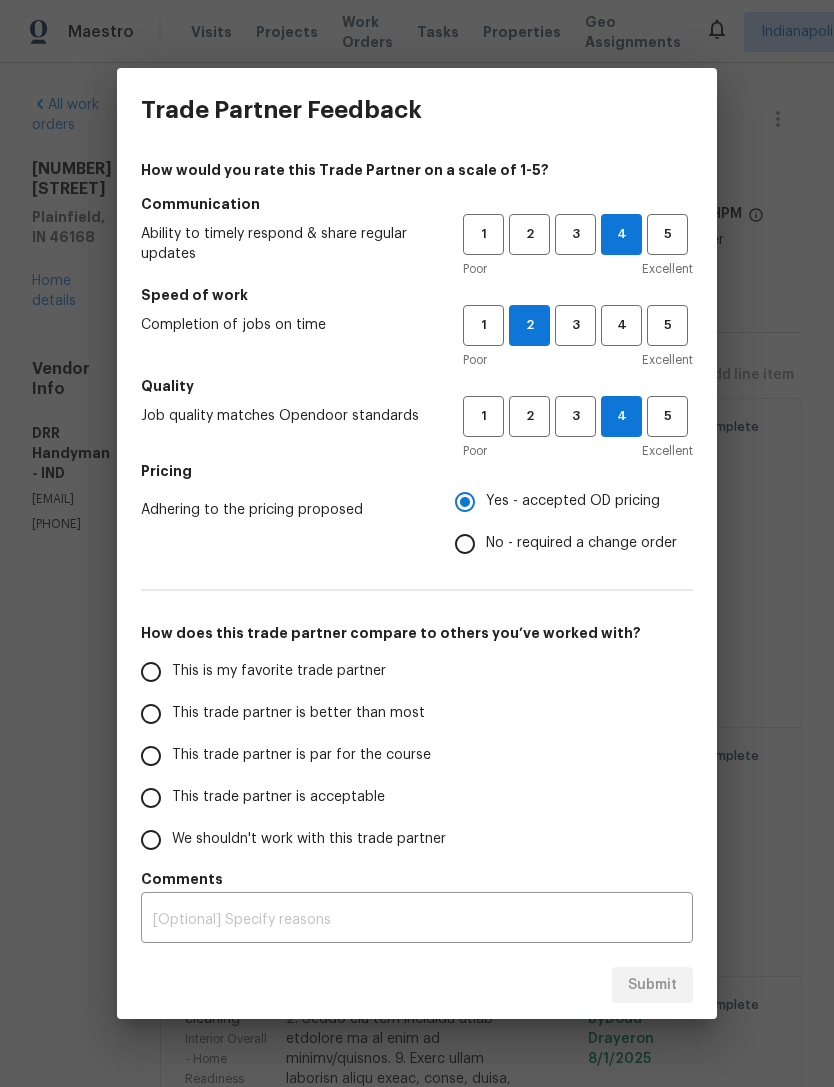 click on "This trade partner is par for the course" at bounding box center [151, 756] 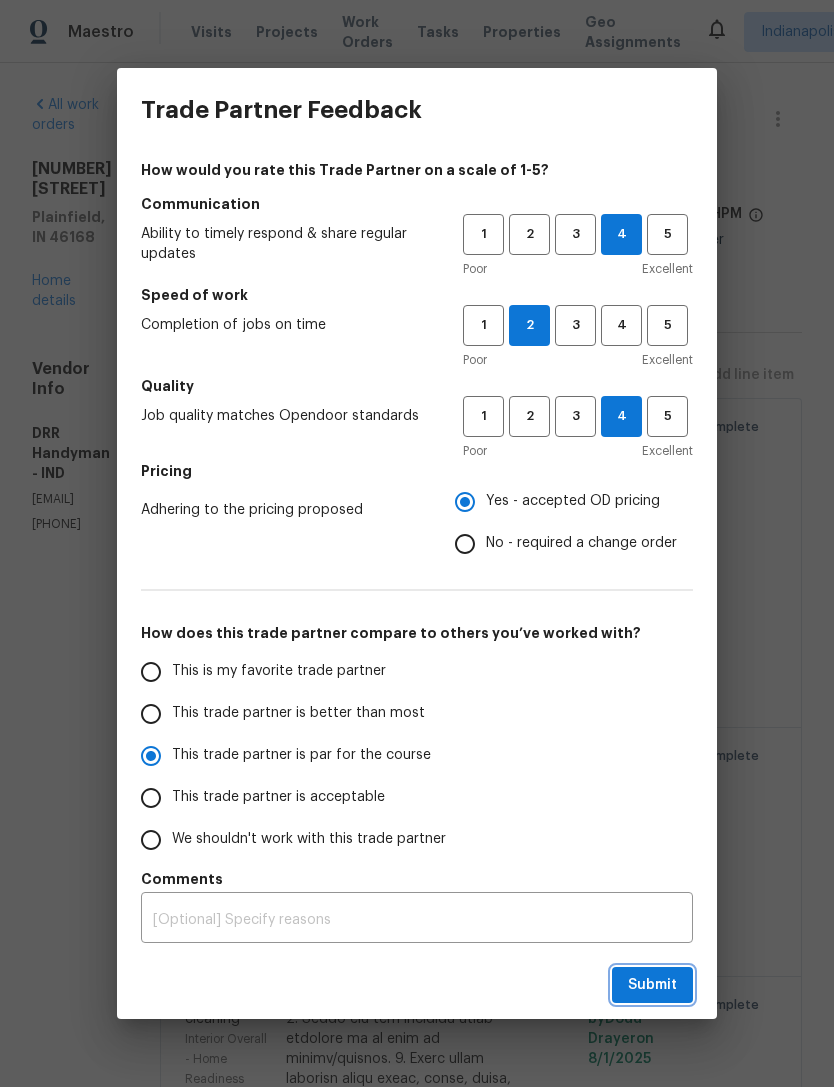 click on "Submit" at bounding box center [652, 985] 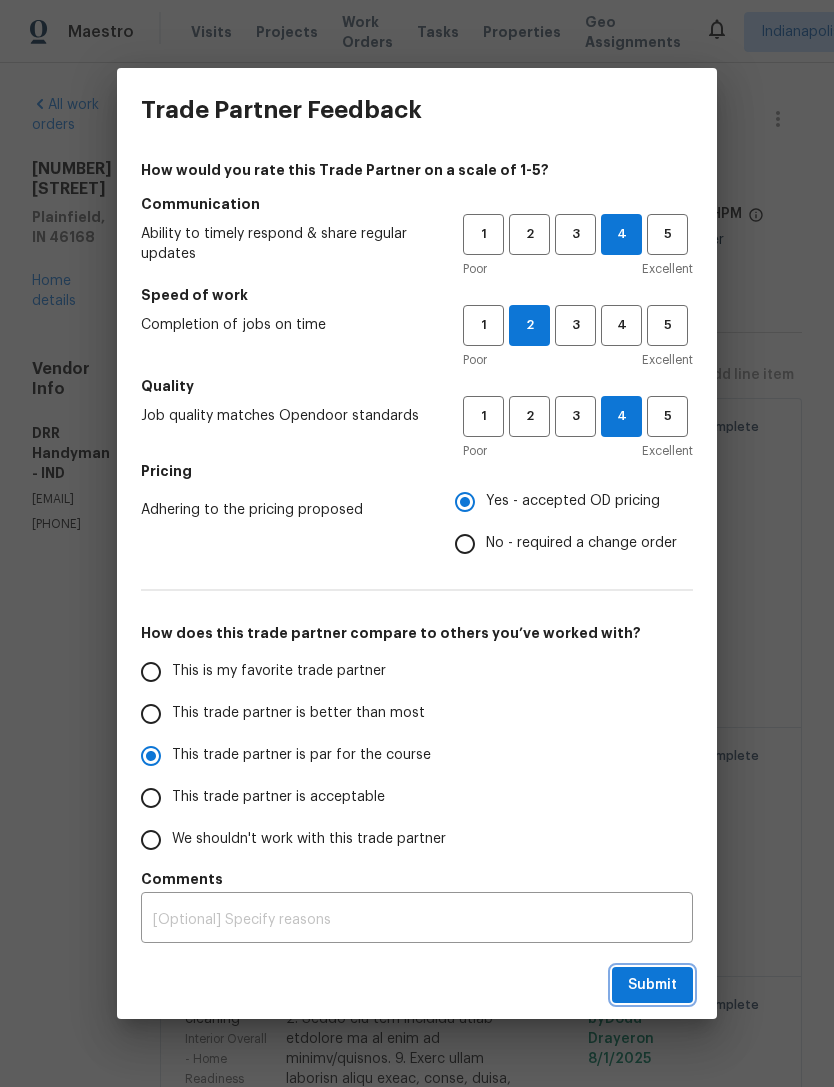 radio on "true" 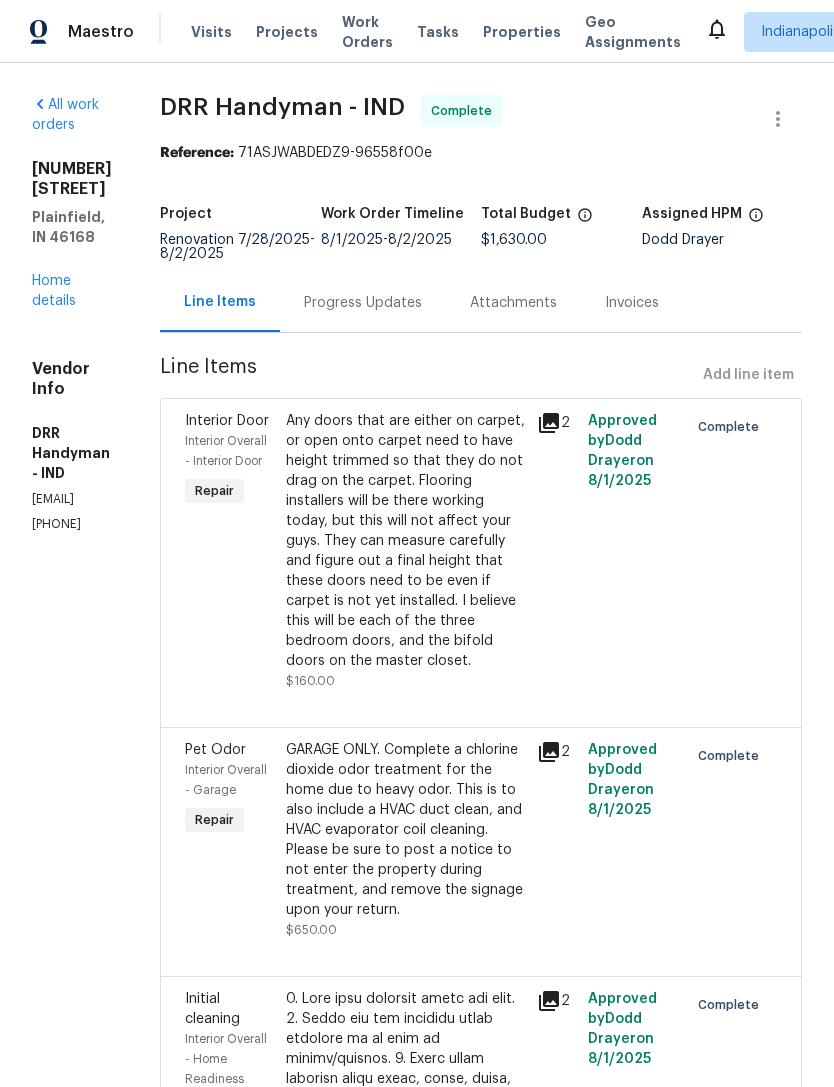 scroll, scrollTop: 0, scrollLeft: 0, axis: both 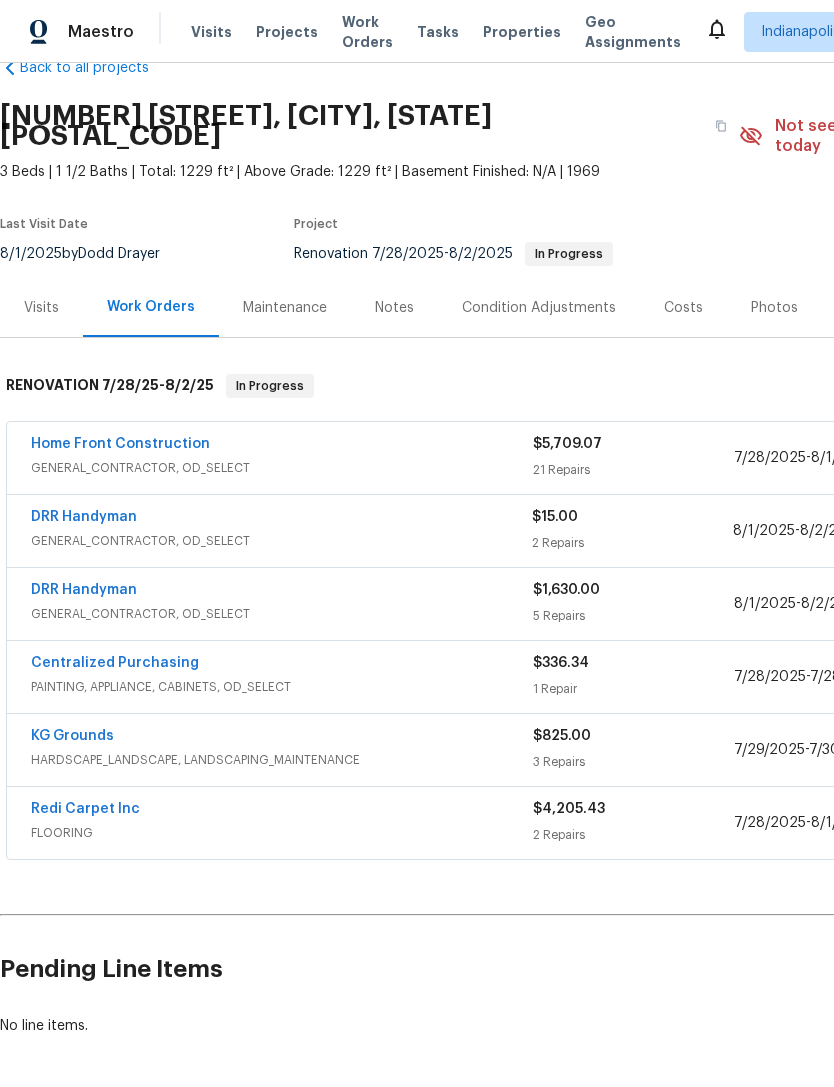 click on "DRR Handyman" at bounding box center [84, 590] 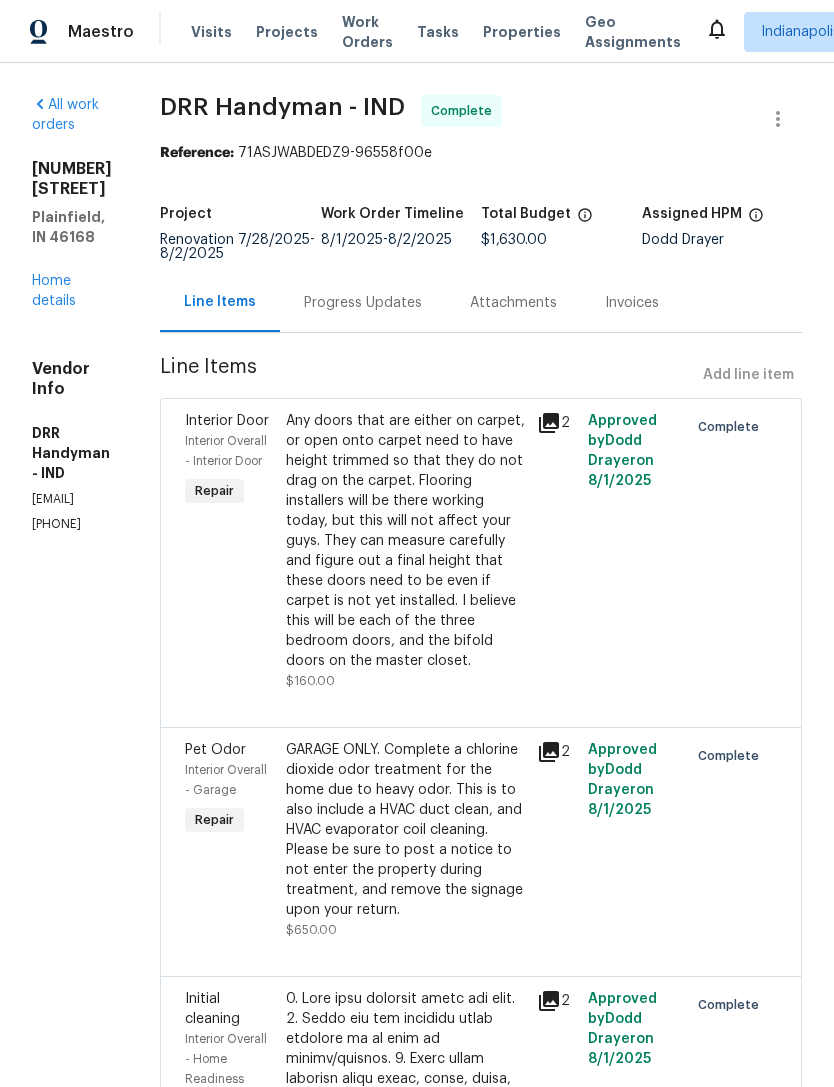 scroll, scrollTop: 0, scrollLeft: 0, axis: both 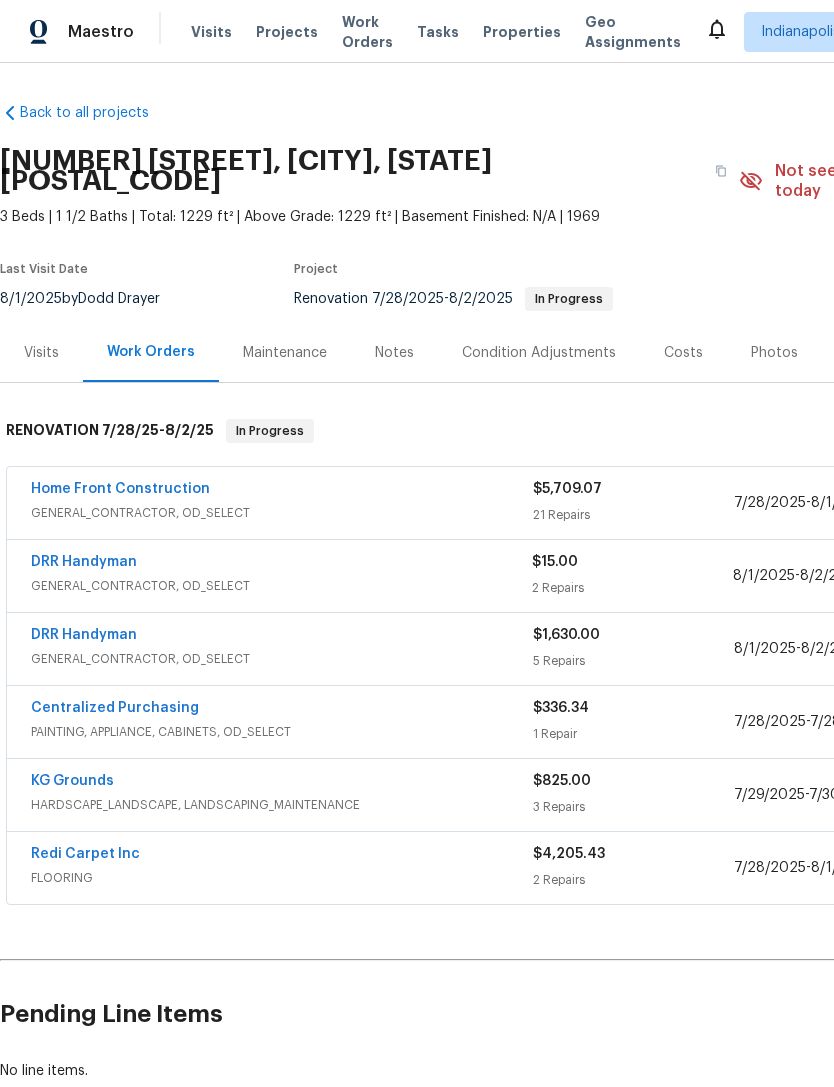 click on "Home Front Construction" at bounding box center (120, 489) 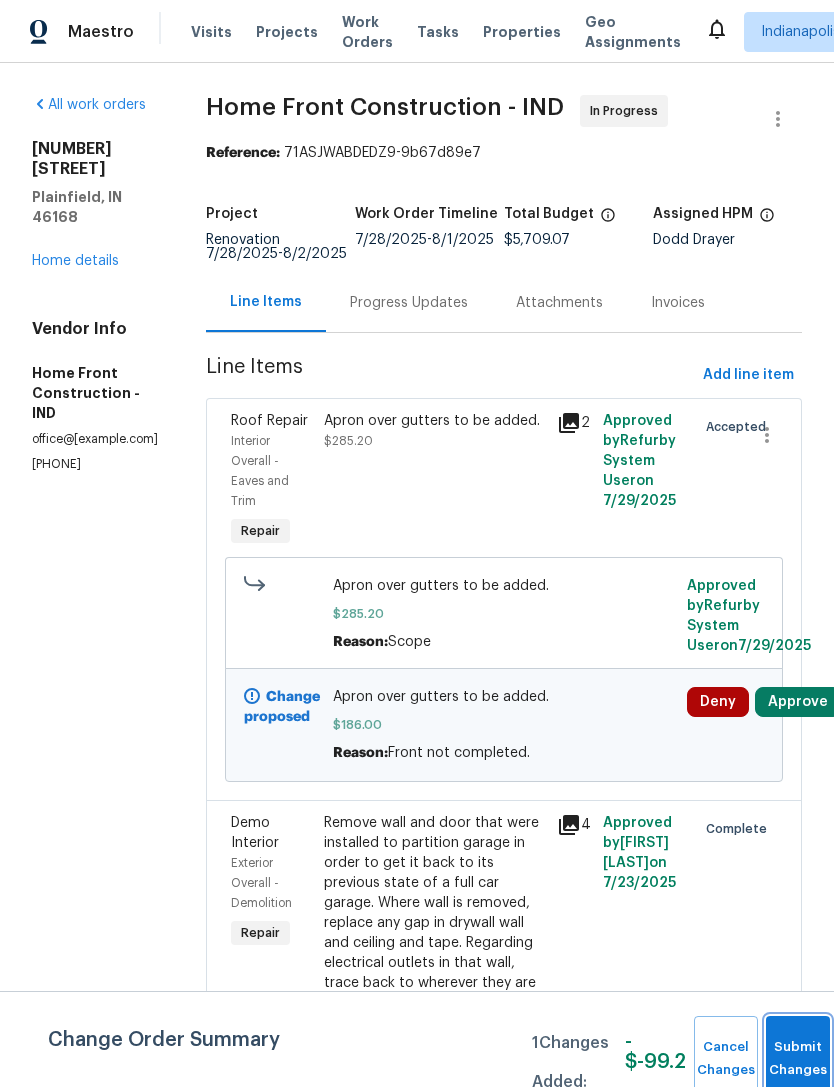 click on "Submit Changes" at bounding box center (798, 1059) 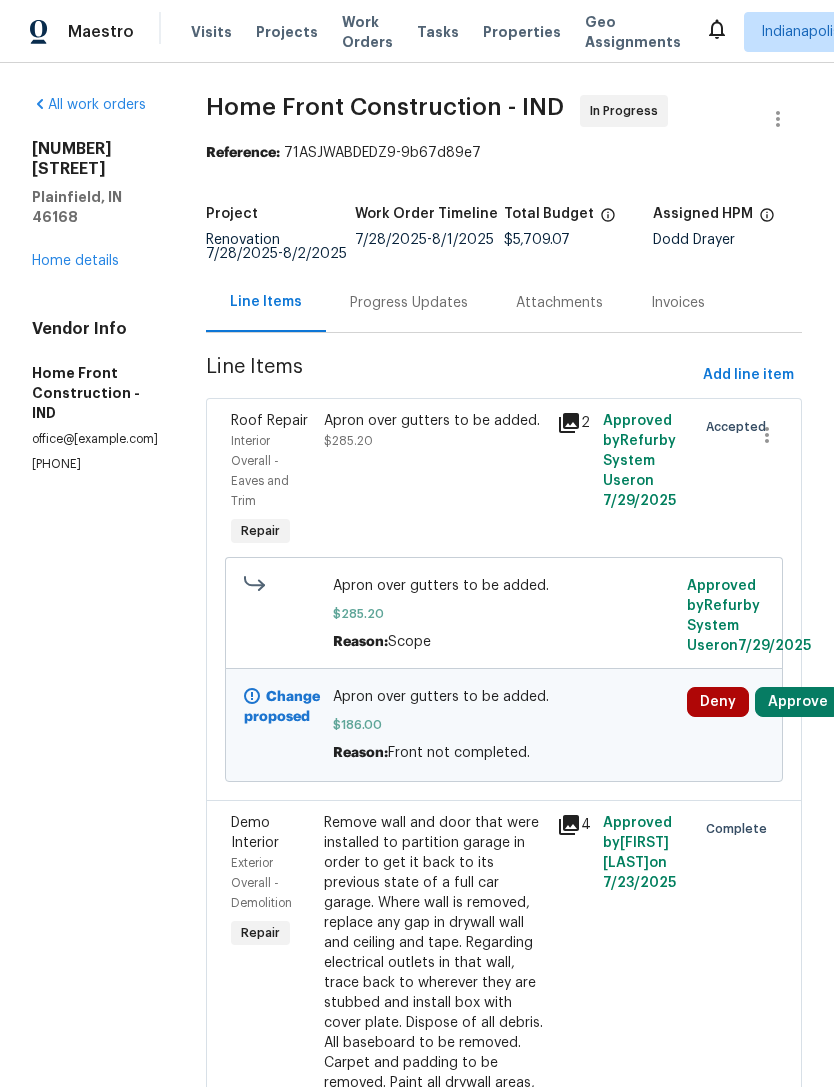 click on "Home details" at bounding box center (75, 261) 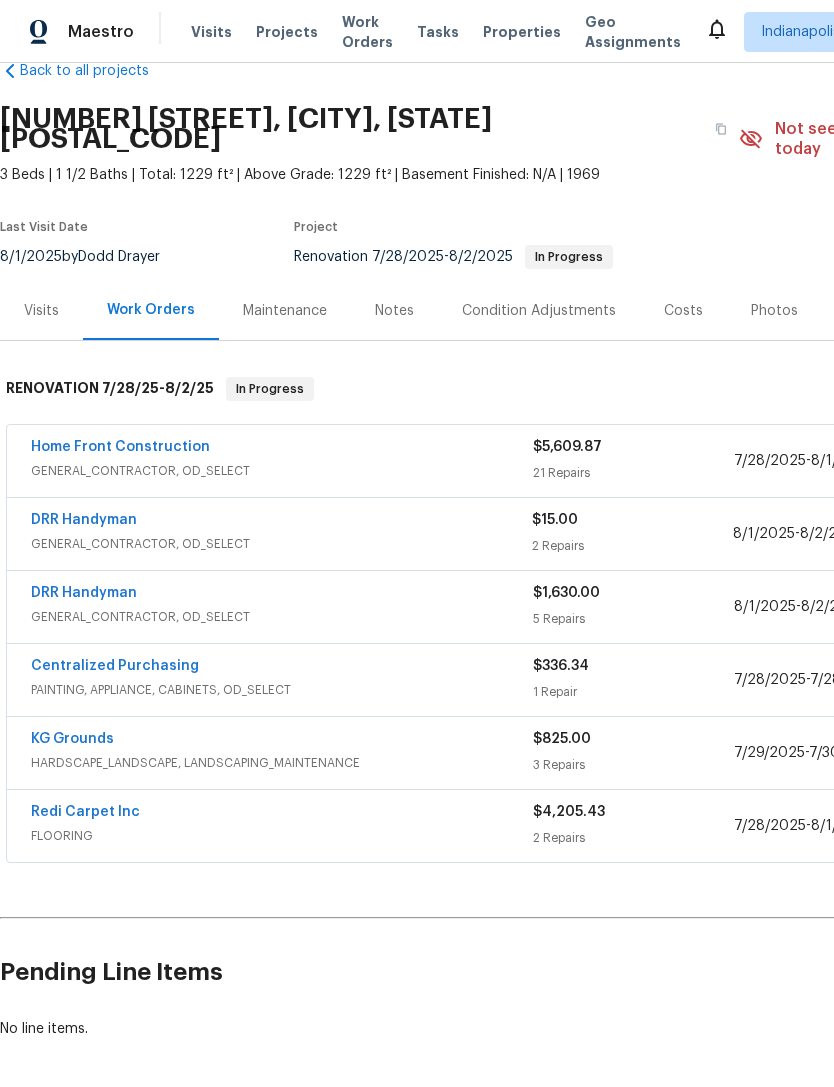 scroll, scrollTop: 42, scrollLeft: 0, axis: vertical 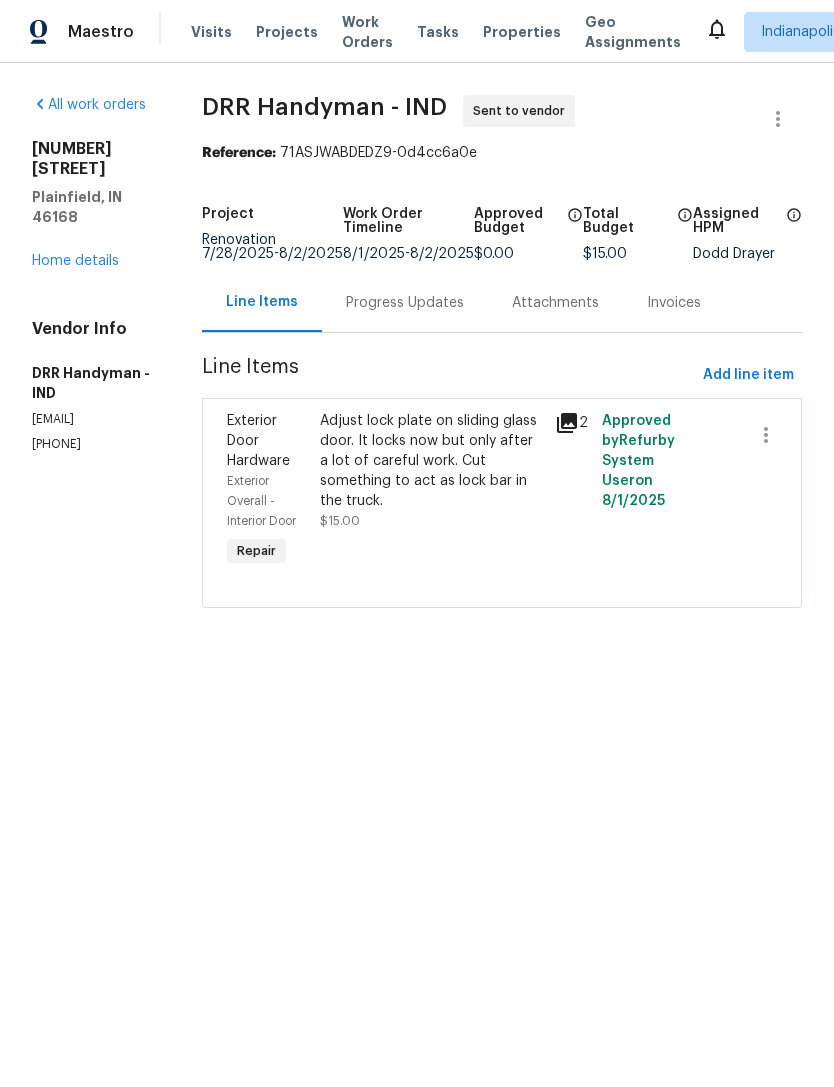 click on "Adjust lock plate on sliding glass door. It locks now but only after a lot of careful work. Cut something to act as lock bar in the truck." at bounding box center (431, 461) 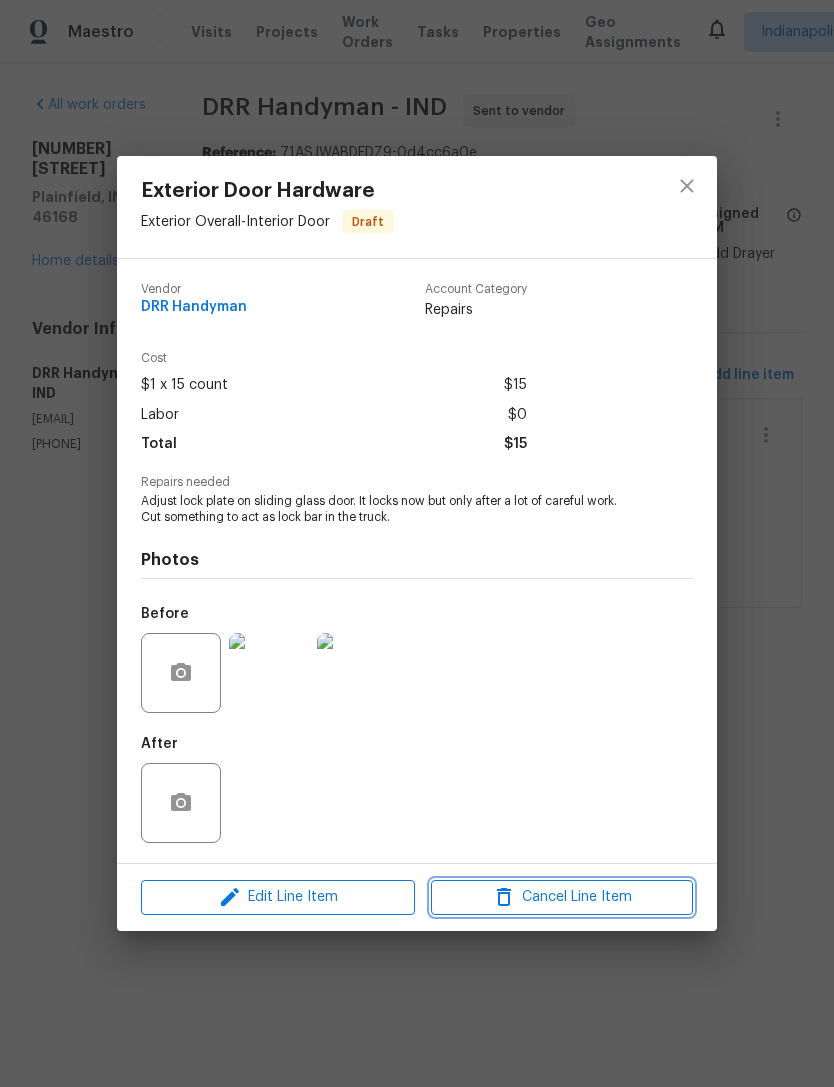 click on "Cancel Line Item" at bounding box center (562, 897) 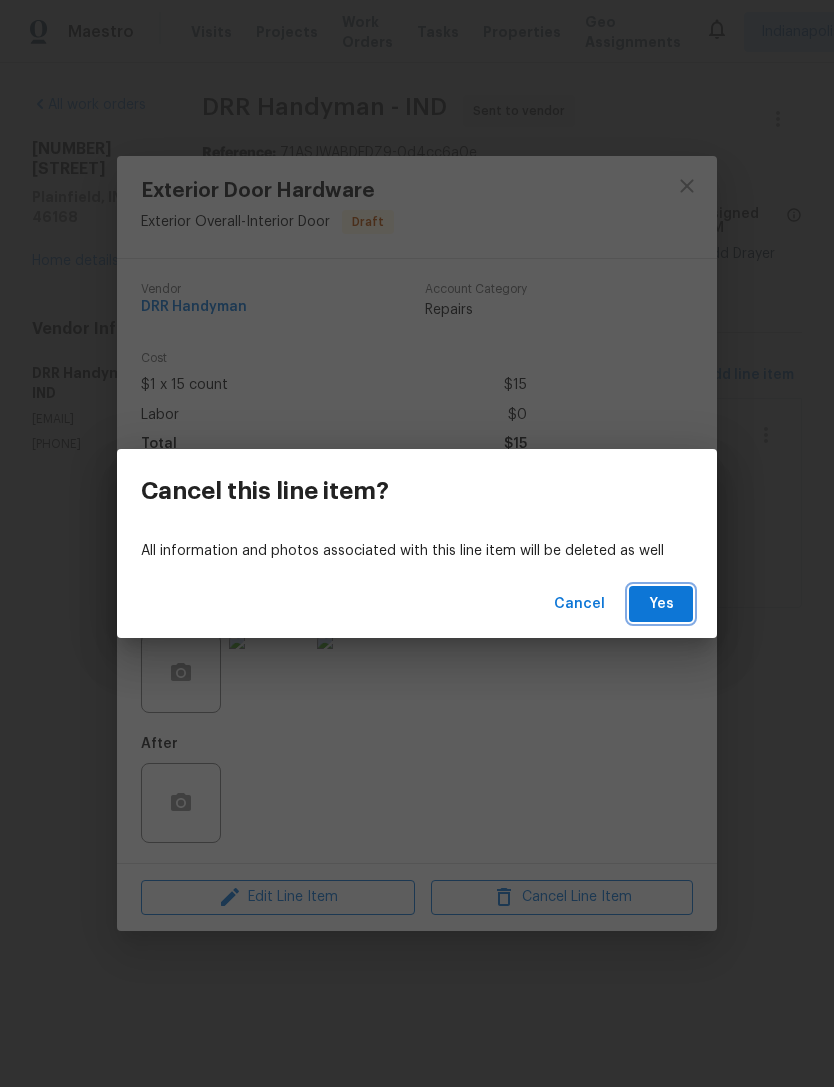 click on "Yes" at bounding box center [661, 604] 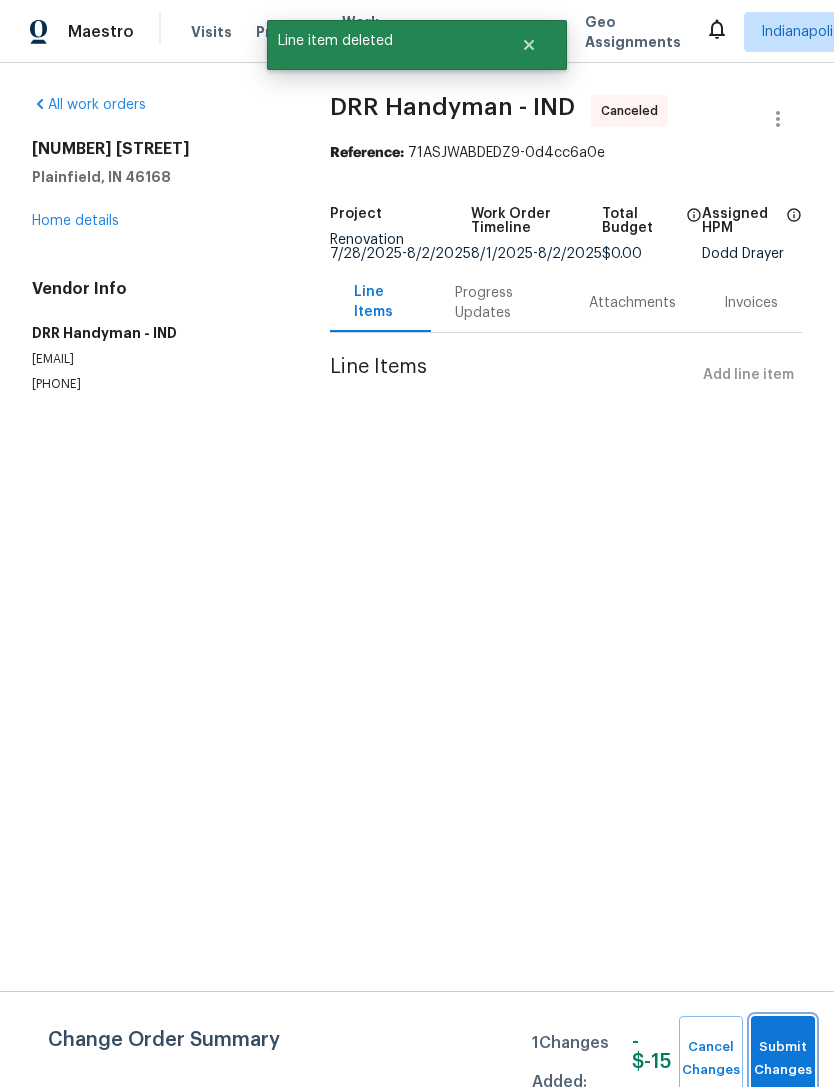 click on "Submit Changes" at bounding box center (783, 1059) 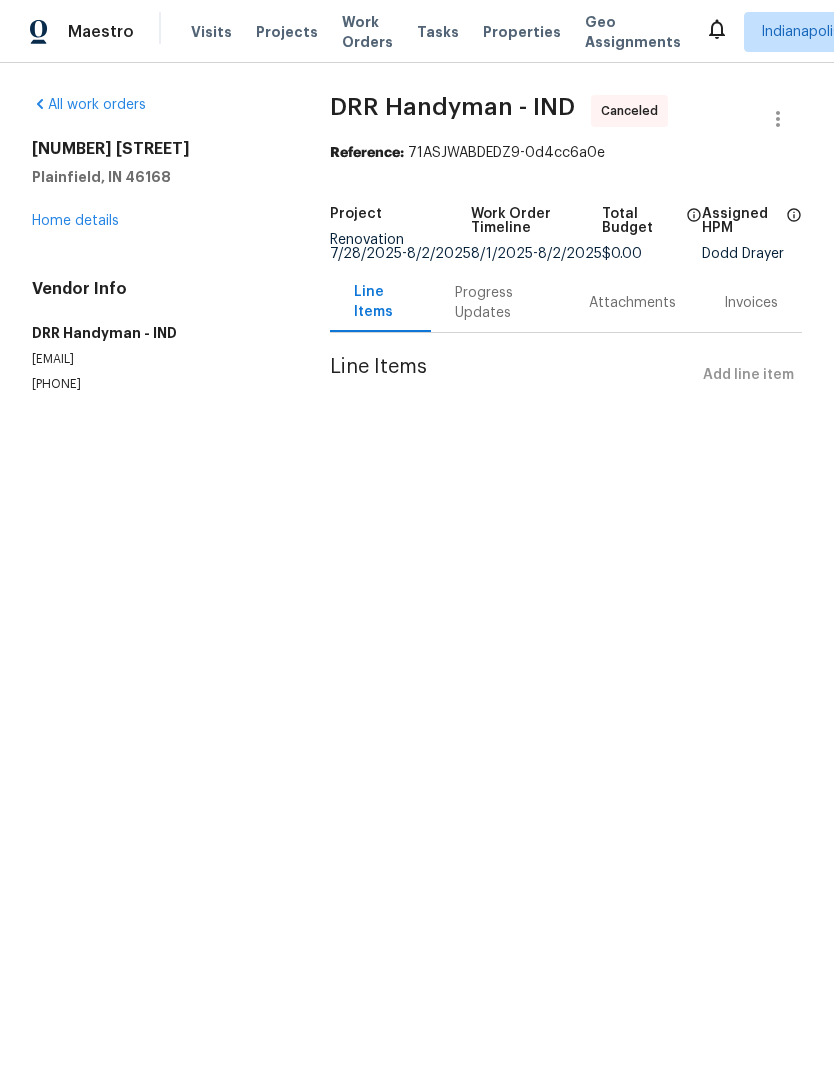 click on "Home details" at bounding box center [75, 221] 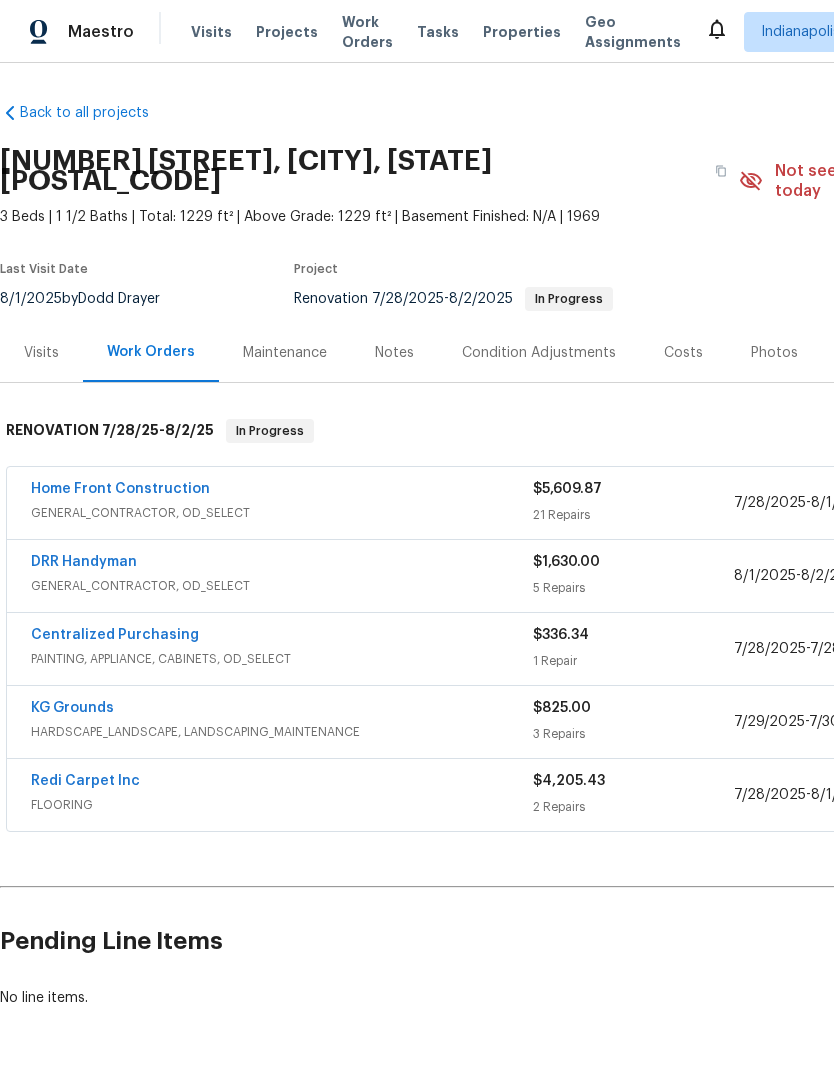 scroll, scrollTop: 0, scrollLeft: 0, axis: both 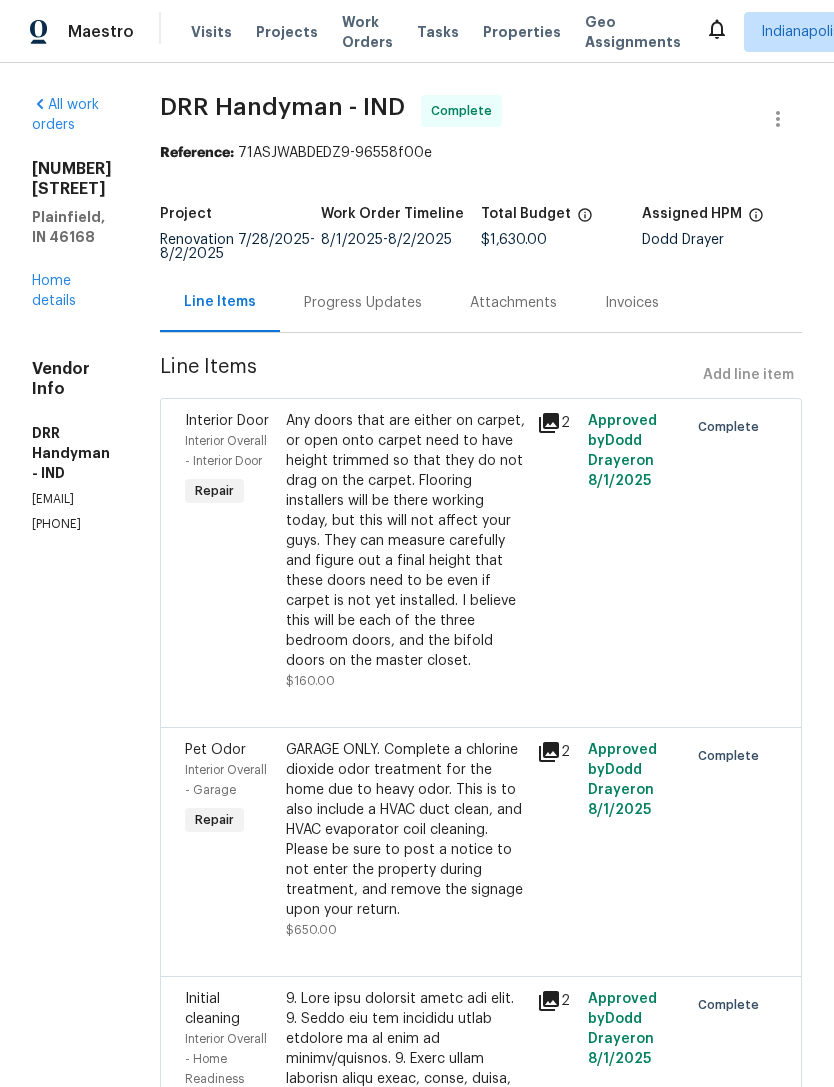 click on "Home details" at bounding box center [54, 291] 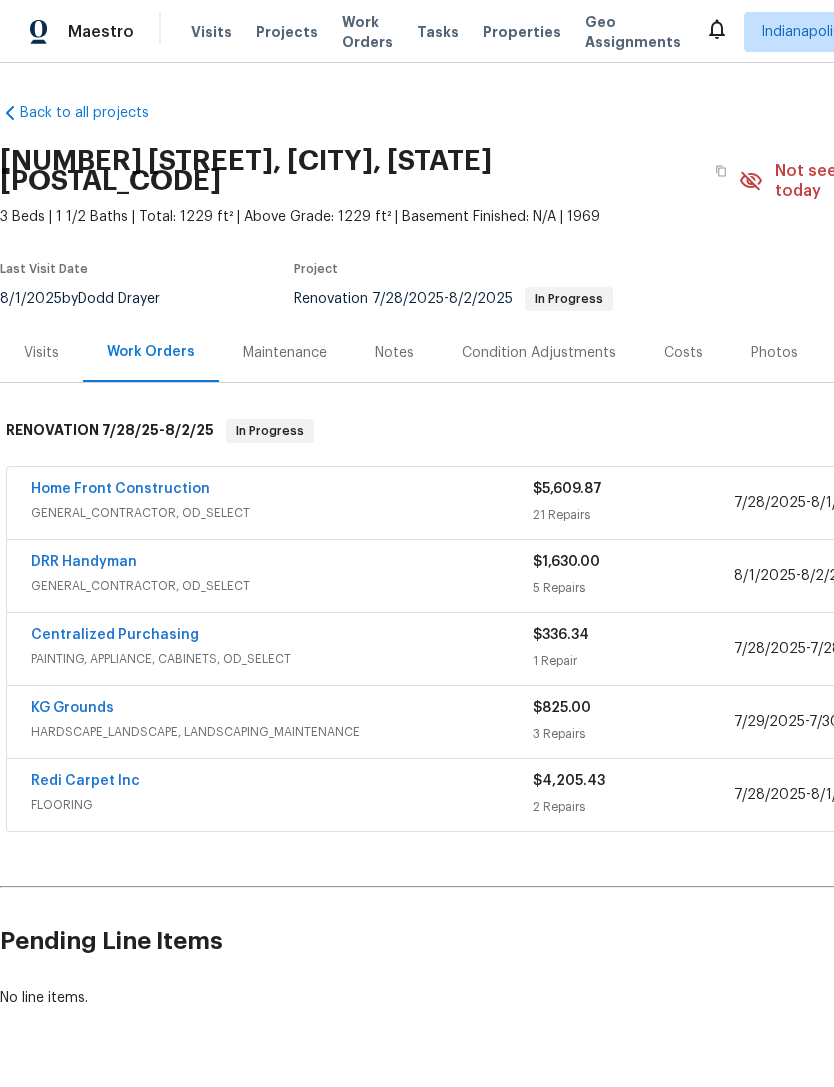click on "DRR Handyman" at bounding box center [84, 562] 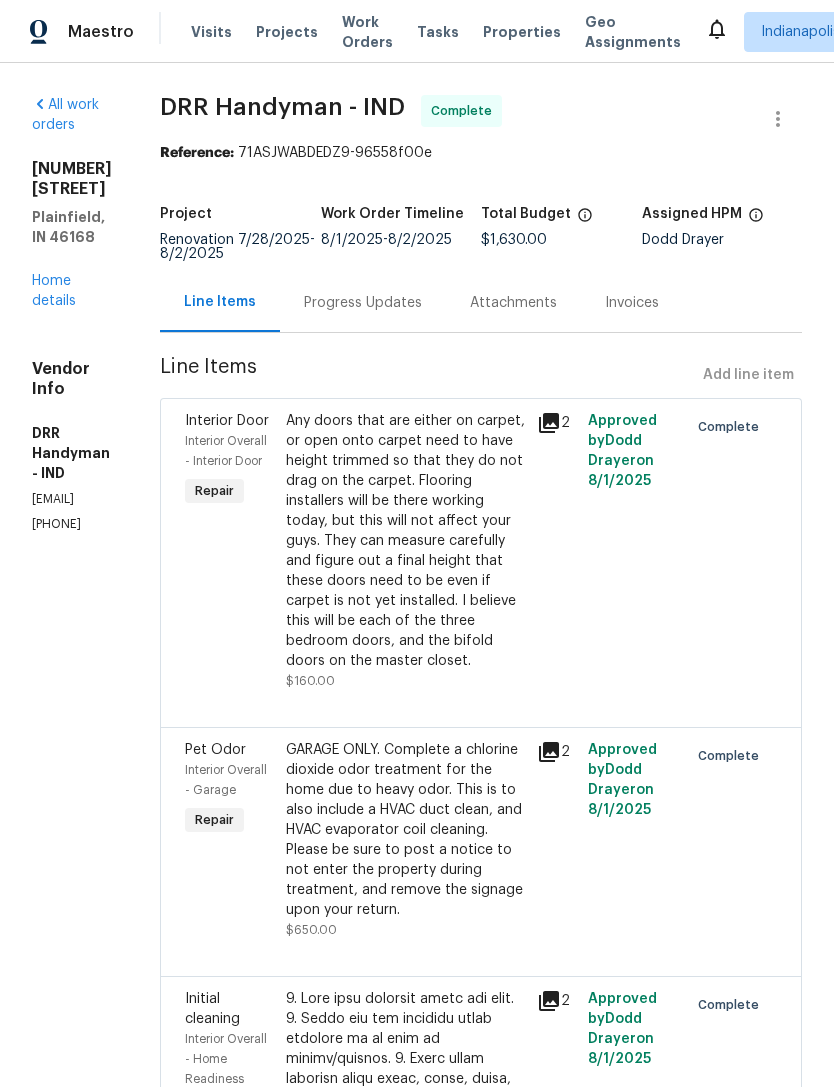 scroll, scrollTop: 0, scrollLeft: 0, axis: both 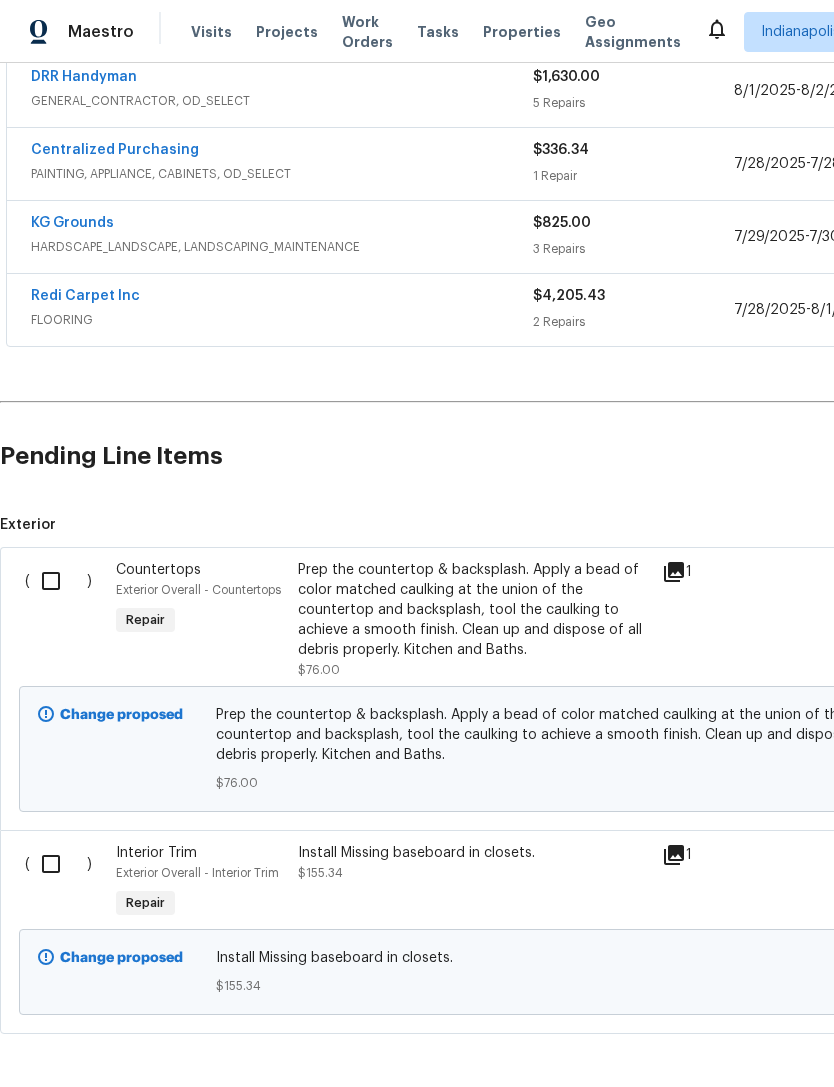 click at bounding box center [58, 581] 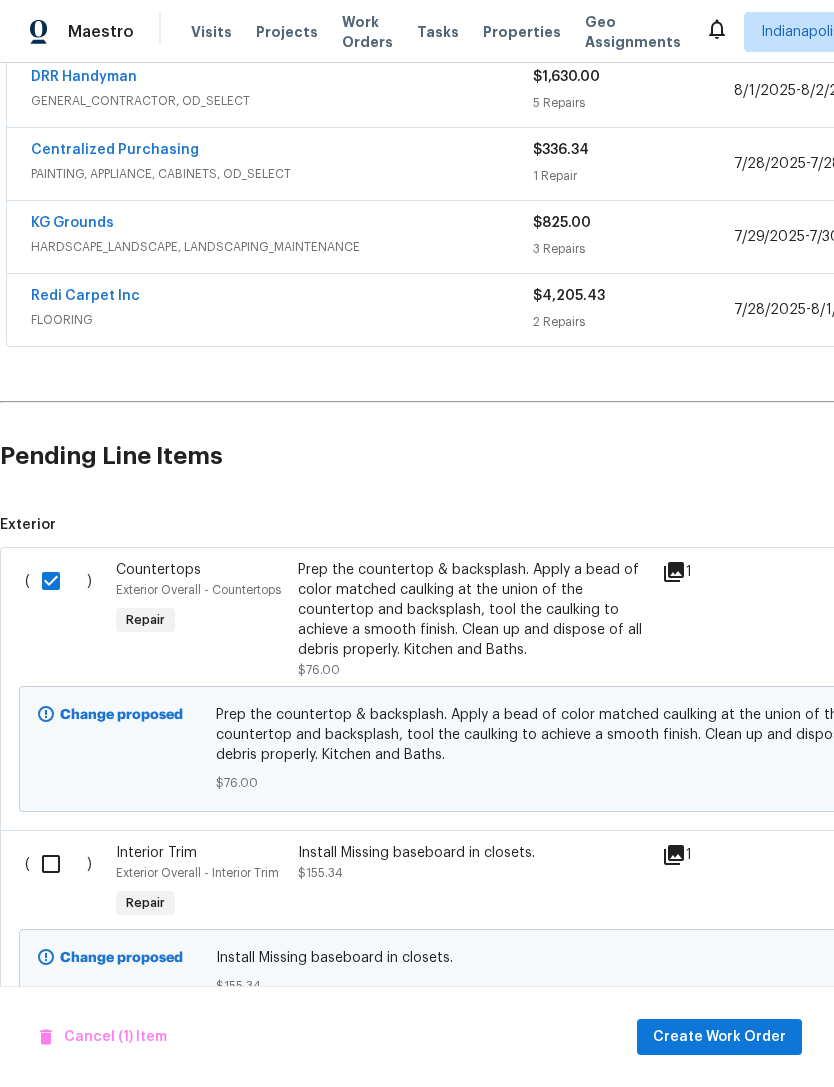 click at bounding box center (58, 864) 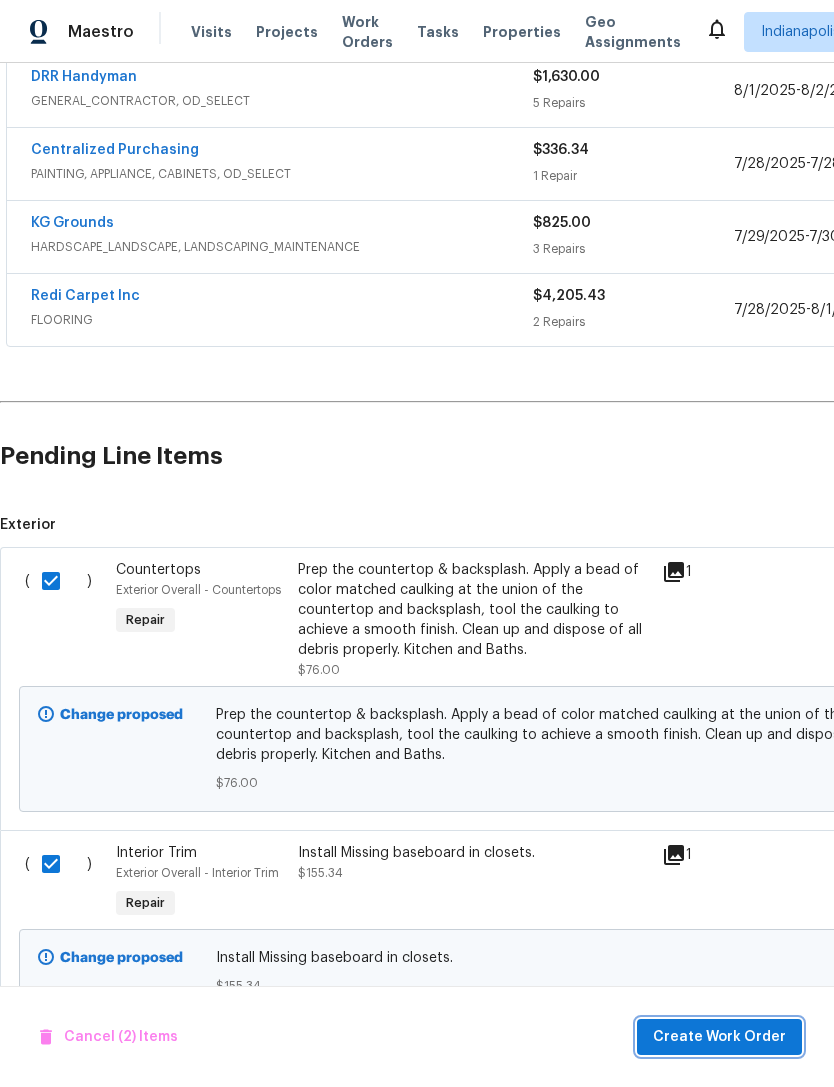 click on "Create Work Order" at bounding box center [719, 1037] 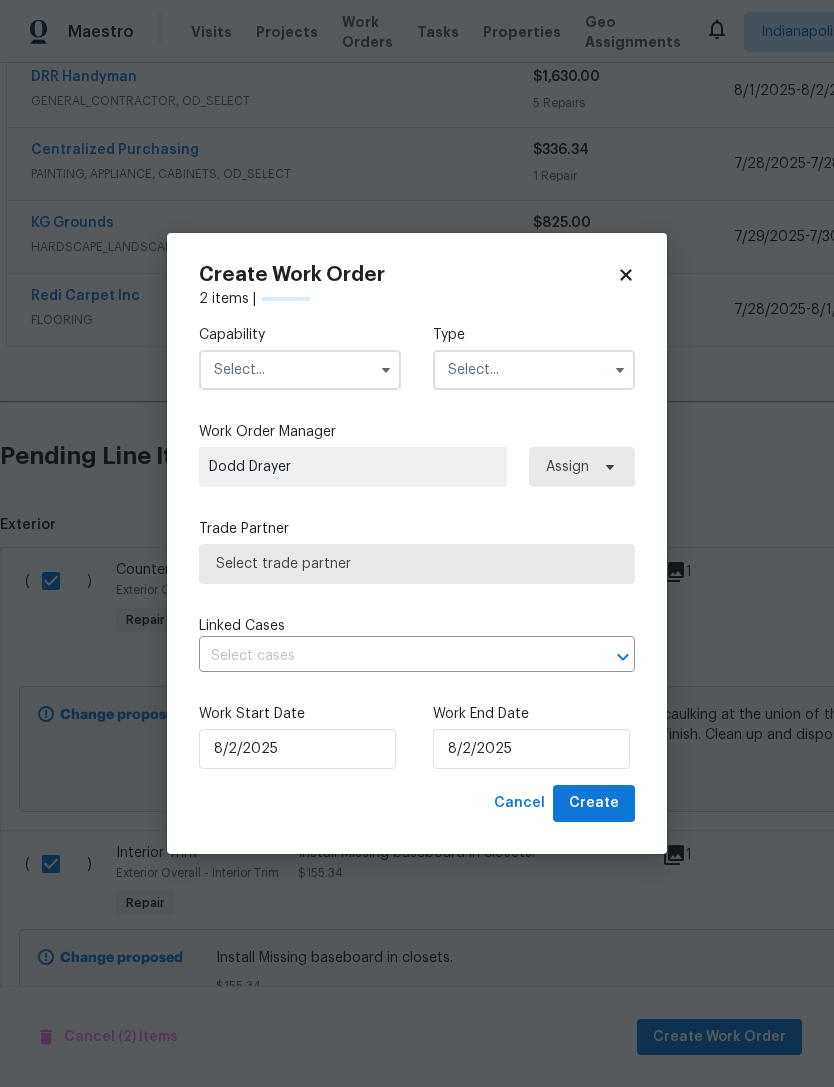 checkbox on "false" 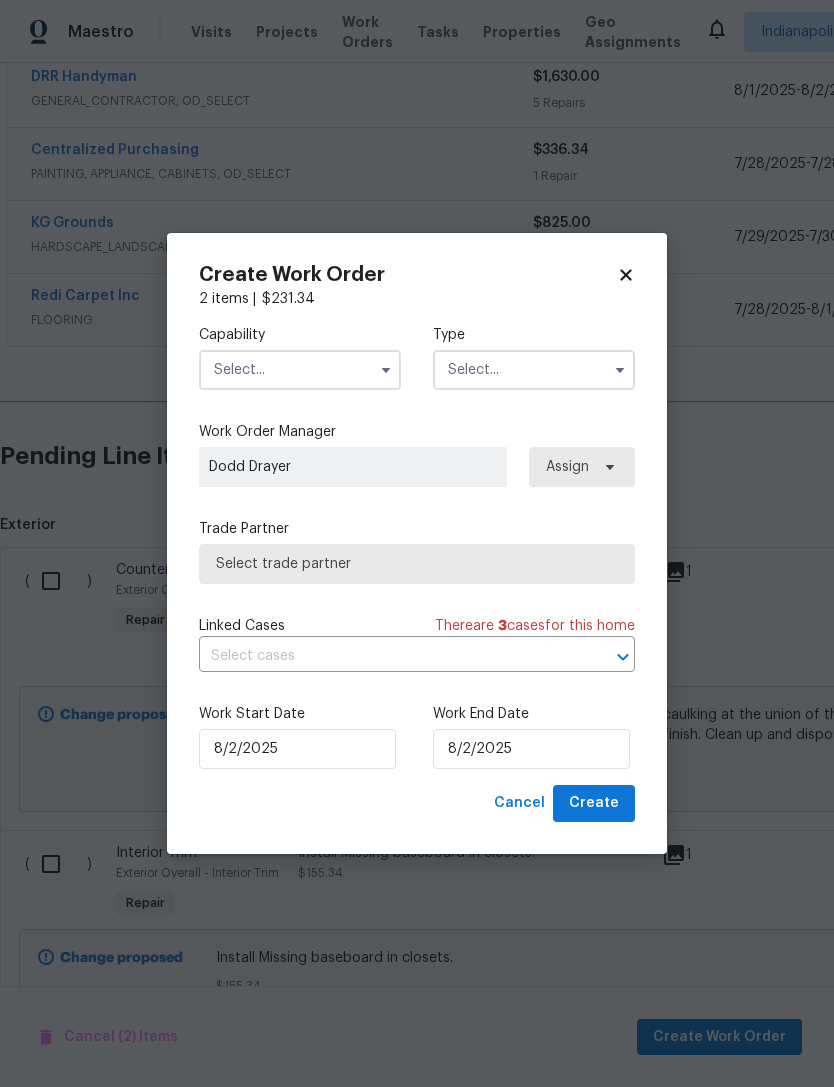 click at bounding box center (300, 370) 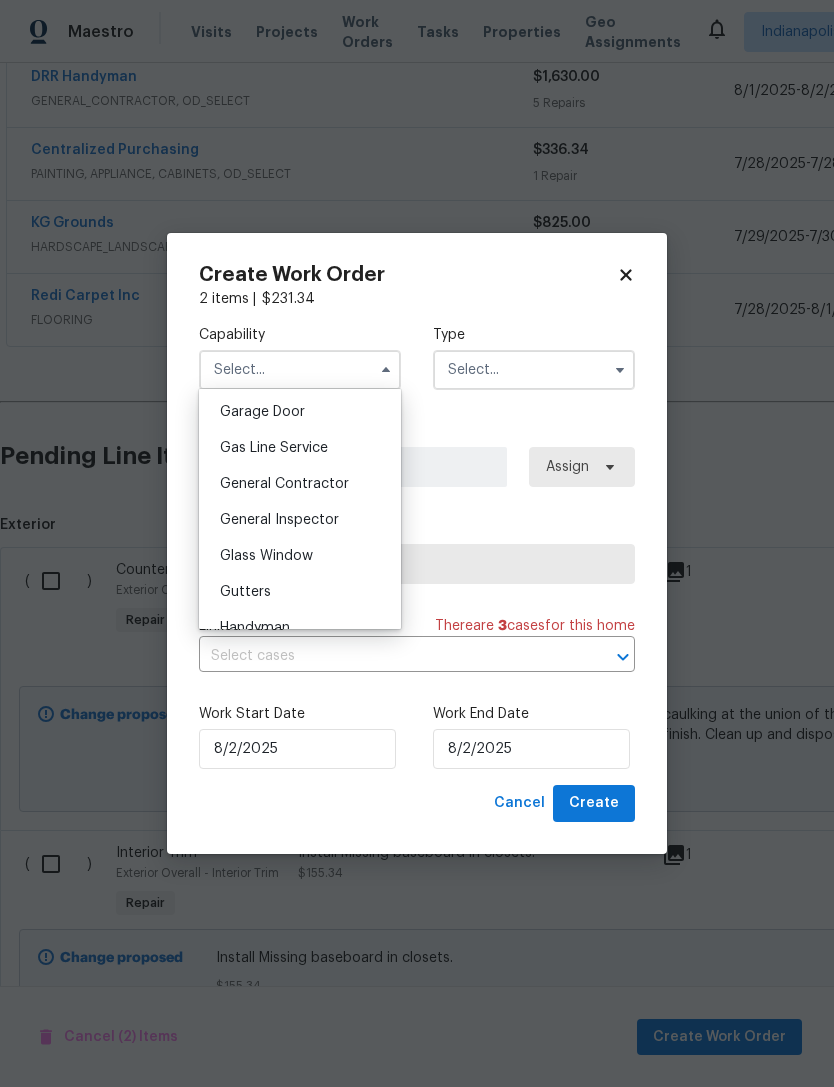 scroll, scrollTop: 889, scrollLeft: 0, axis: vertical 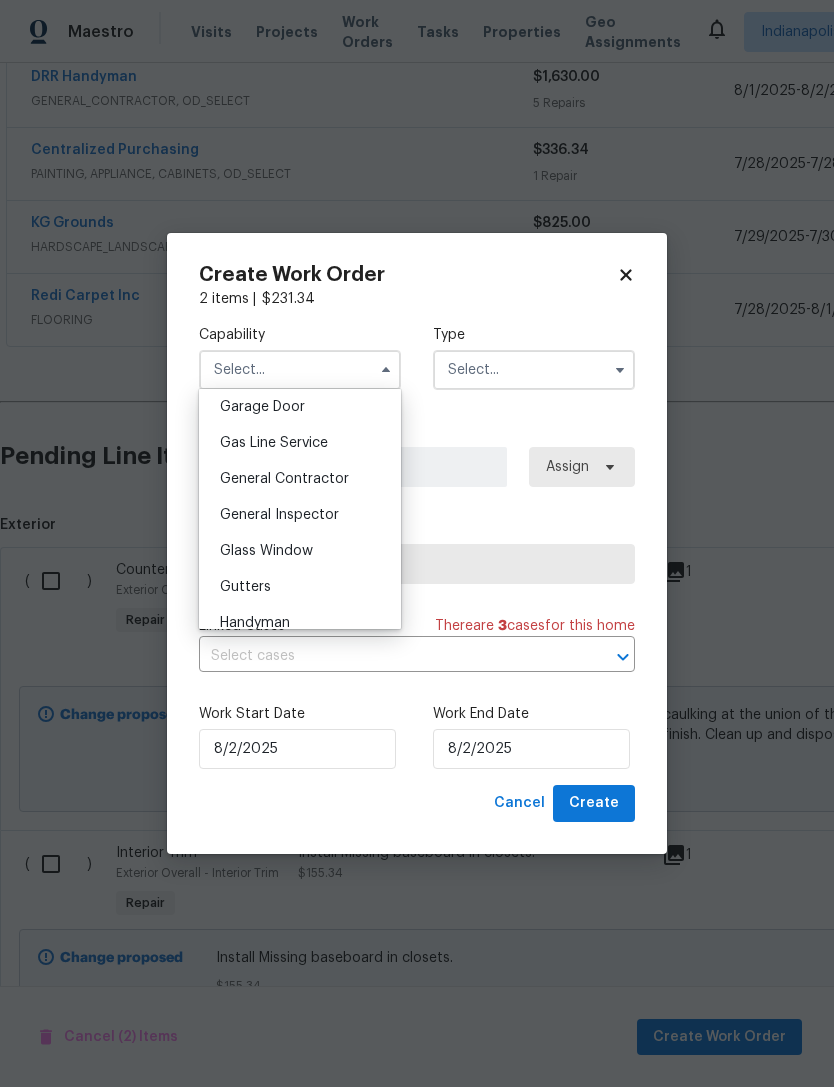 click on "General Contractor" at bounding box center (300, 479) 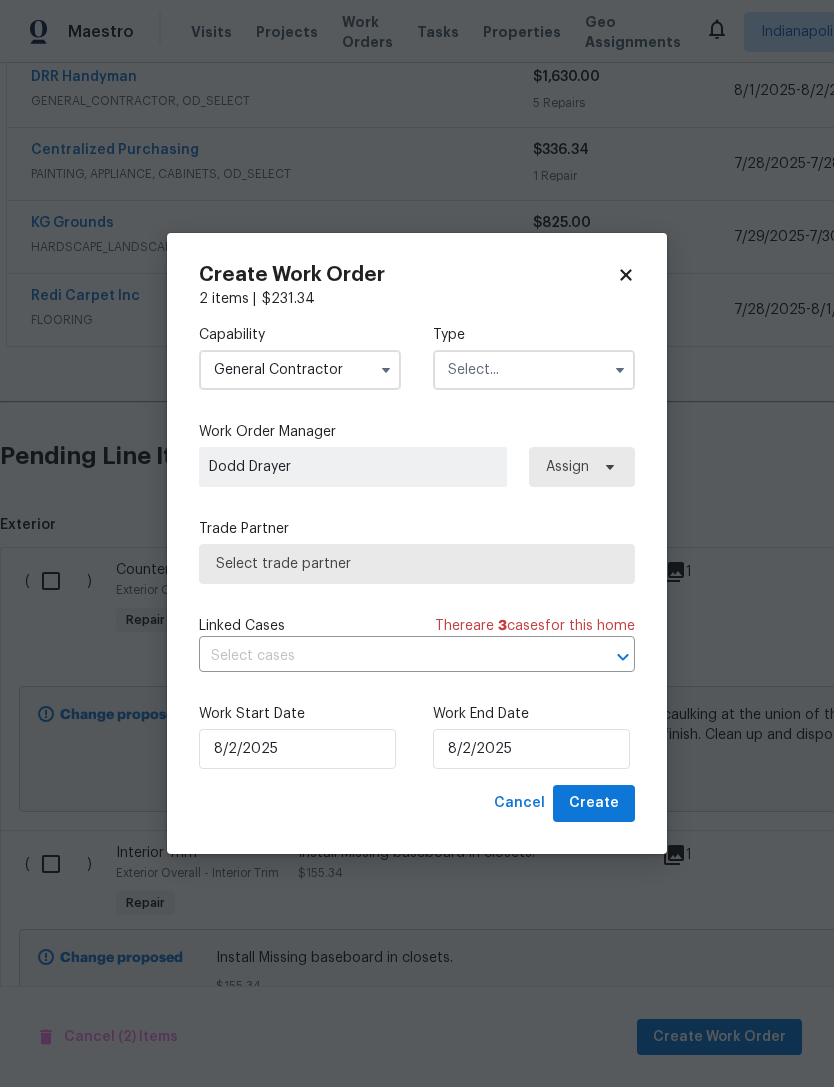 type on "General Contractor" 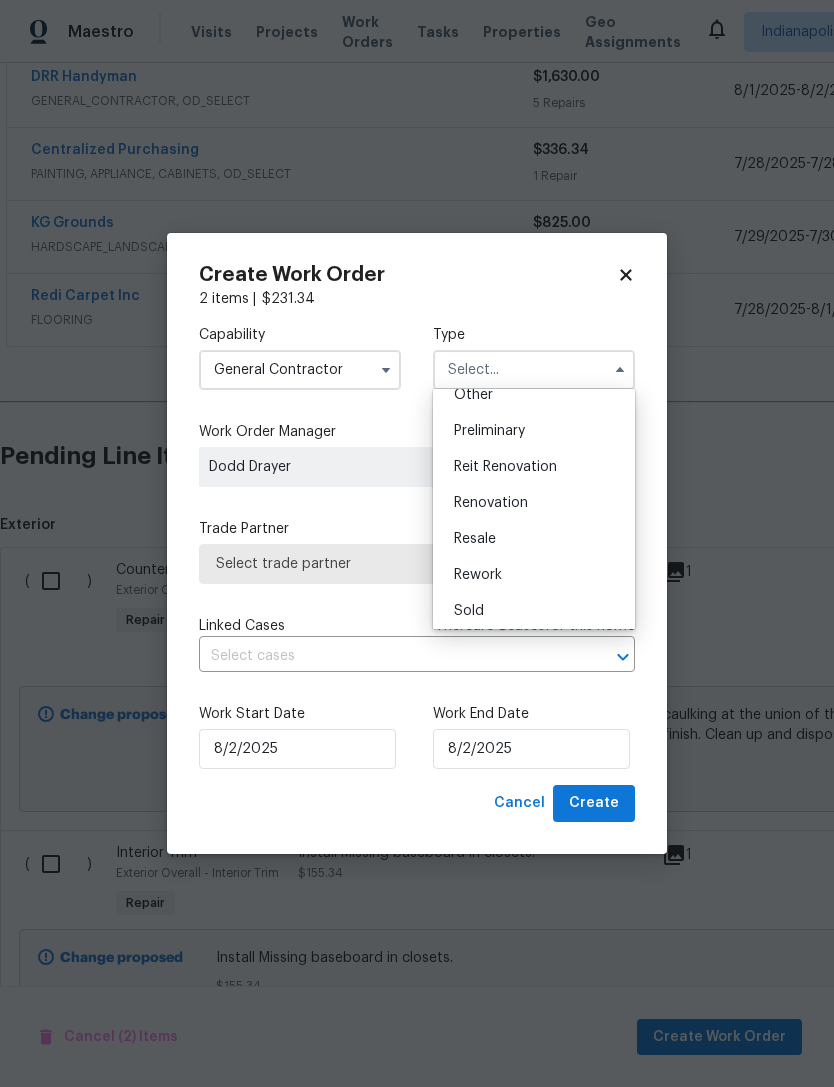 scroll, scrollTop: 426, scrollLeft: 0, axis: vertical 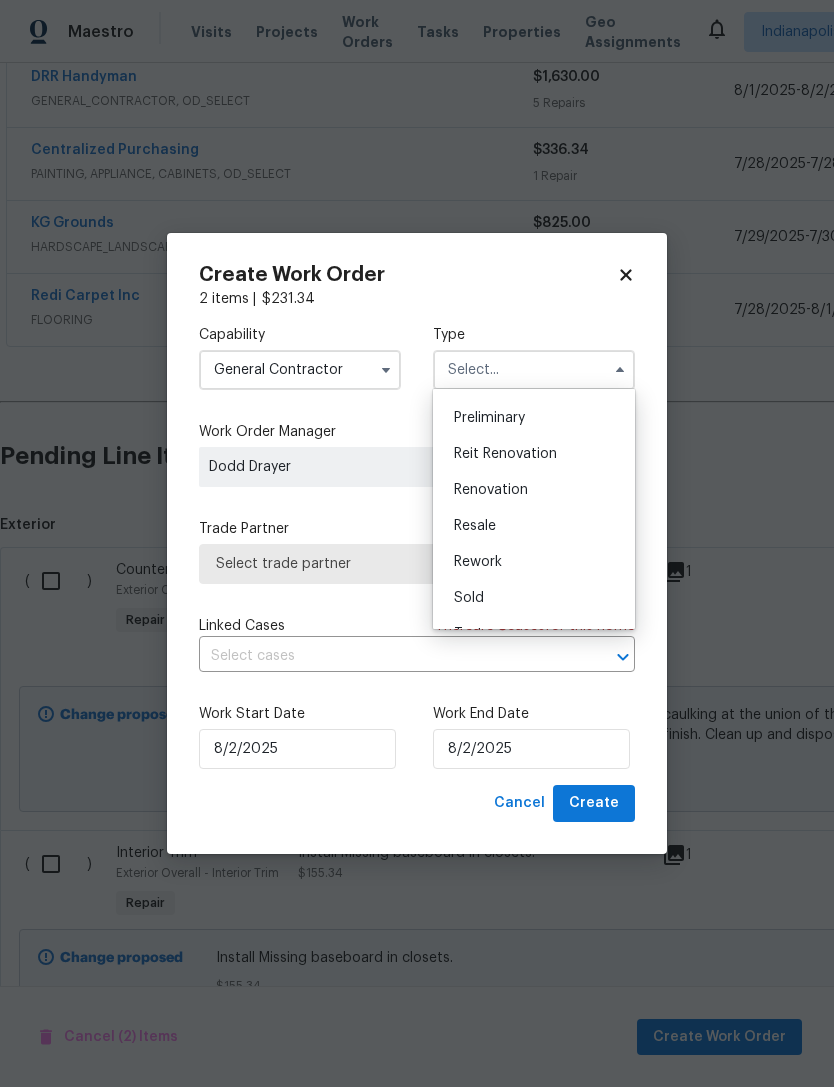 click on "Renovation" at bounding box center (534, 490) 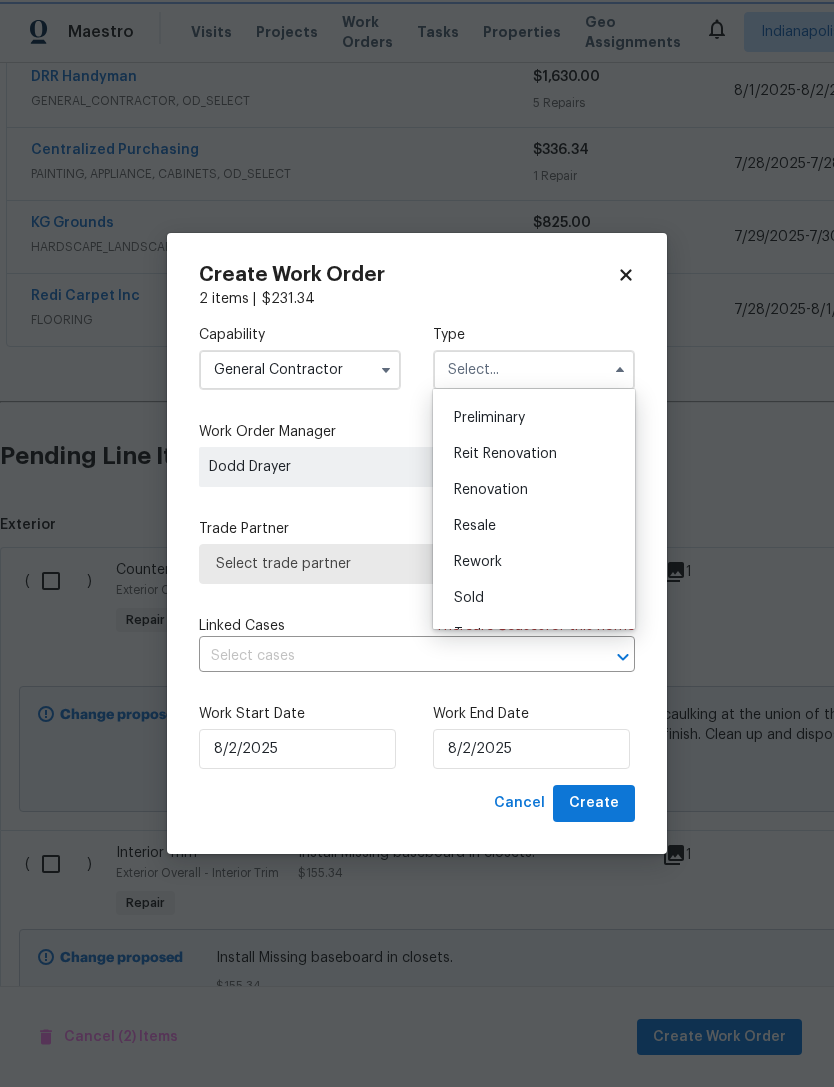 type on "Renovation" 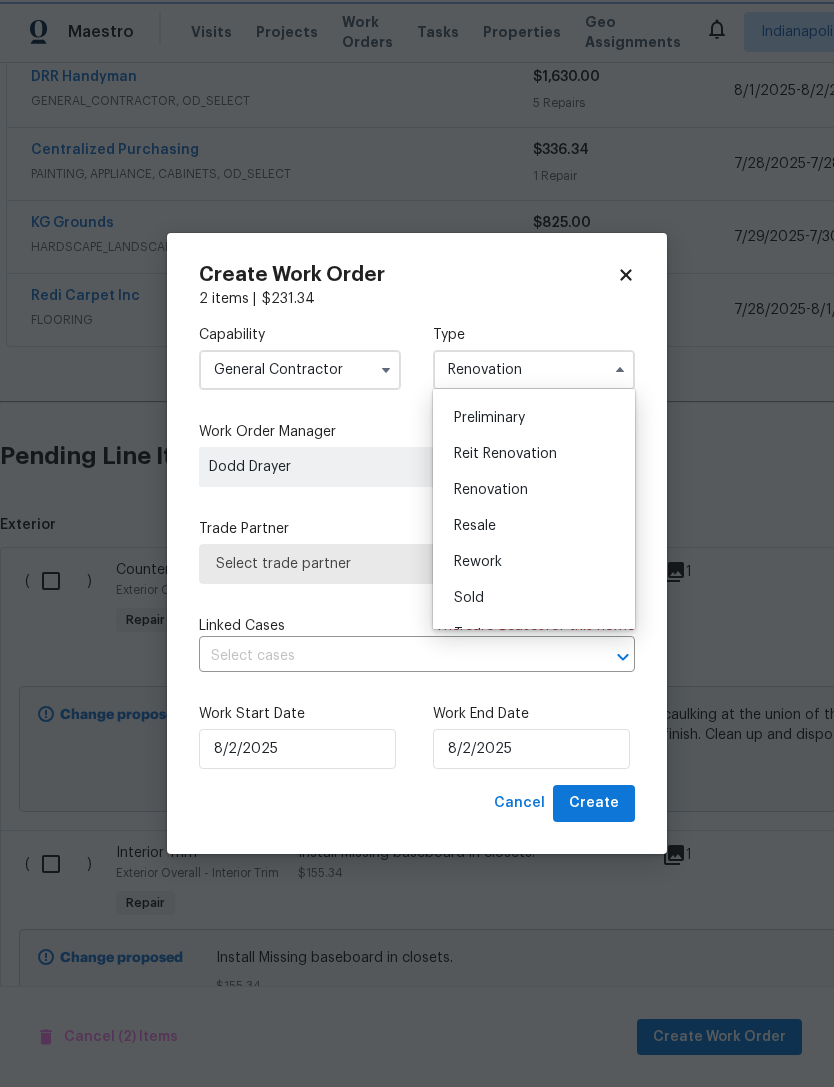 scroll, scrollTop: 0, scrollLeft: 0, axis: both 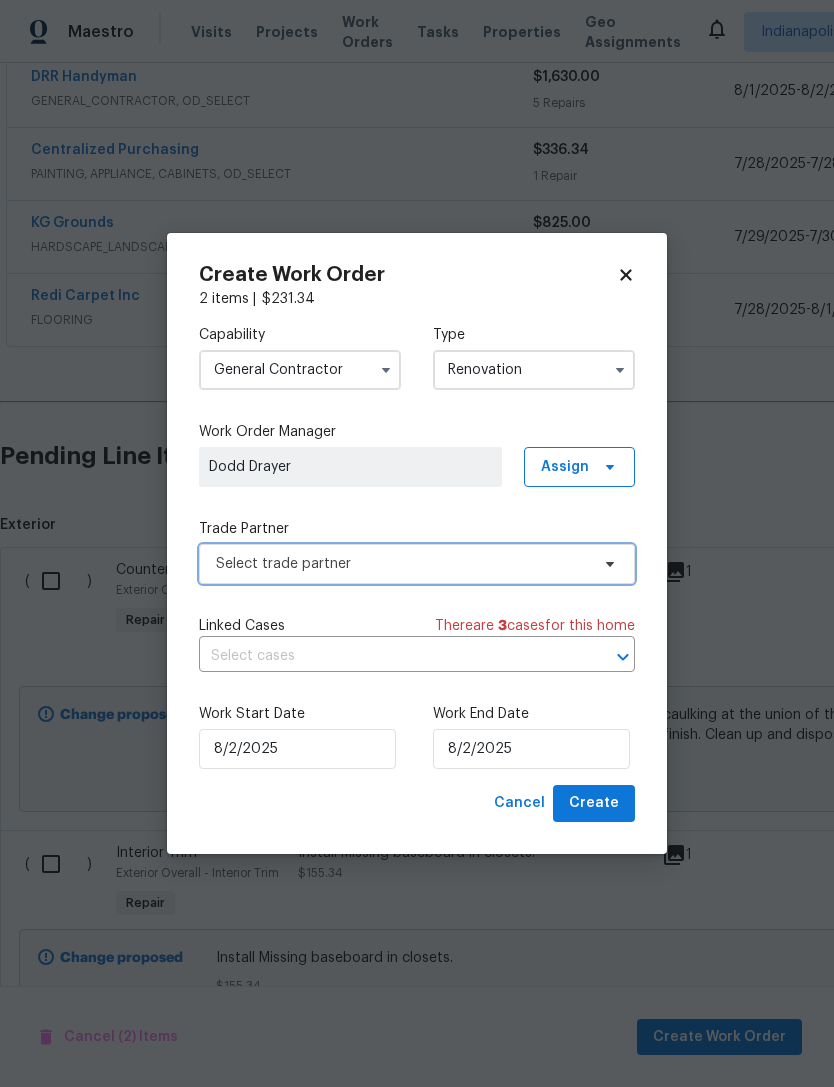 click on "Select trade partner" at bounding box center (417, 564) 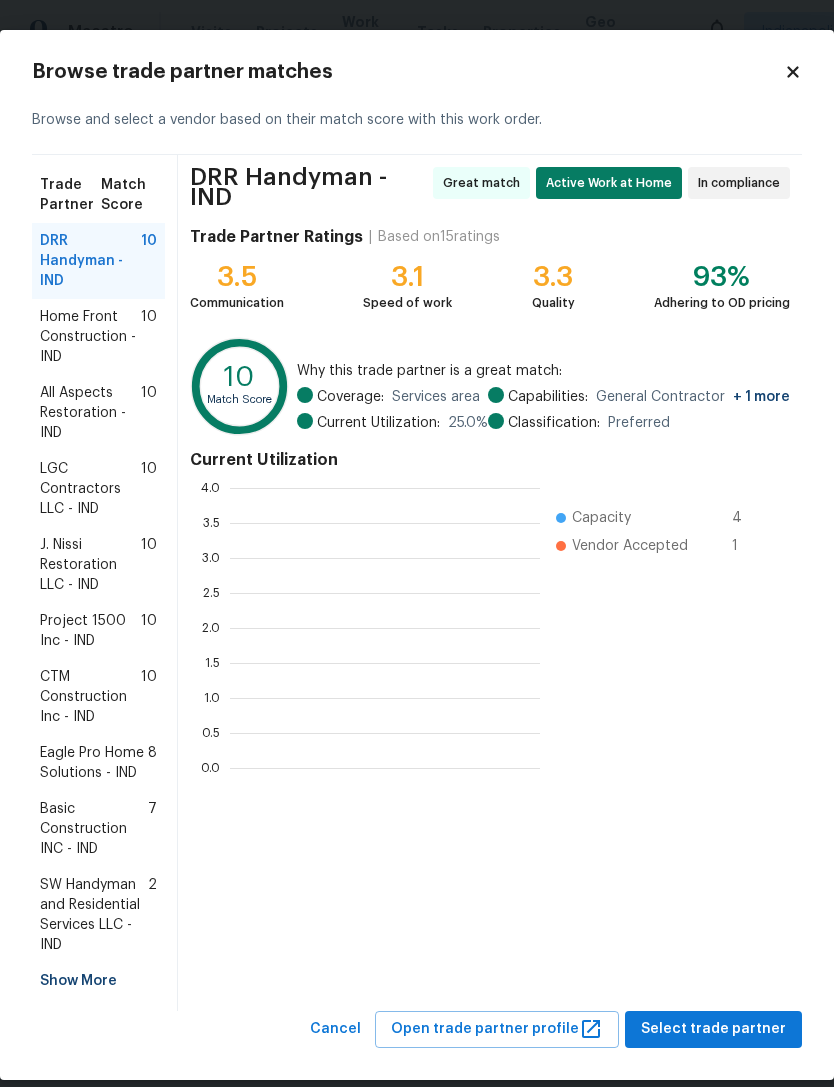 scroll, scrollTop: 2, scrollLeft: 2, axis: both 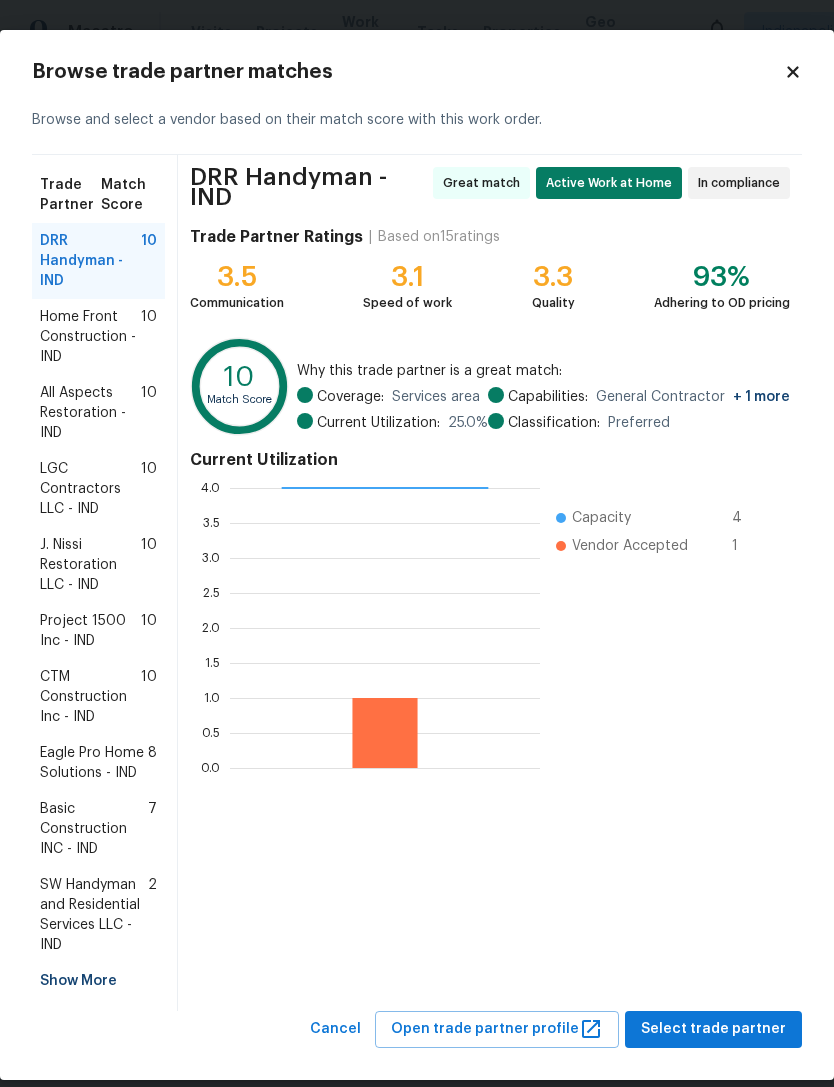click on "DRR Handyman - IND" at bounding box center (90, 261) 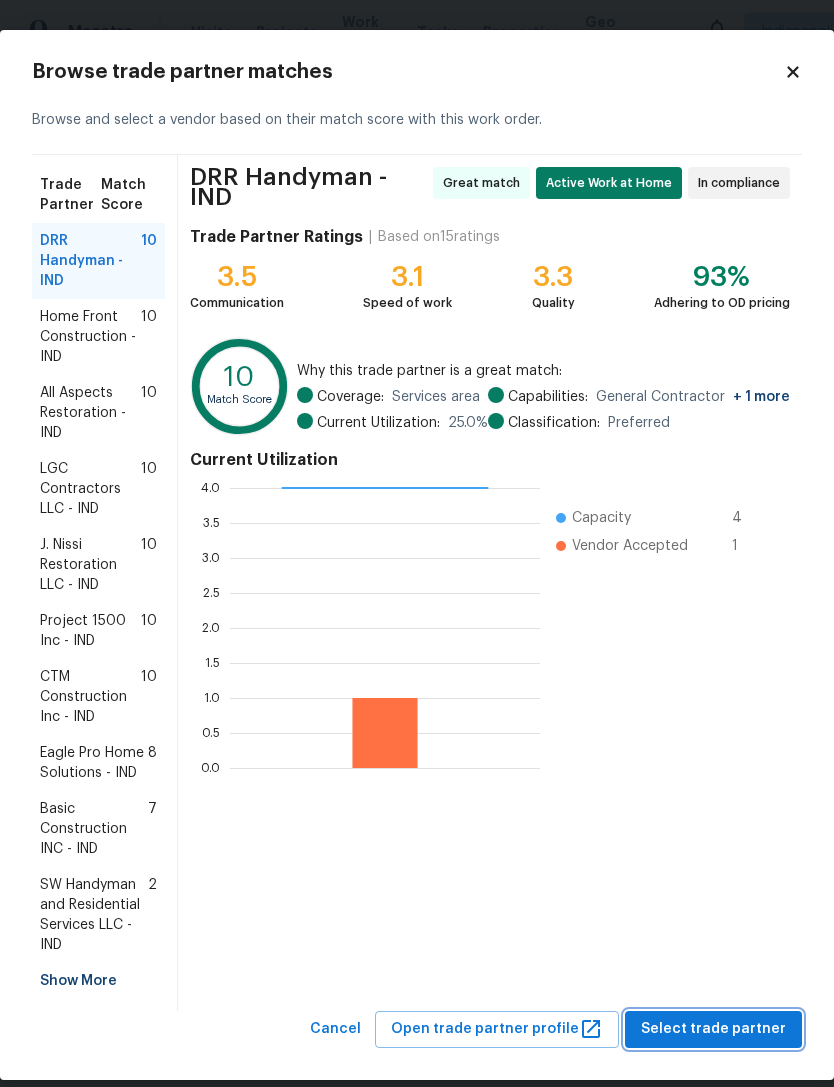click on "Select trade partner" at bounding box center [713, 1029] 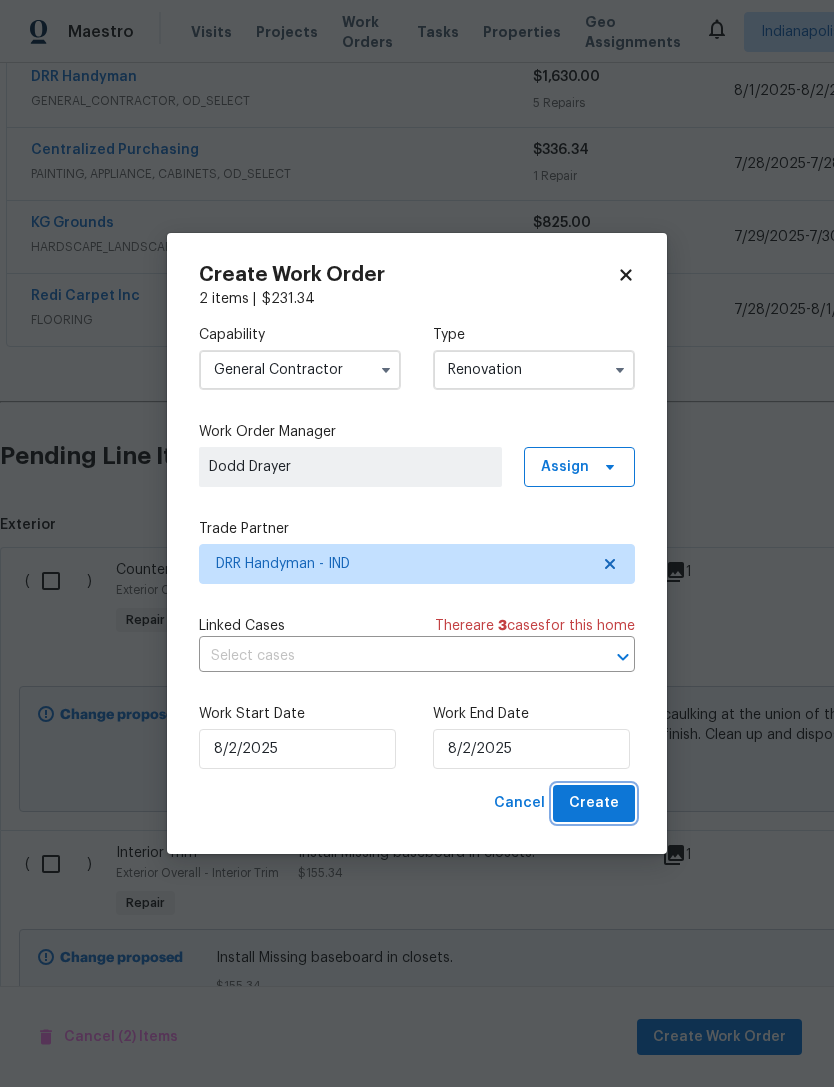 click on "Create" at bounding box center (594, 803) 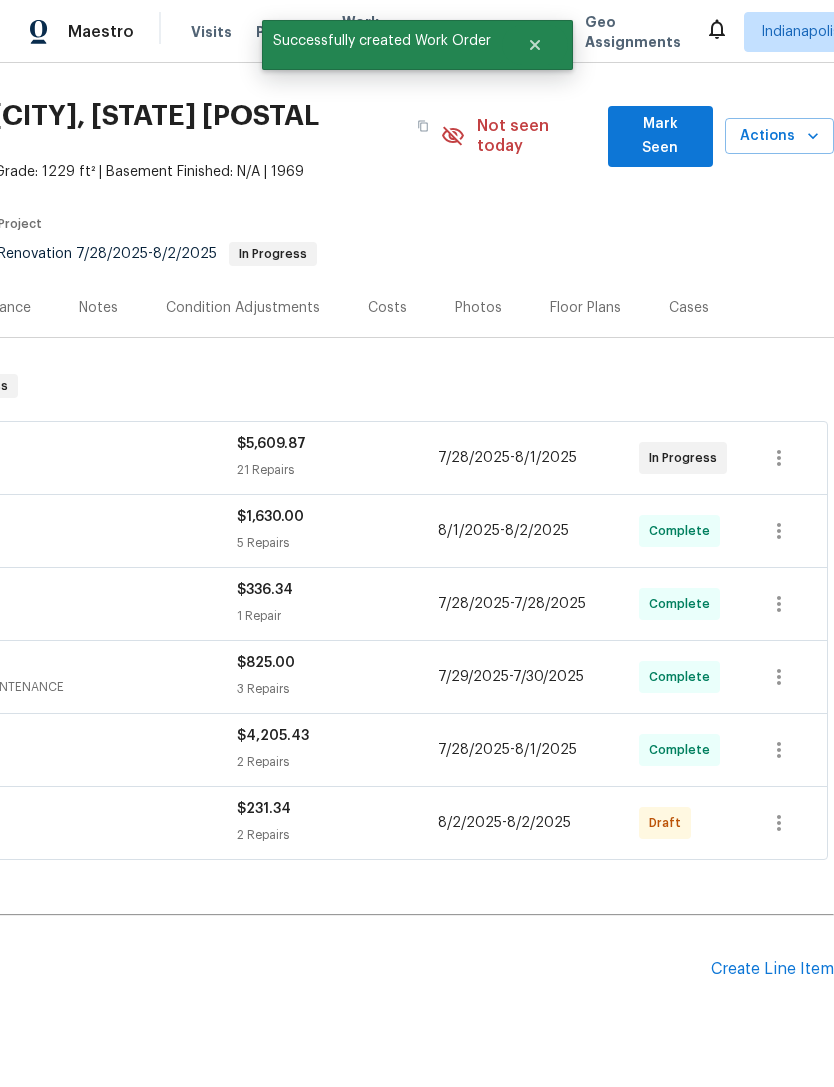 scroll, scrollTop: 45, scrollLeft: 296, axis: both 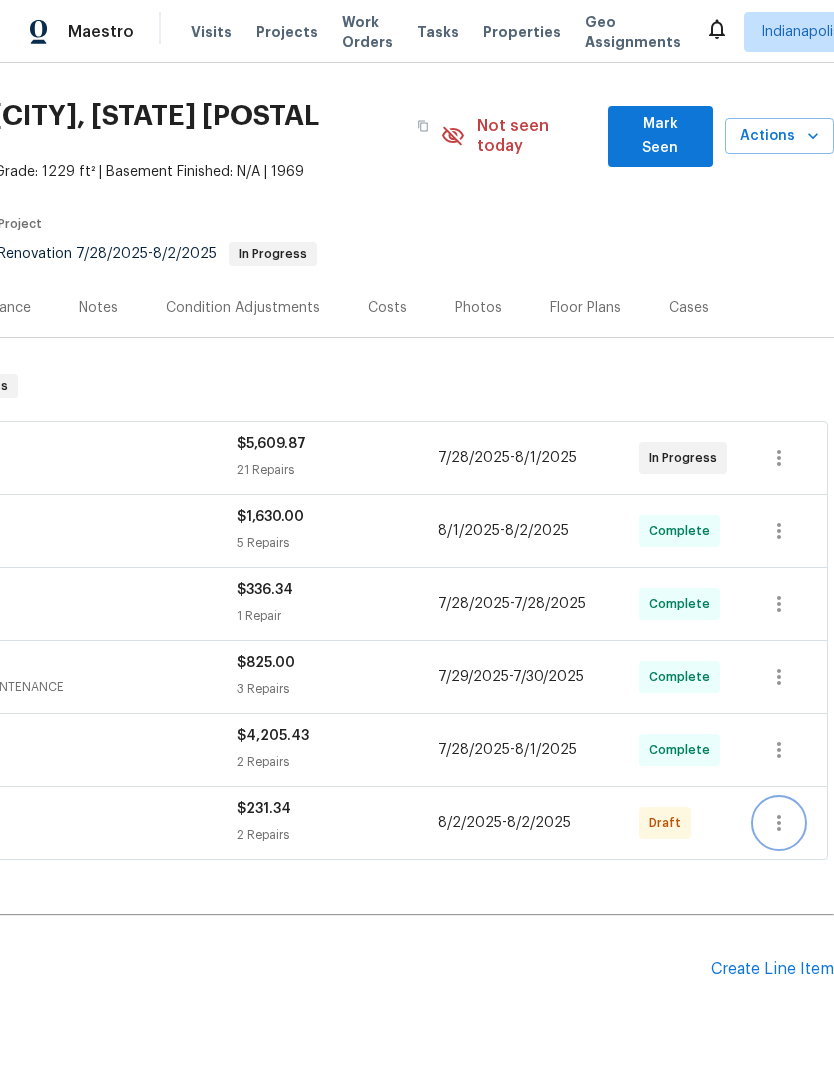 click 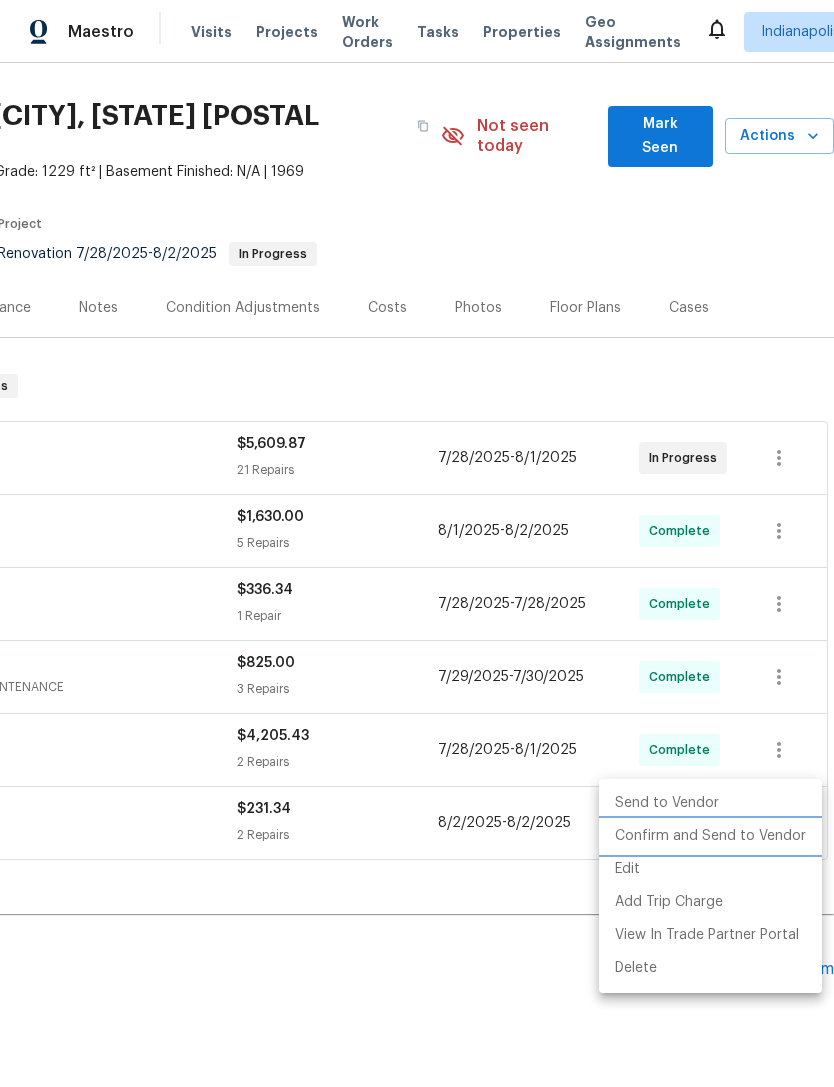 click on "Confirm and Send to Vendor" at bounding box center (710, 836) 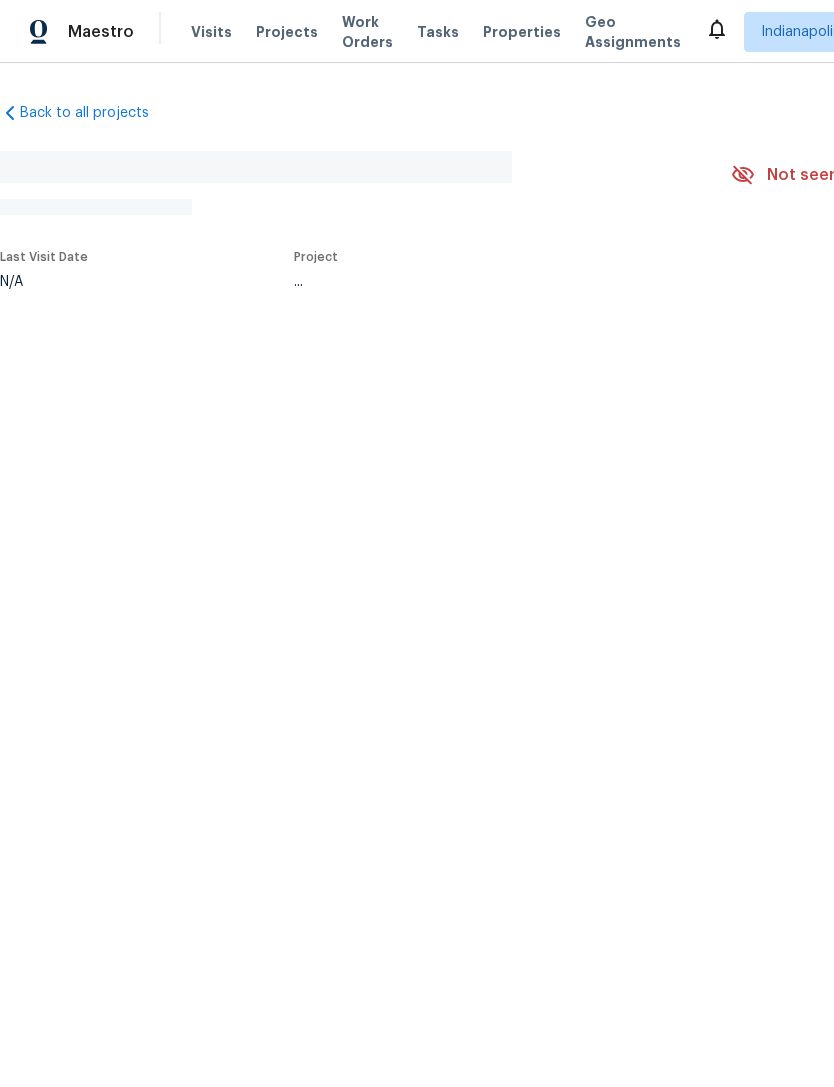 scroll, scrollTop: 0, scrollLeft: 0, axis: both 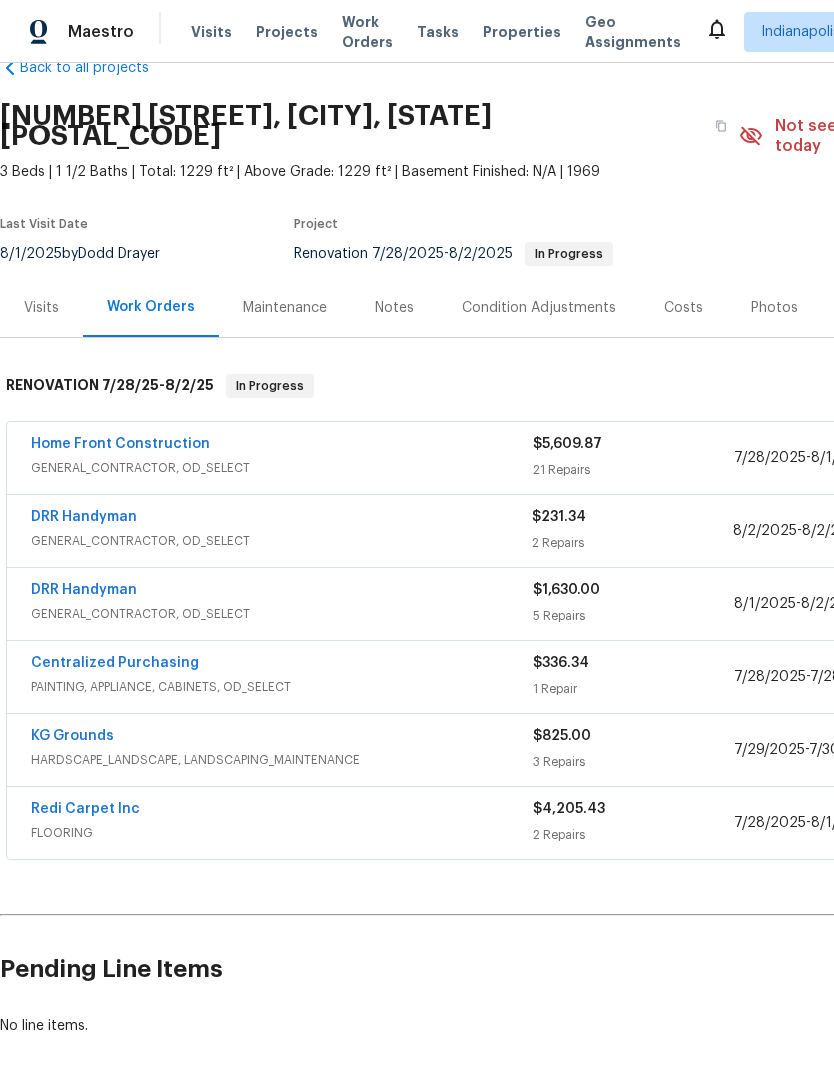 click on "Home Front Construction" at bounding box center [120, 444] 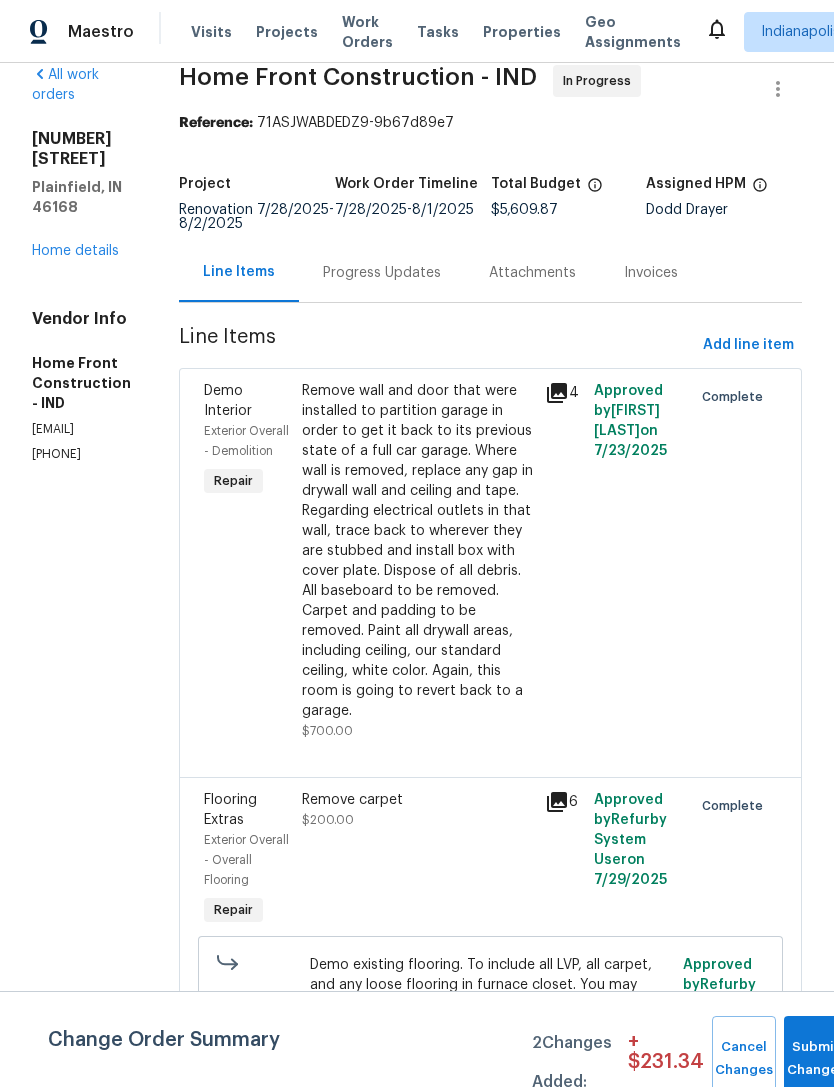 scroll, scrollTop: 20, scrollLeft: 0, axis: vertical 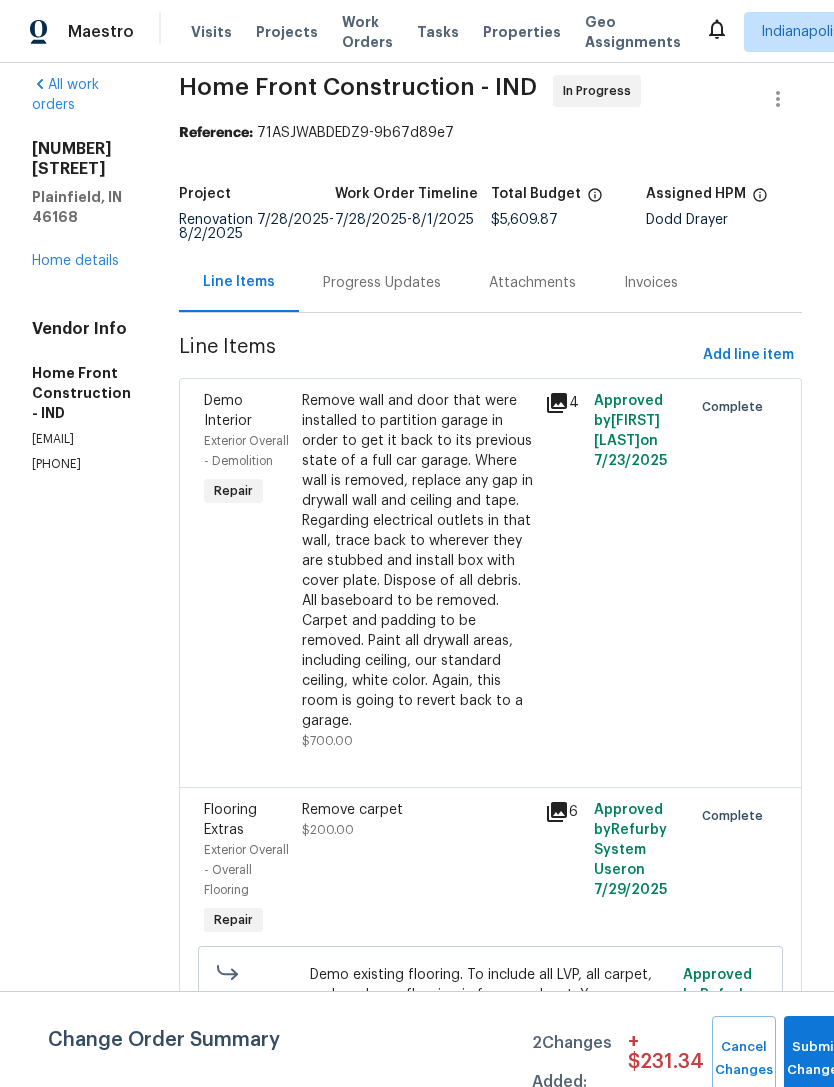 click on "Home details" at bounding box center (75, 261) 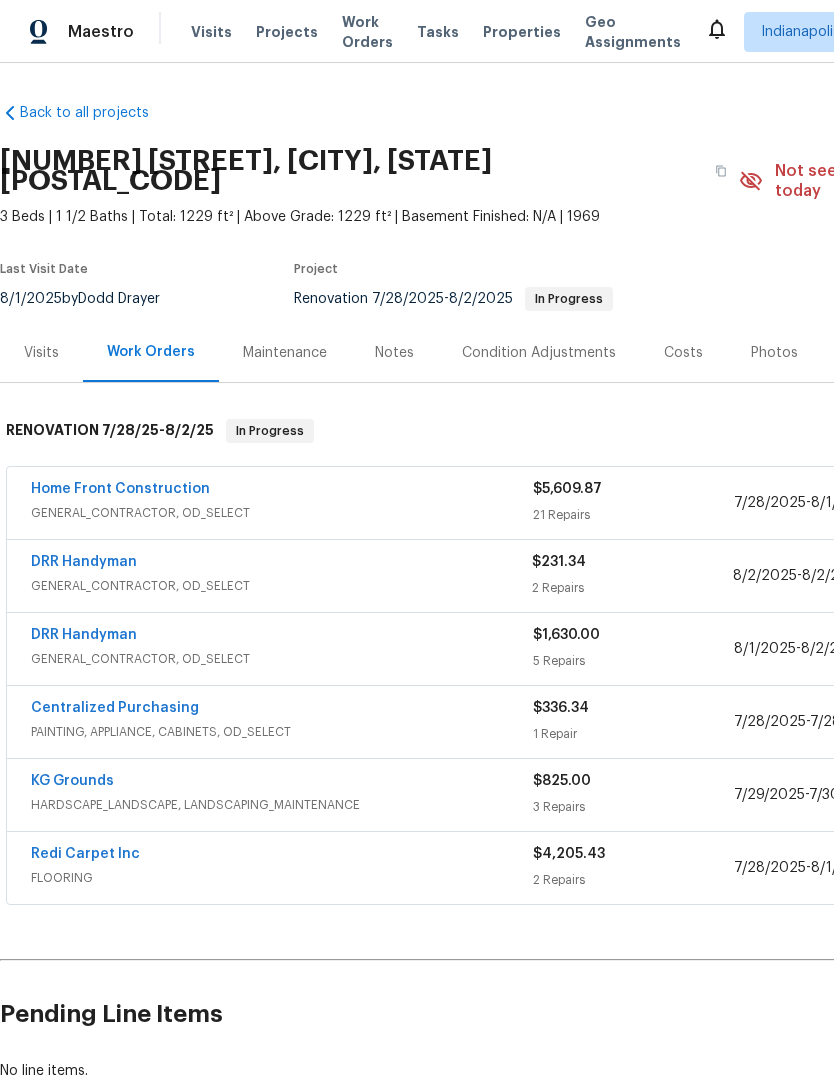 click on "DRR Handyman" at bounding box center [84, 635] 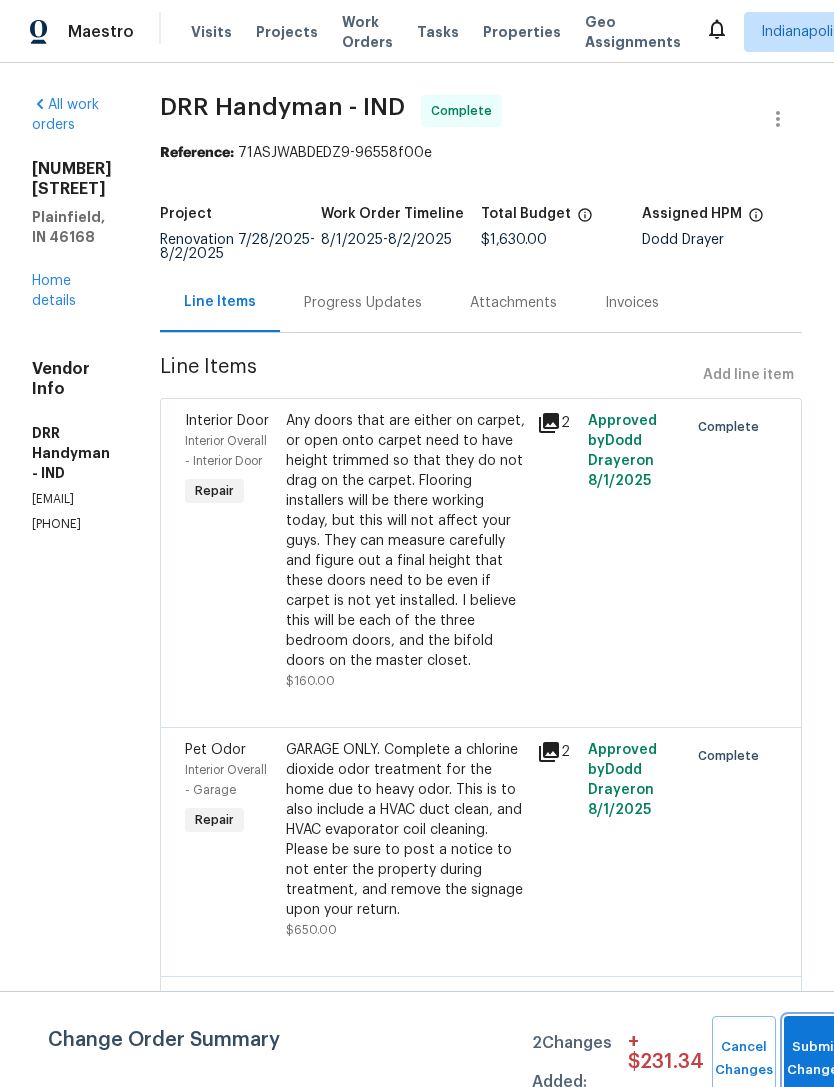 click on "Submit Changes" at bounding box center (816, 1059) 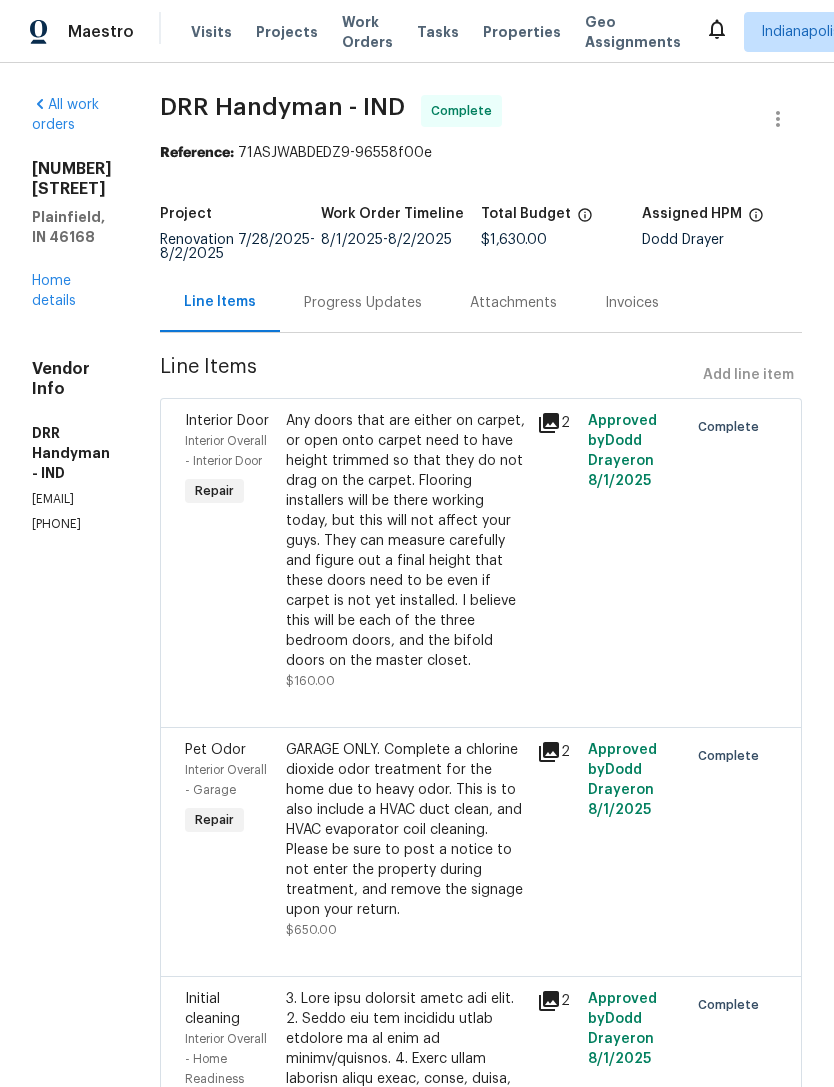 click on "Home details" at bounding box center [54, 291] 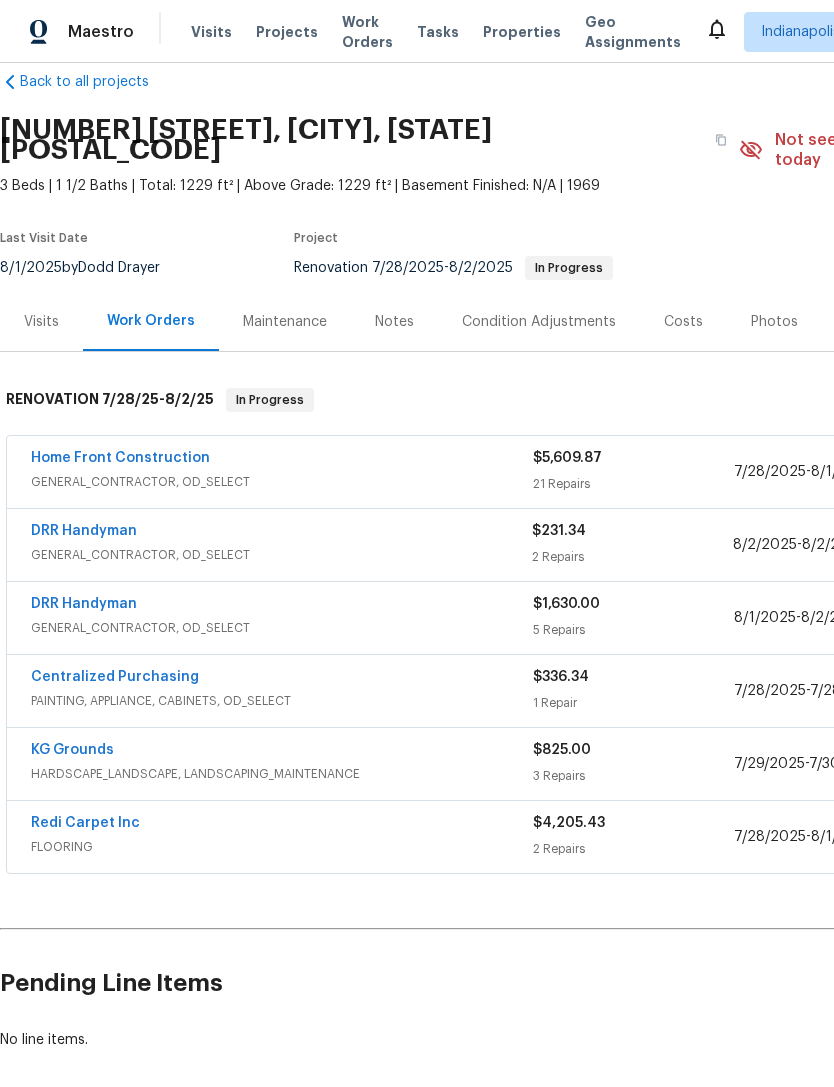 scroll, scrollTop: 30, scrollLeft: 0, axis: vertical 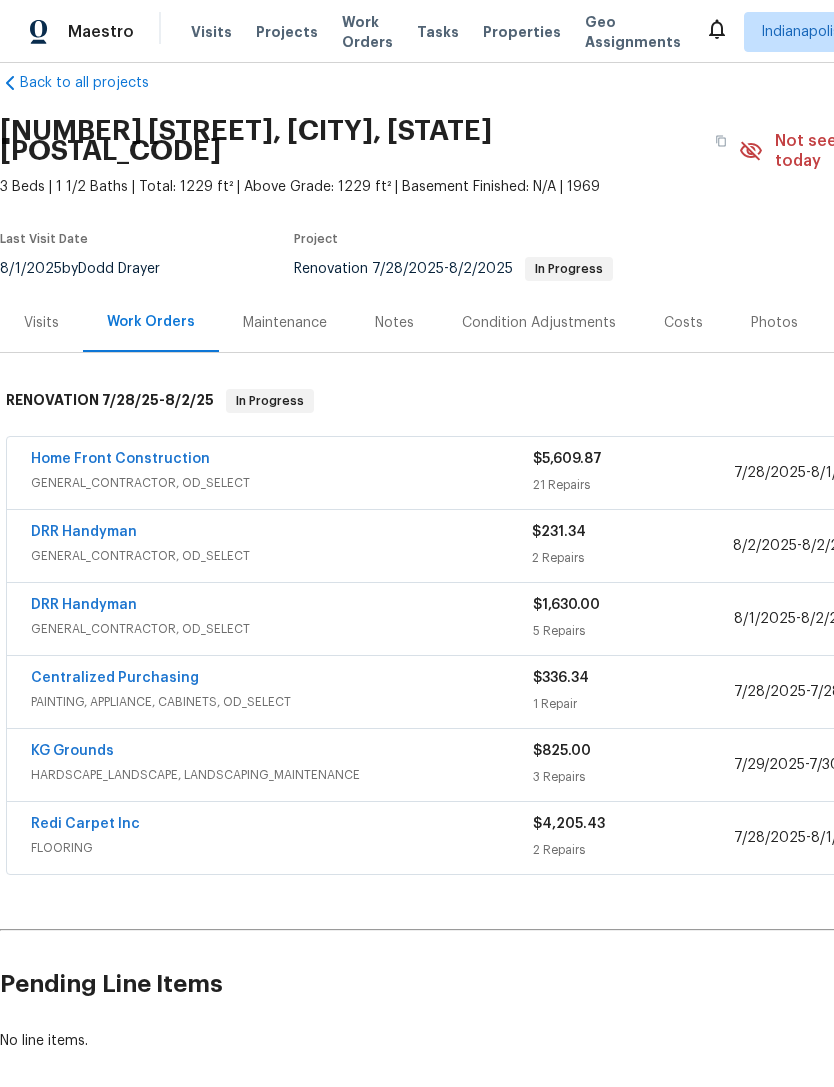 click on "Home Front Construction" at bounding box center (120, 459) 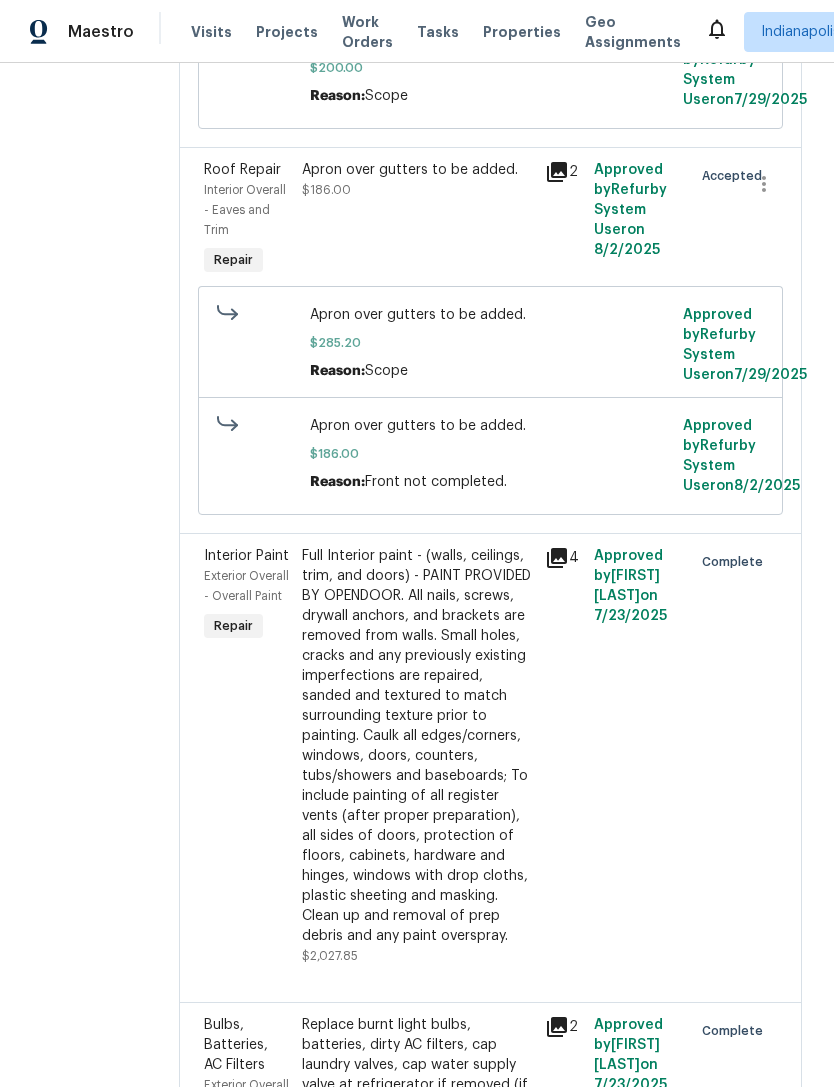 scroll, scrollTop: 1176, scrollLeft: 0, axis: vertical 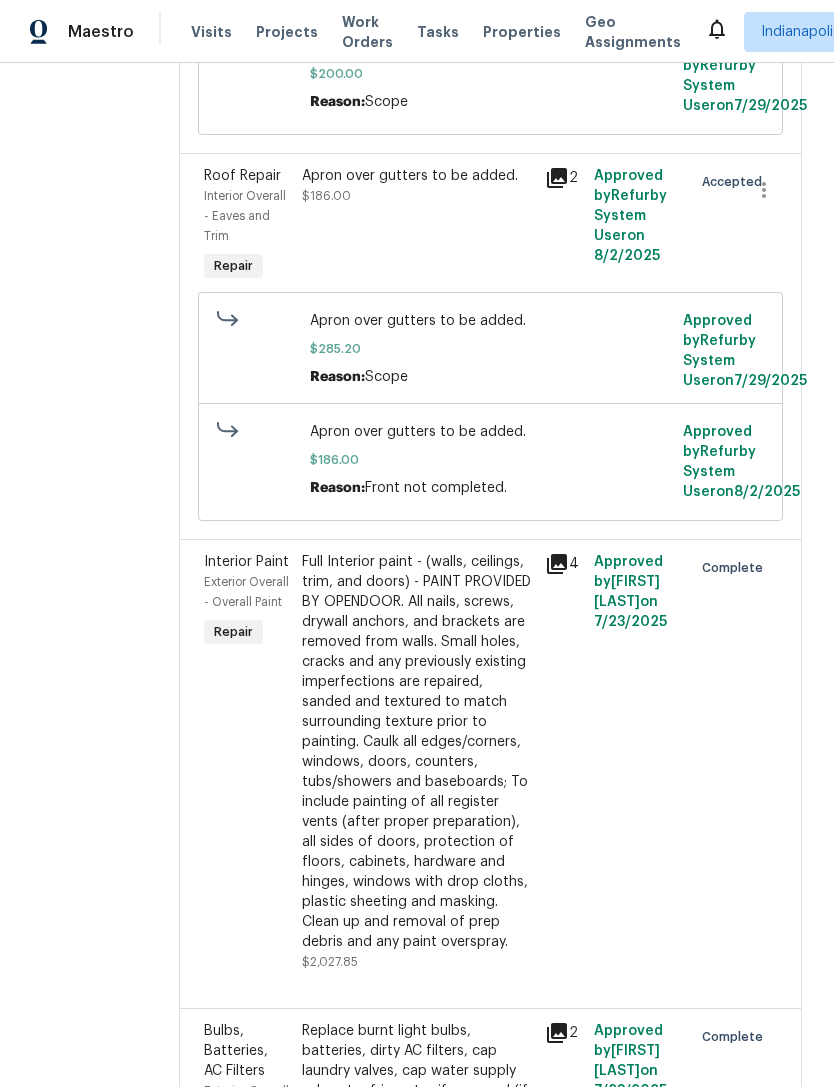 click on "Apron over gutters to be added. $186.00" at bounding box center (418, 226) 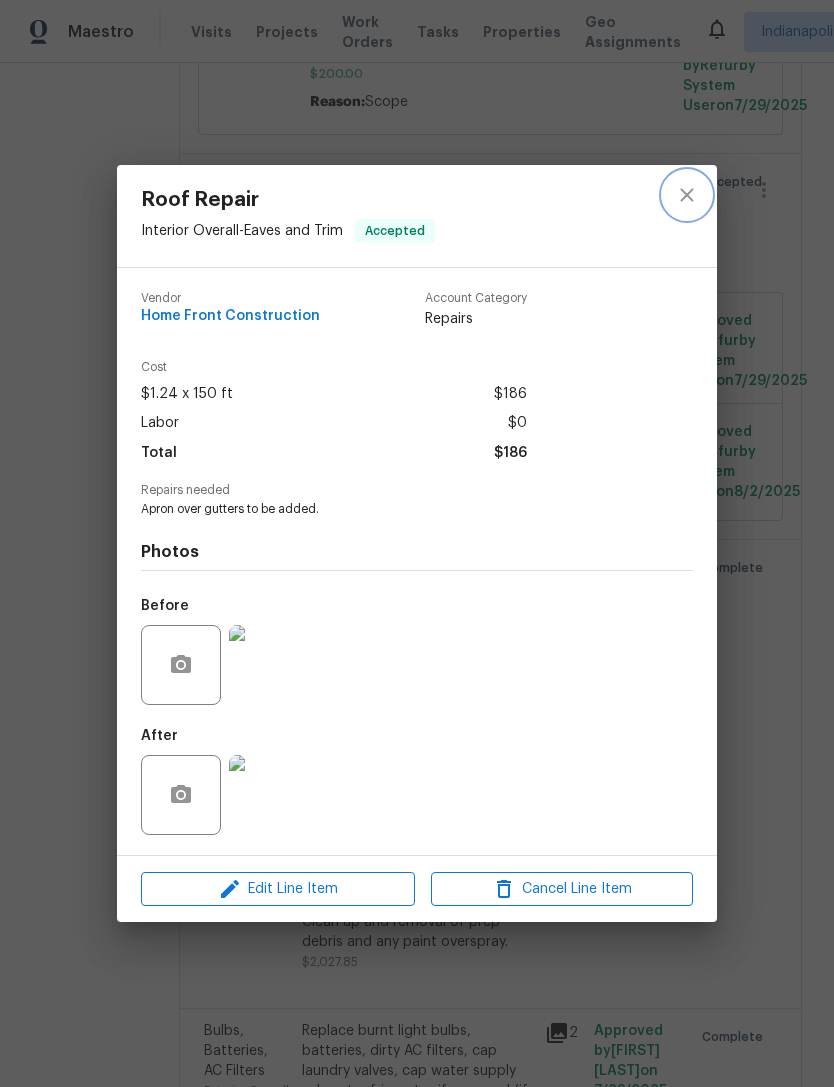 click 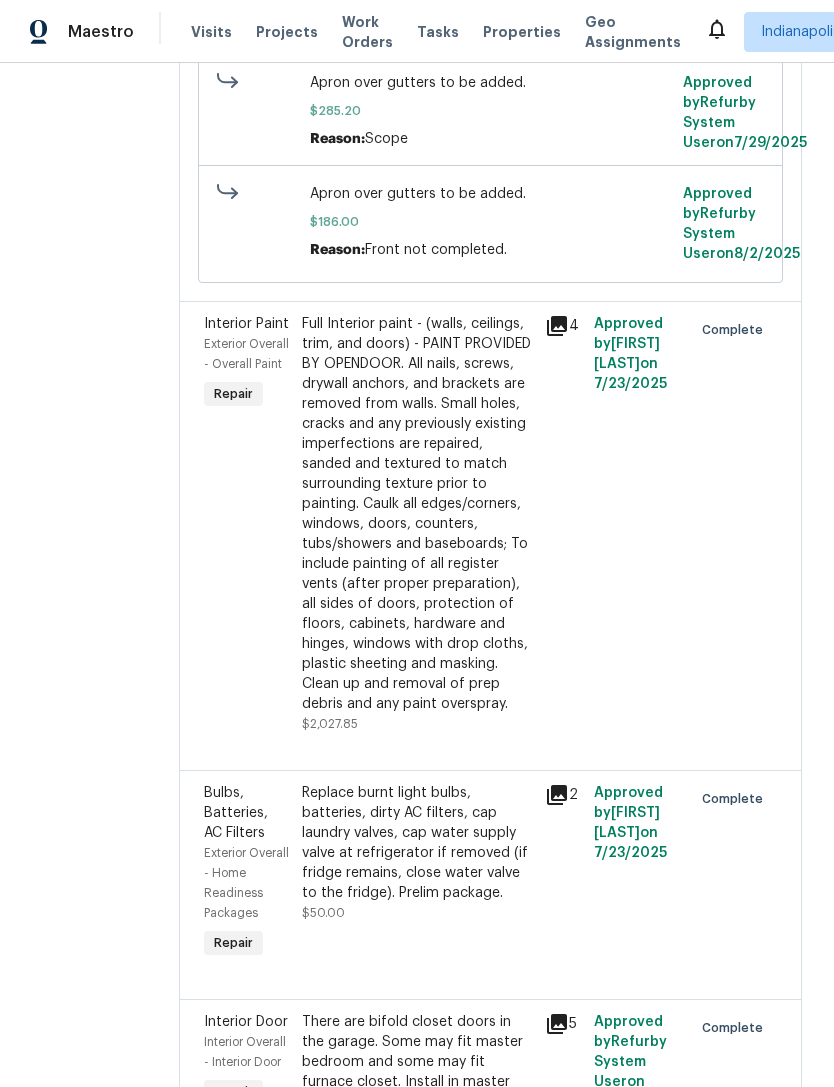 scroll, scrollTop: 1410, scrollLeft: 0, axis: vertical 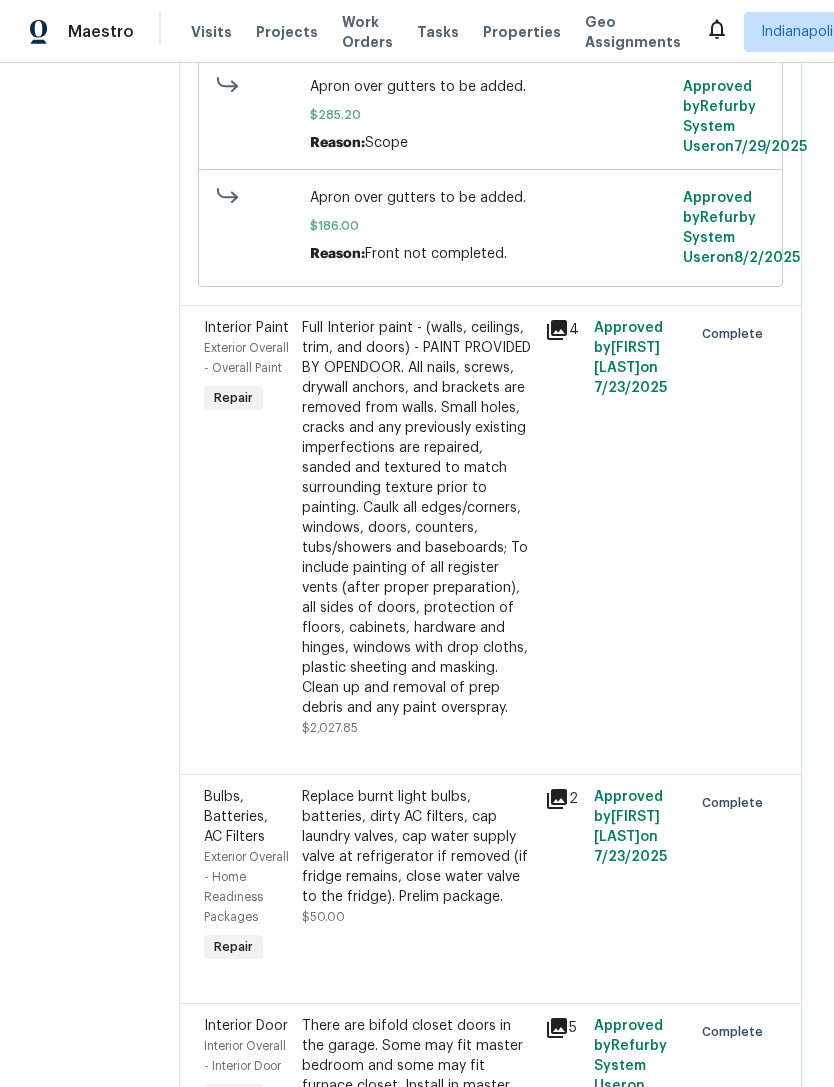 click on "Apron over gutters to be added. $186.00" at bounding box center (418, -8) 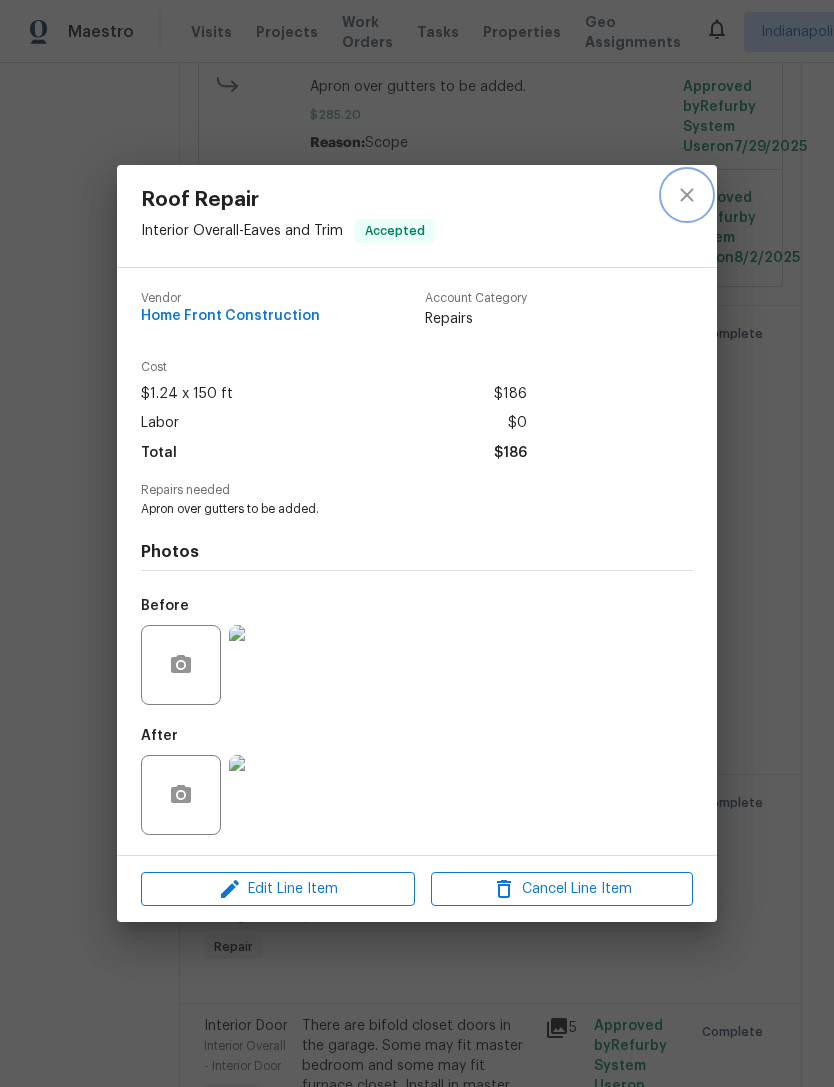 click 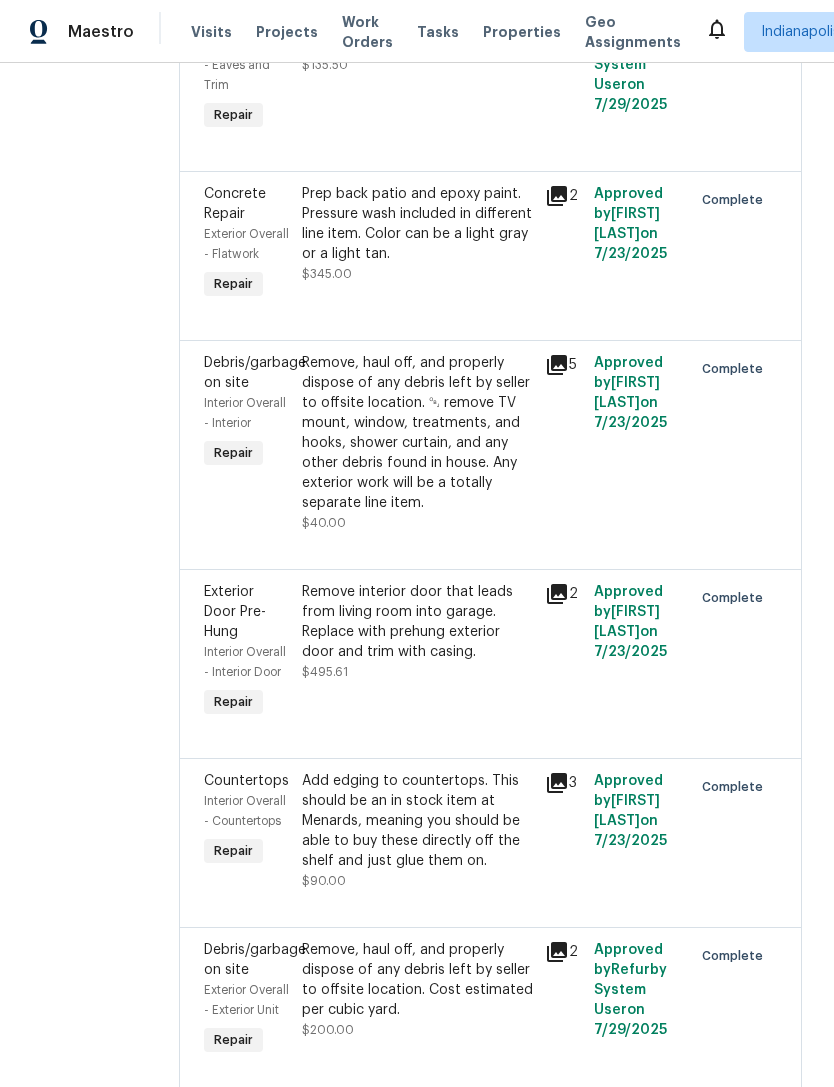 scroll, scrollTop: 3826, scrollLeft: 0, axis: vertical 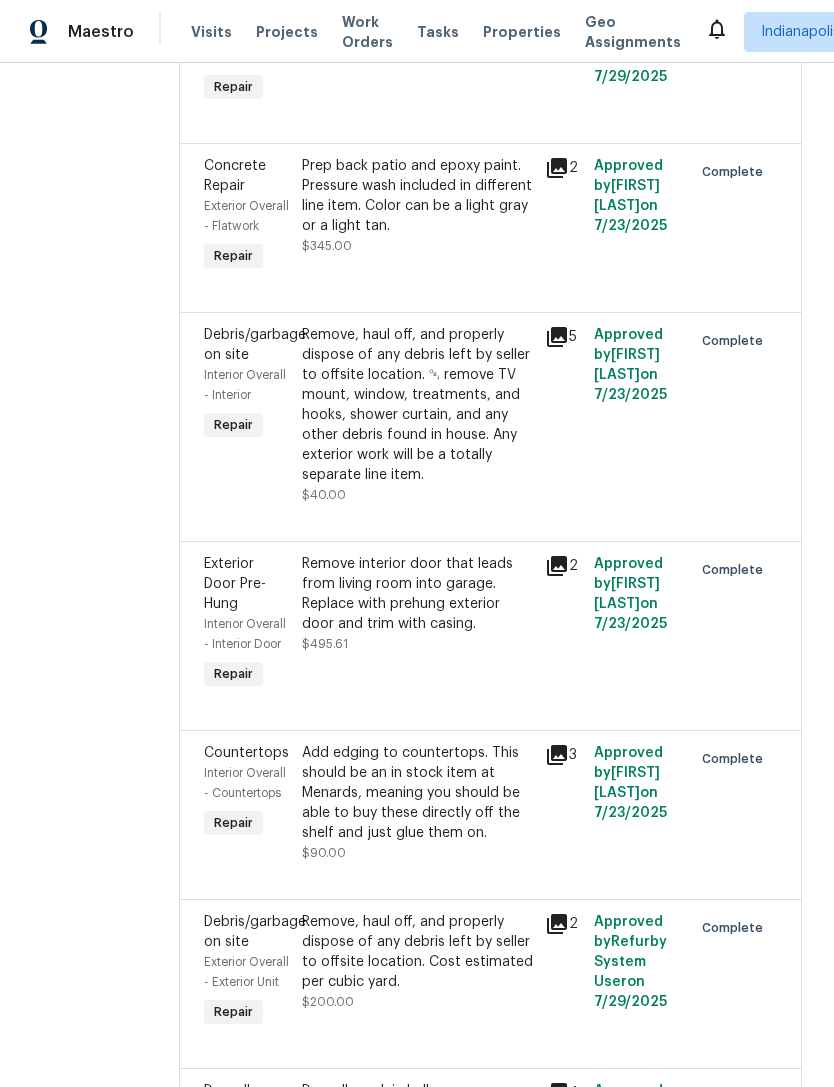 click on "Diagnose spigot. Replace handle only not spigot. $43.31" at bounding box center [418, -311] 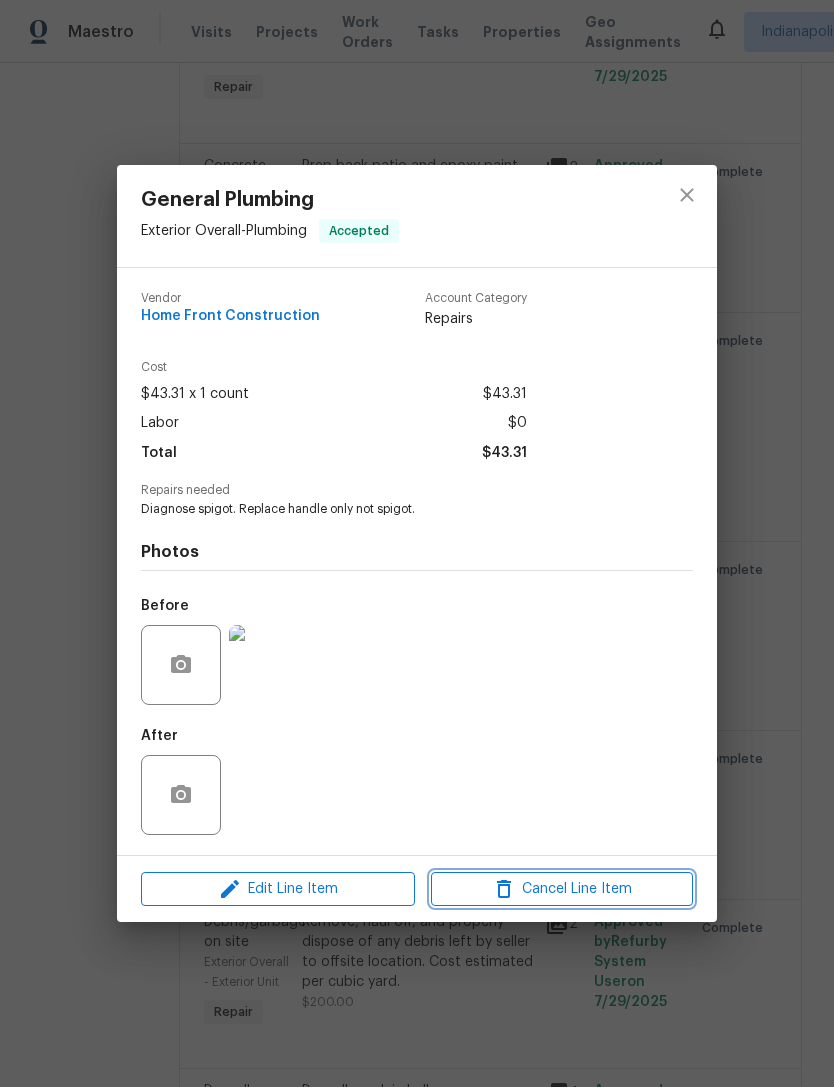 click on "Cancel Line Item" at bounding box center (562, 889) 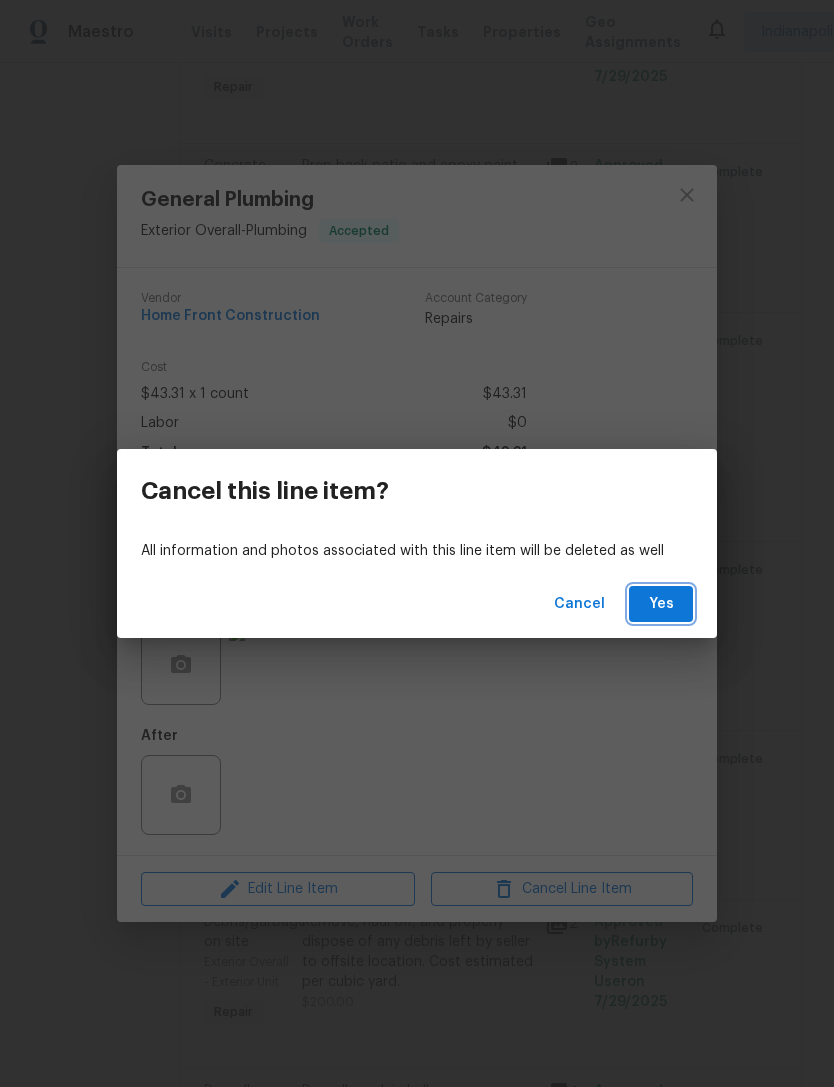 click on "Yes" at bounding box center (661, 604) 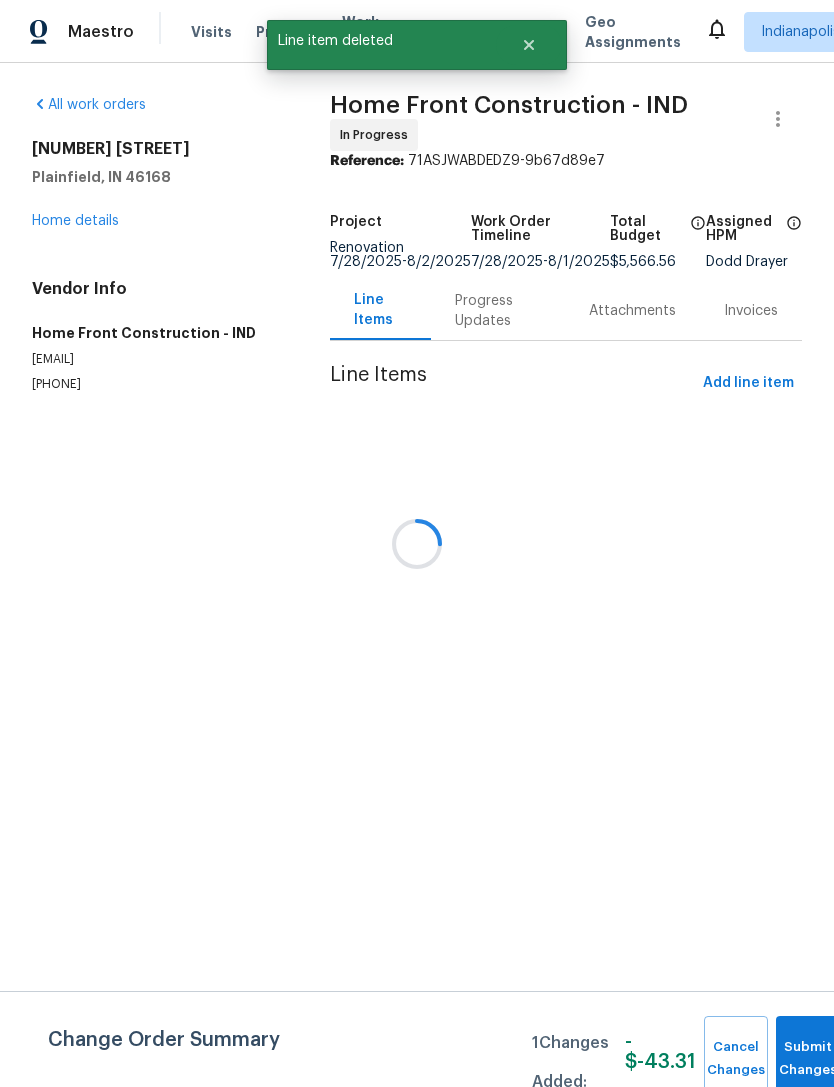 scroll, scrollTop: 0, scrollLeft: 0, axis: both 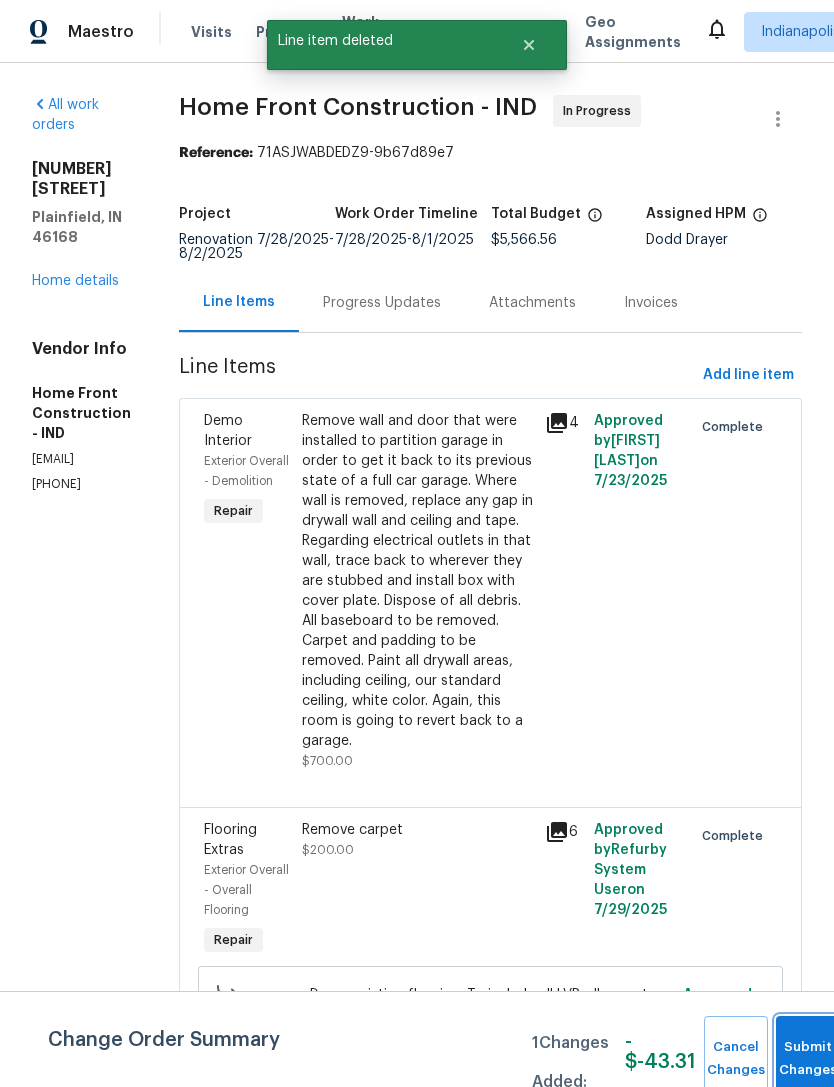 click on "Submit Changes" at bounding box center [808, 1059] 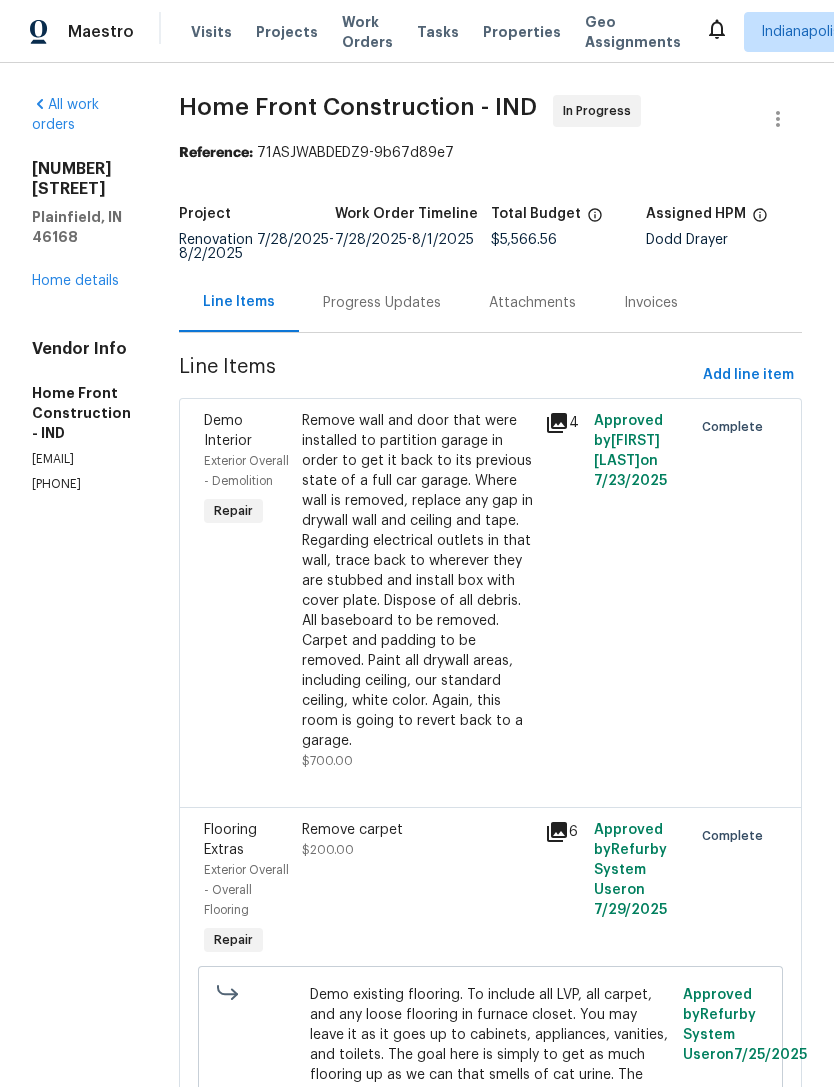 click on "Home details" at bounding box center [75, 281] 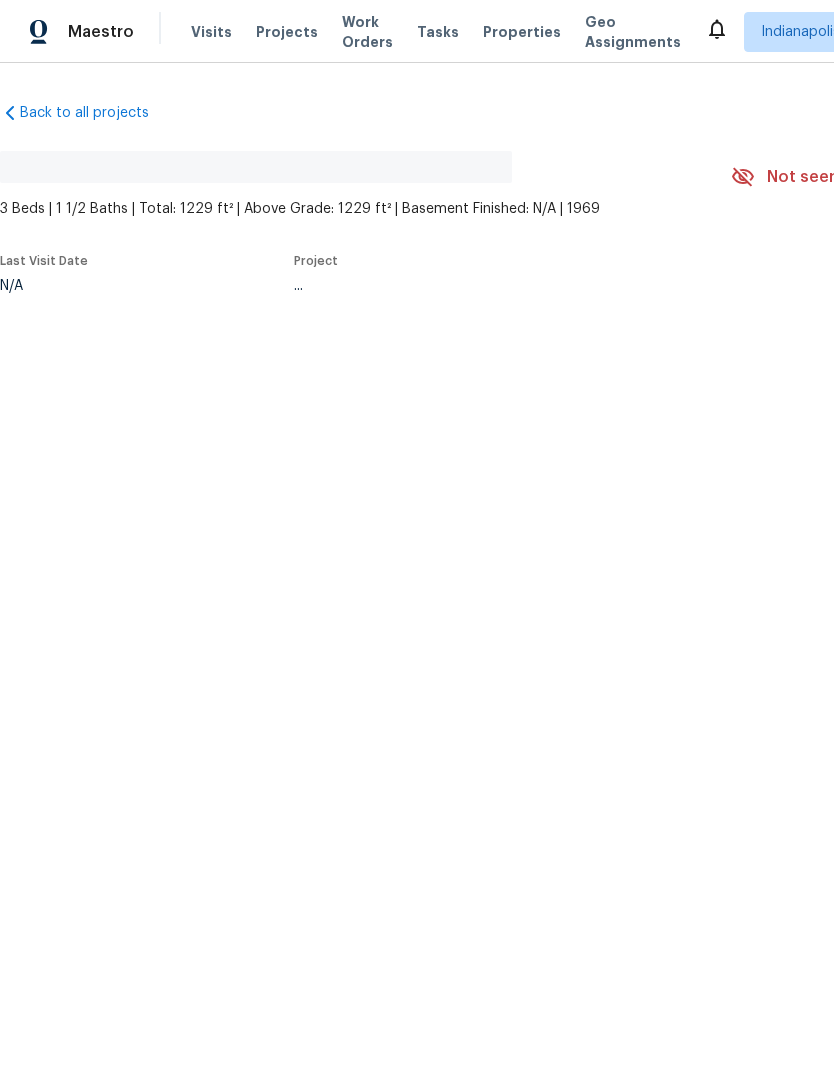 scroll, scrollTop: 0, scrollLeft: 0, axis: both 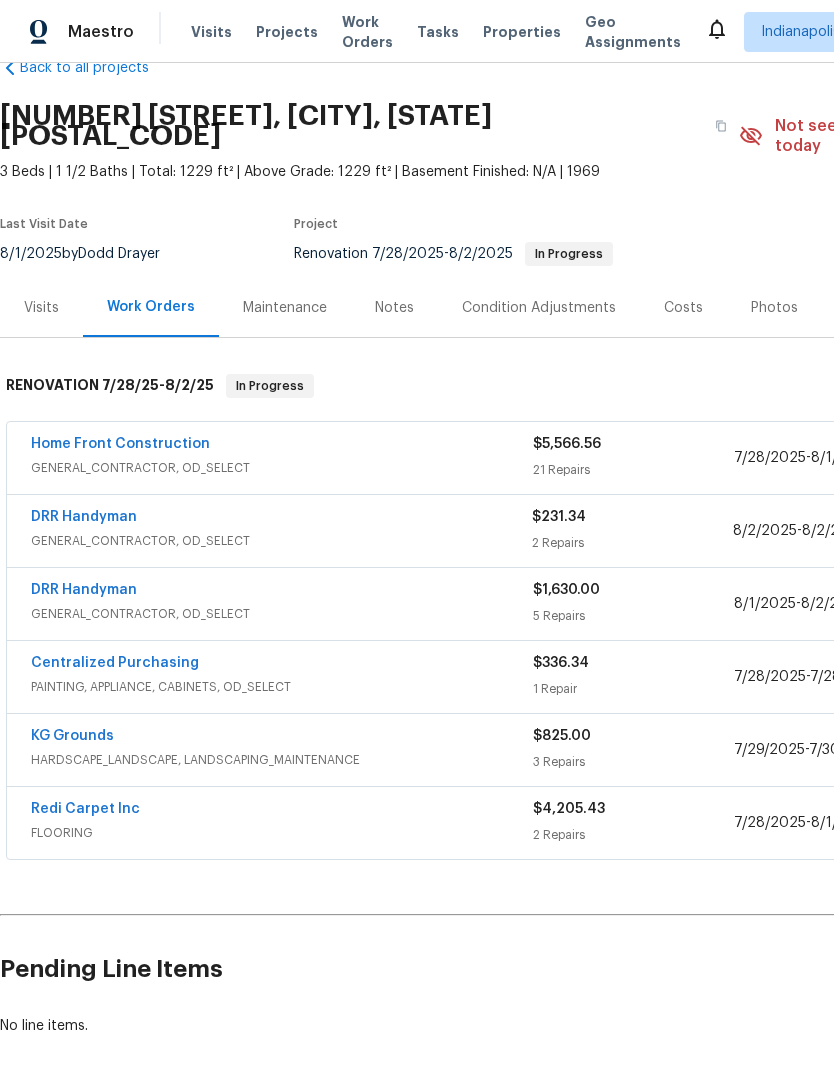 click on "Home Front Construction" at bounding box center [120, 444] 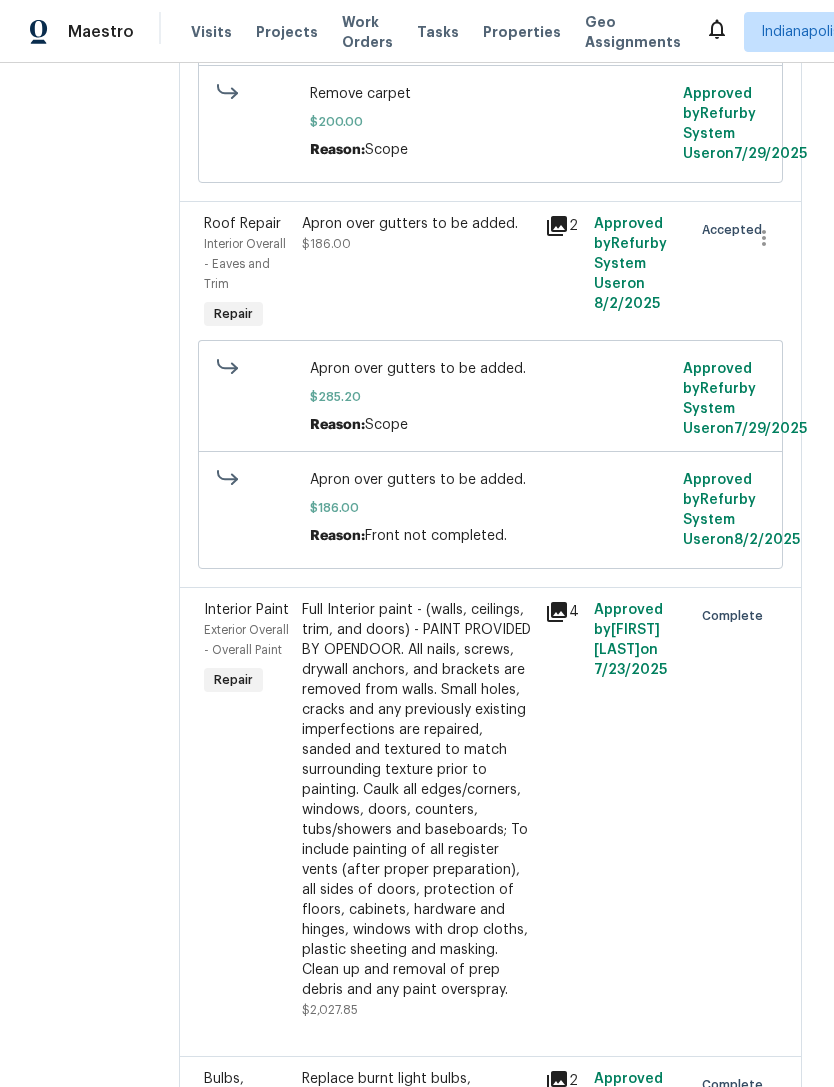 scroll, scrollTop: 1127, scrollLeft: 0, axis: vertical 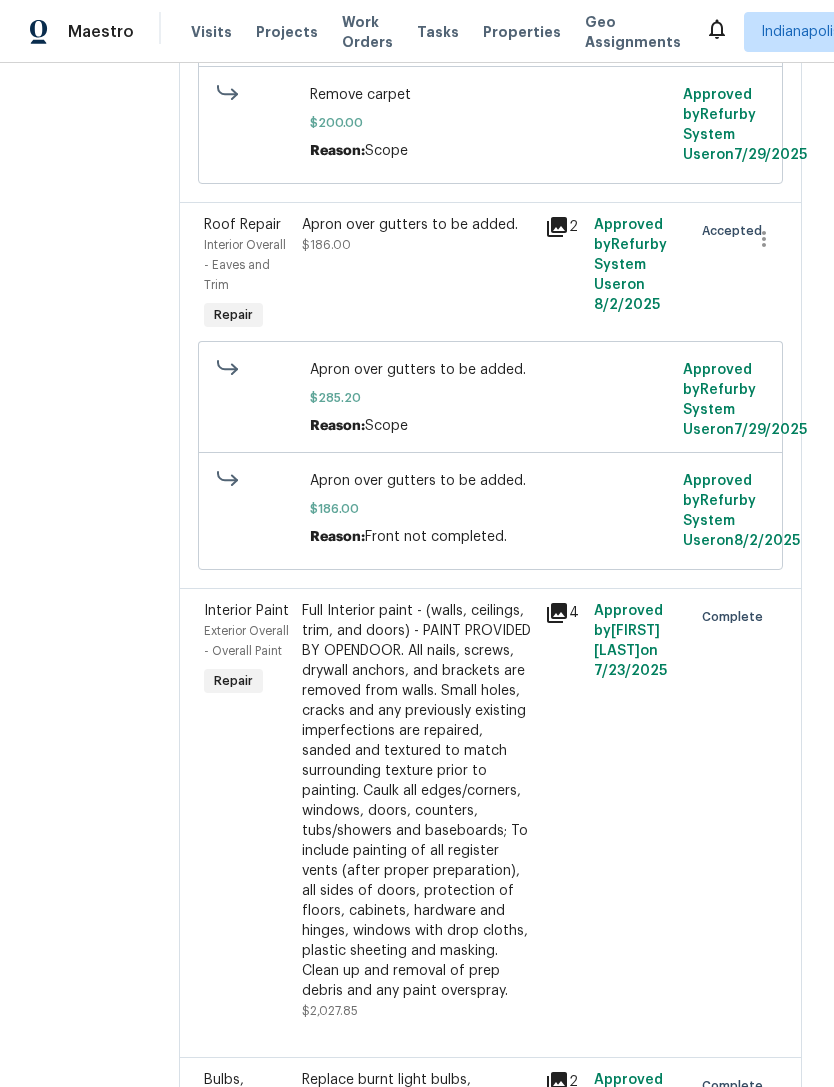 click on "Apron over gutters to be added. $186.00" at bounding box center [418, 275] 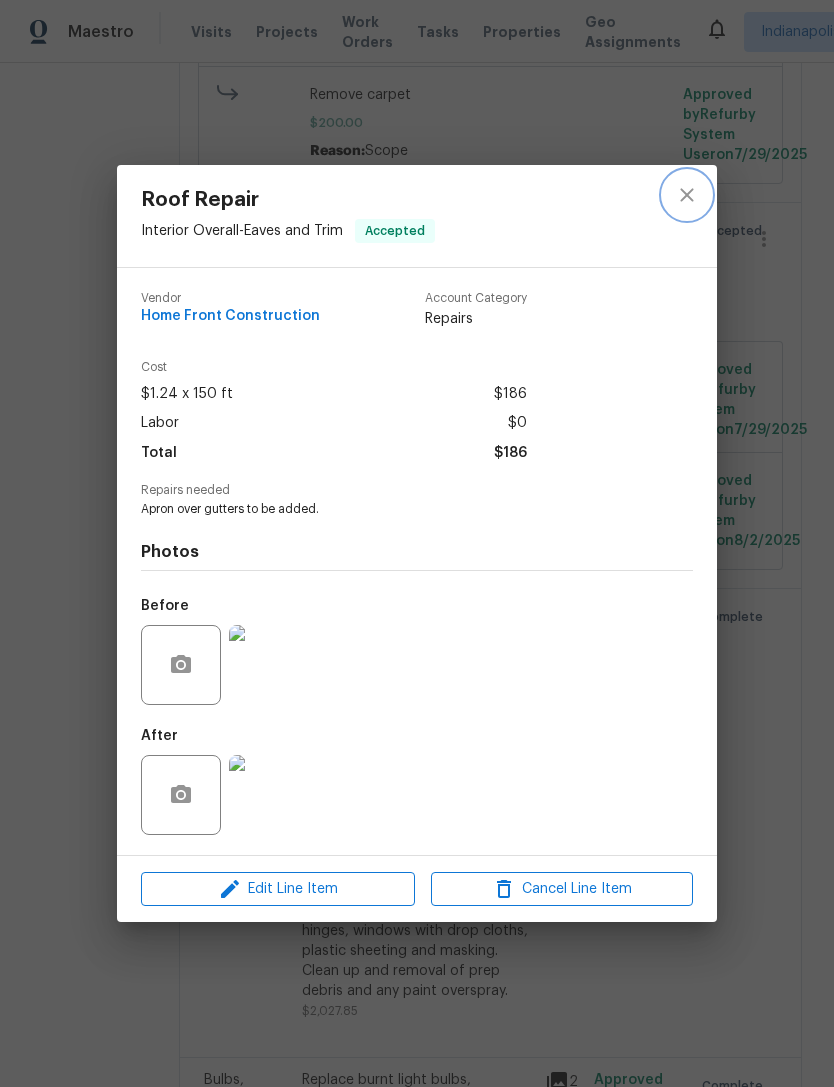 click 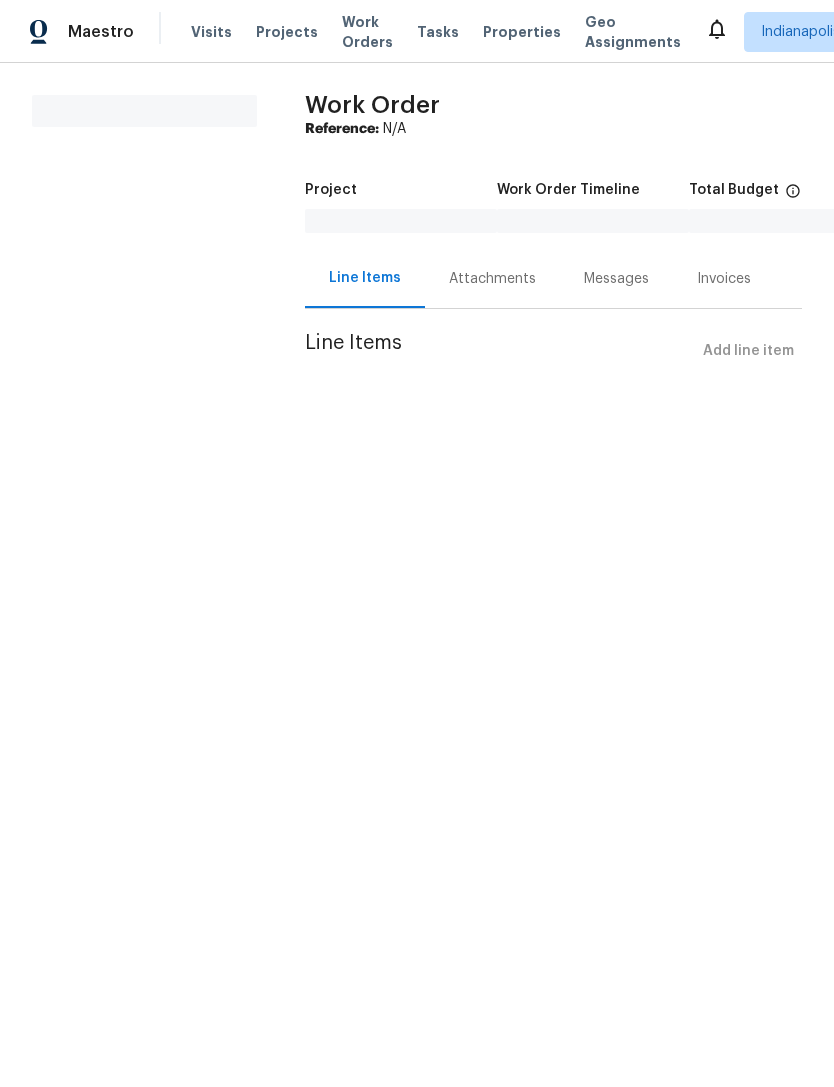 scroll, scrollTop: 0, scrollLeft: 0, axis: both 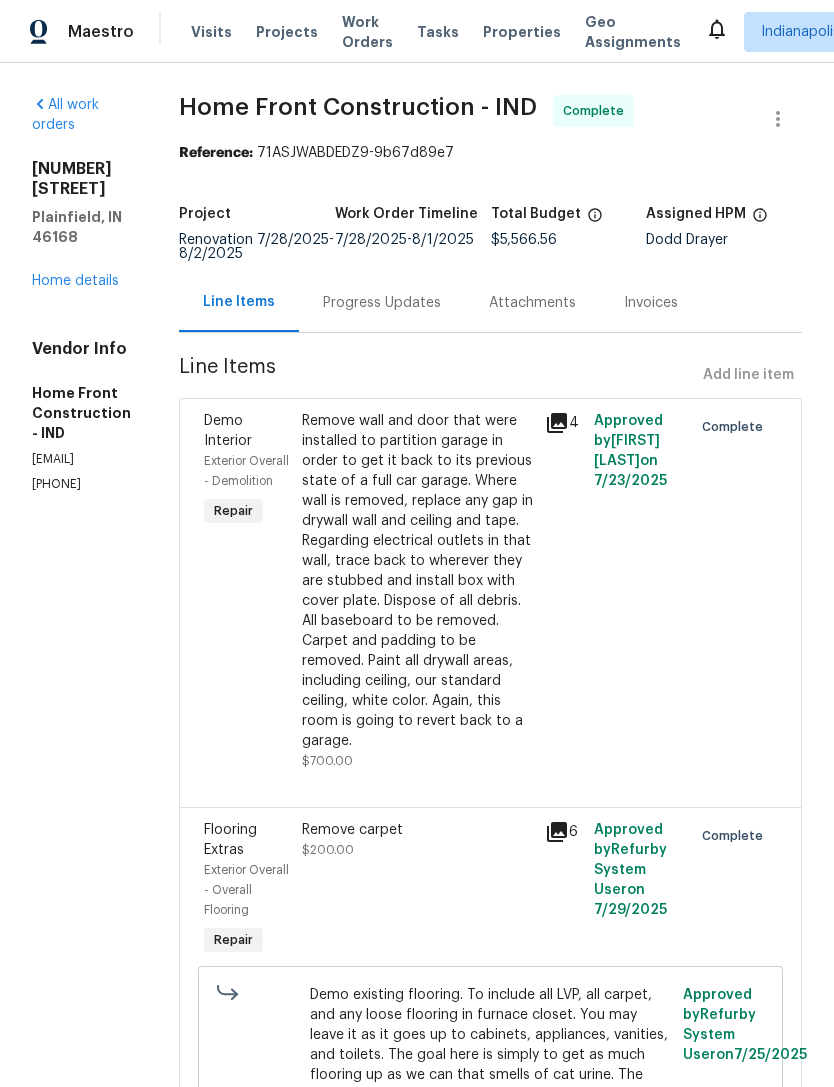 click on "Home details" at bounding box center [75, 281] 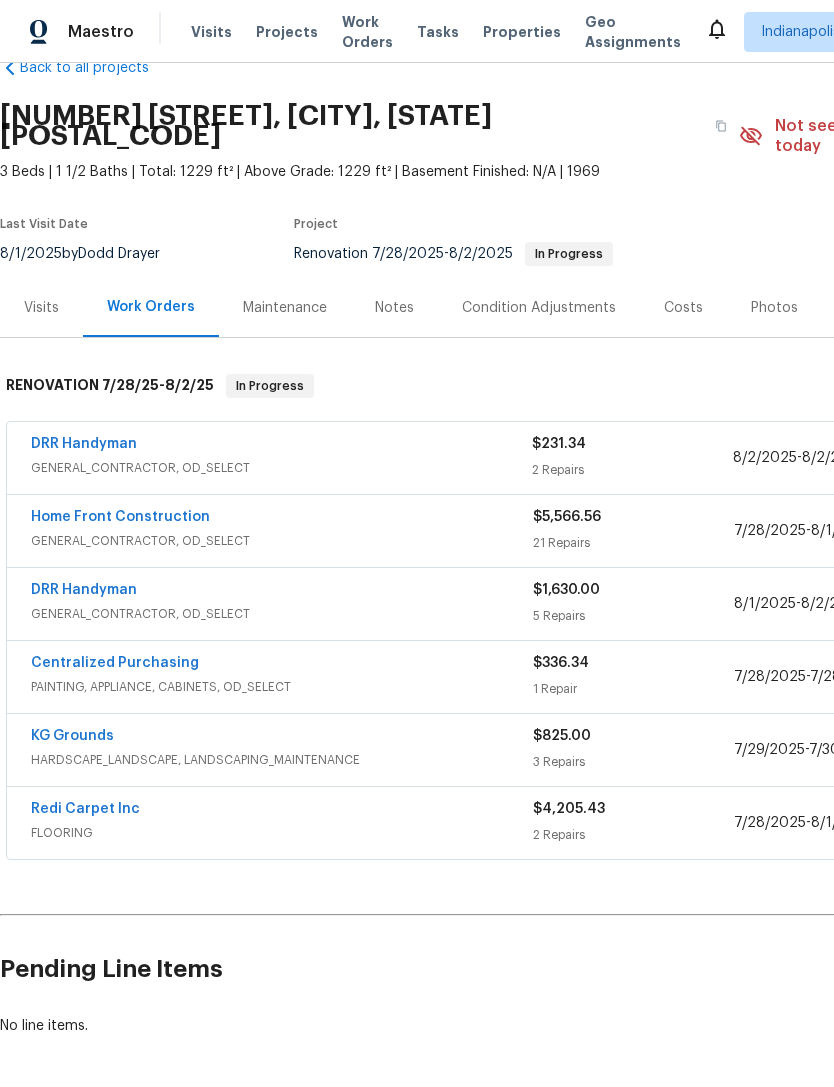 scroll, scrollTop: 45, scrollLeft: 0, axis: vertical 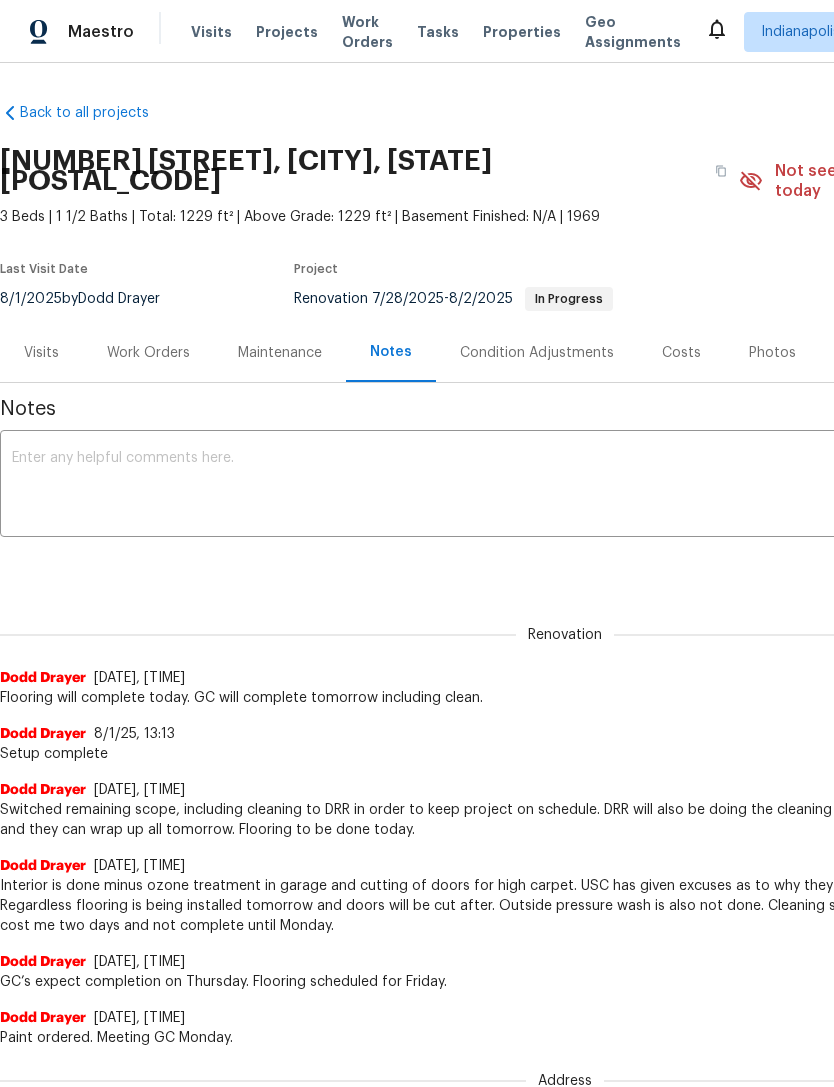 click at bounding box center (565, 486) 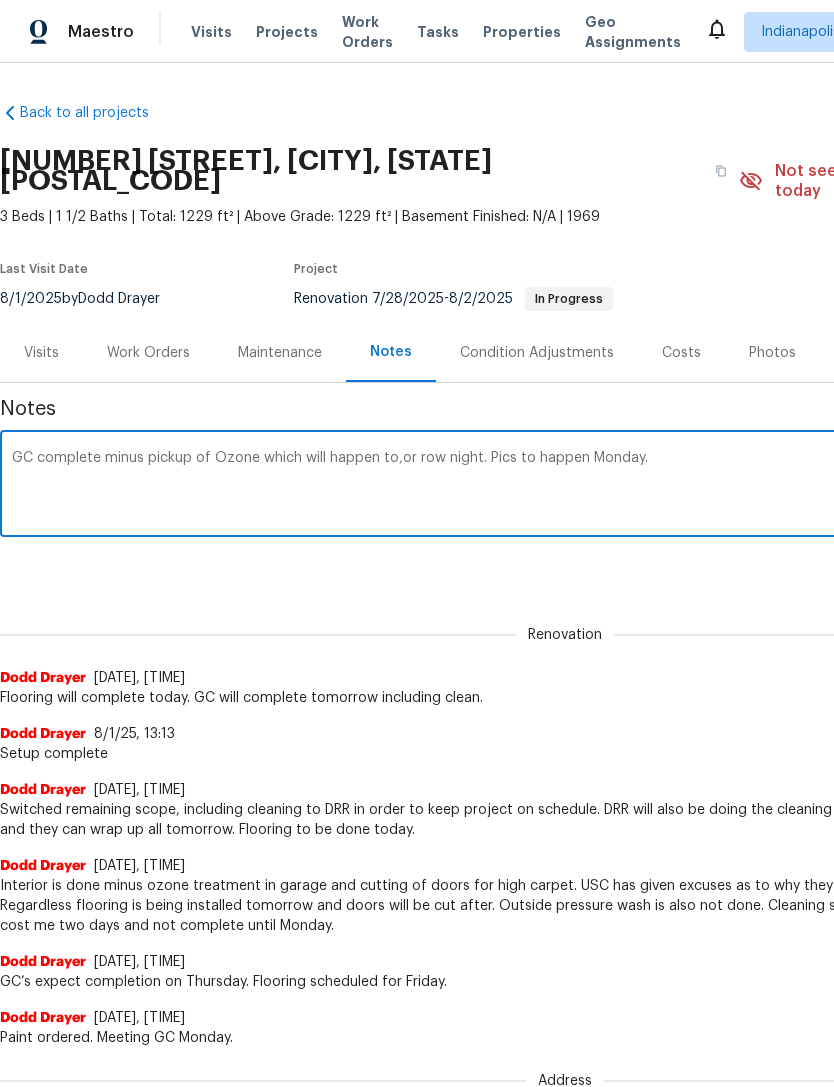 click on "GC complete minus pickup of Ozone which will happen to,or row night. Pics to happen Monday." at bounding box center [565, 486] 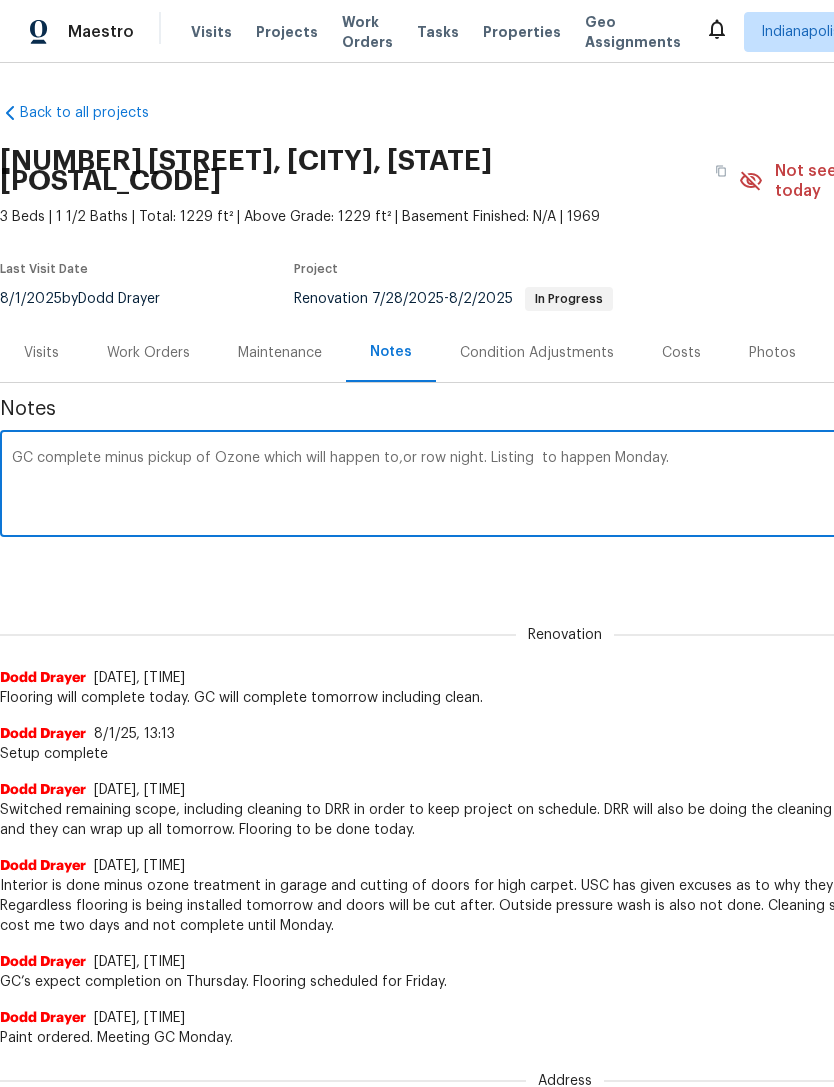 click on "GC complete minus pickup of Ozone which will happen to,or row night. Listing  to happen Monday." at bounding box center (565, 486) 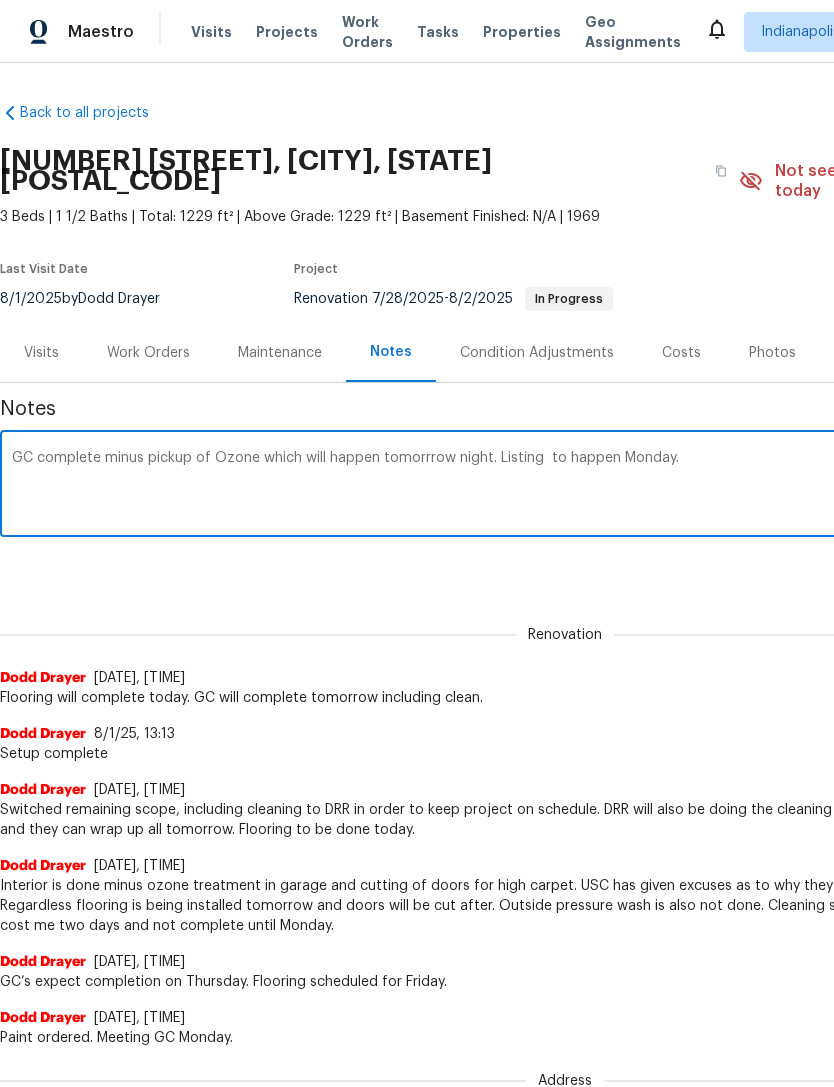 click on "GC complete minus pickup of Ozone which will happen tomorrrow night. Listing  to happen Monday." at bounding box center [565, 486] 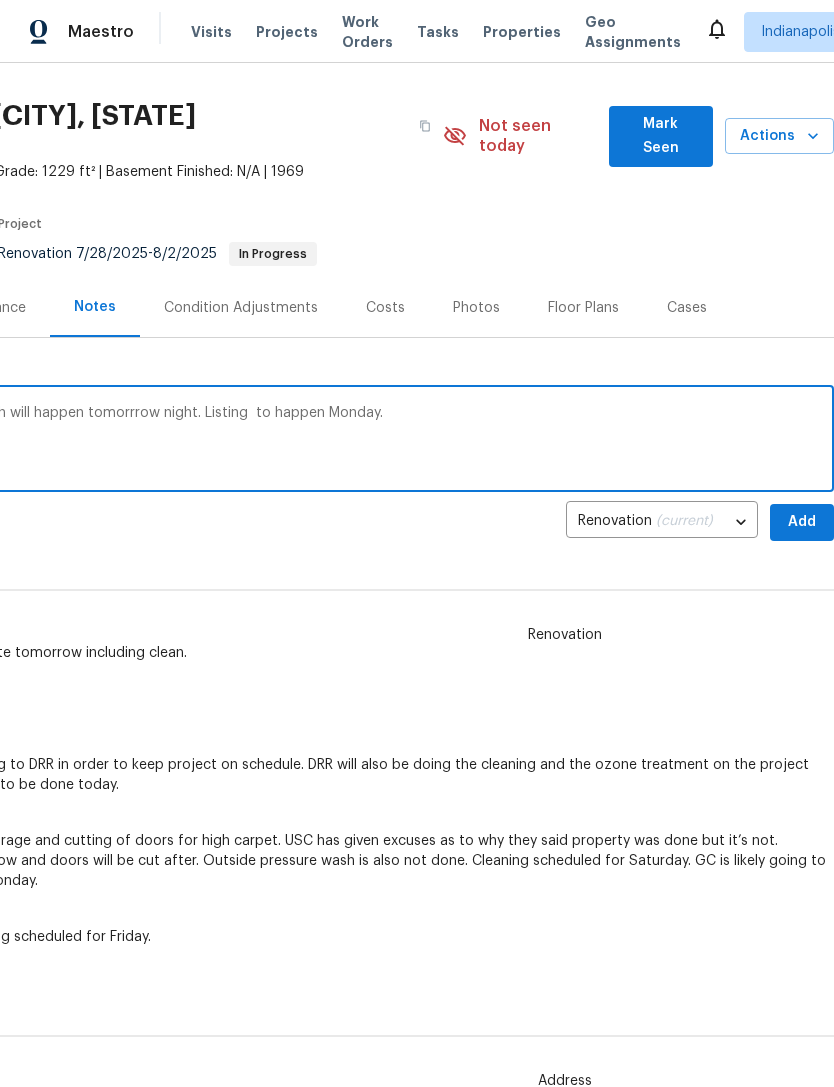 scroll, scrollTop: 45, scrollLeft: 296, axis: both 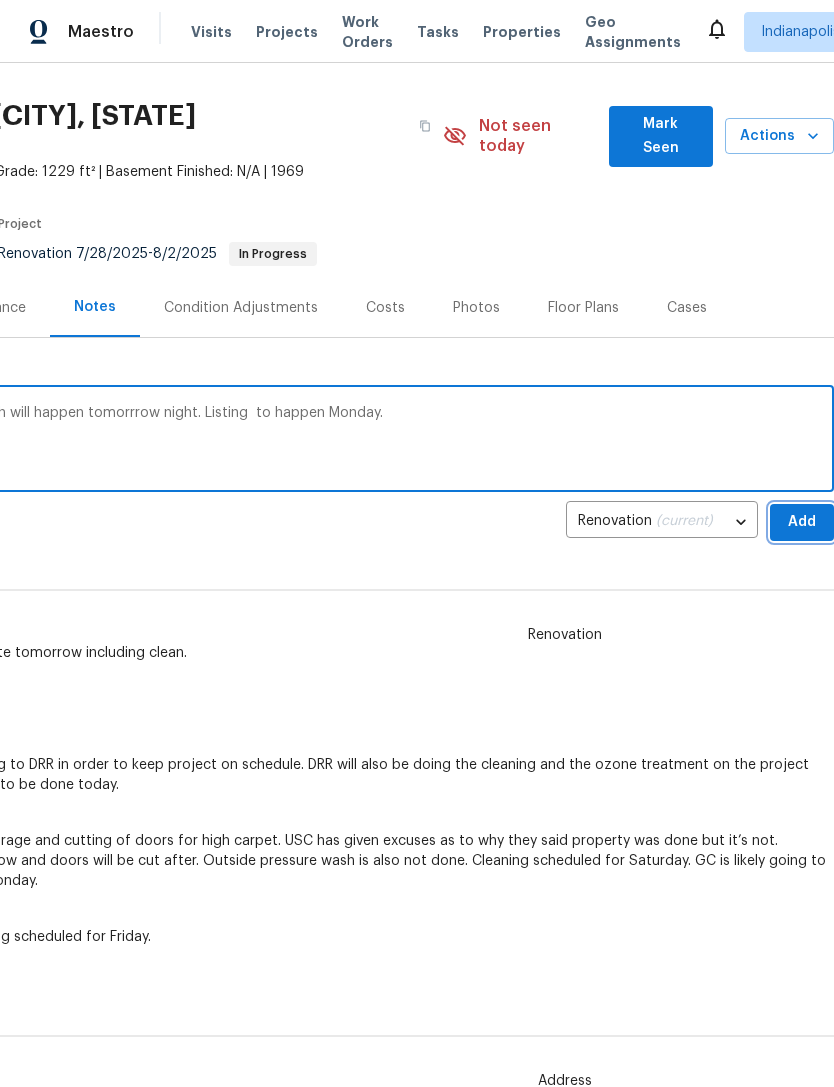 click on "Add" at bounding box center [802, 522] 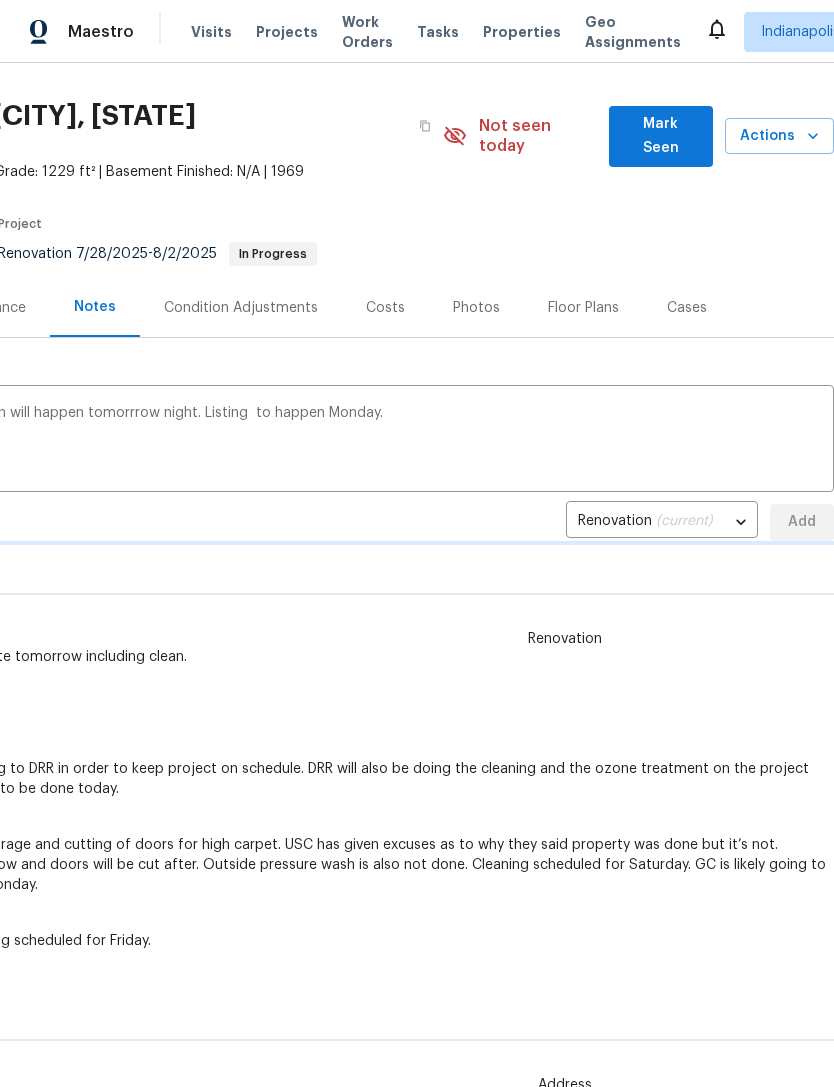 type 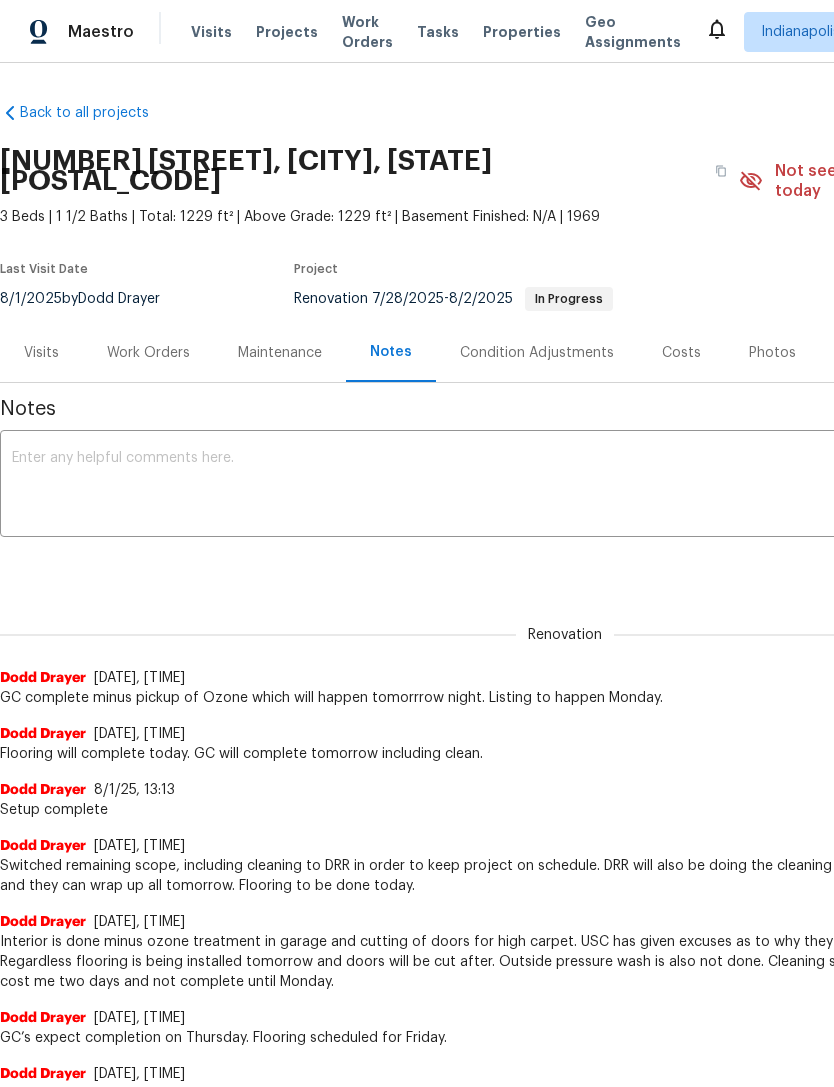 scroll, scrollTop: 0, scrollLeft: 0, axis: both 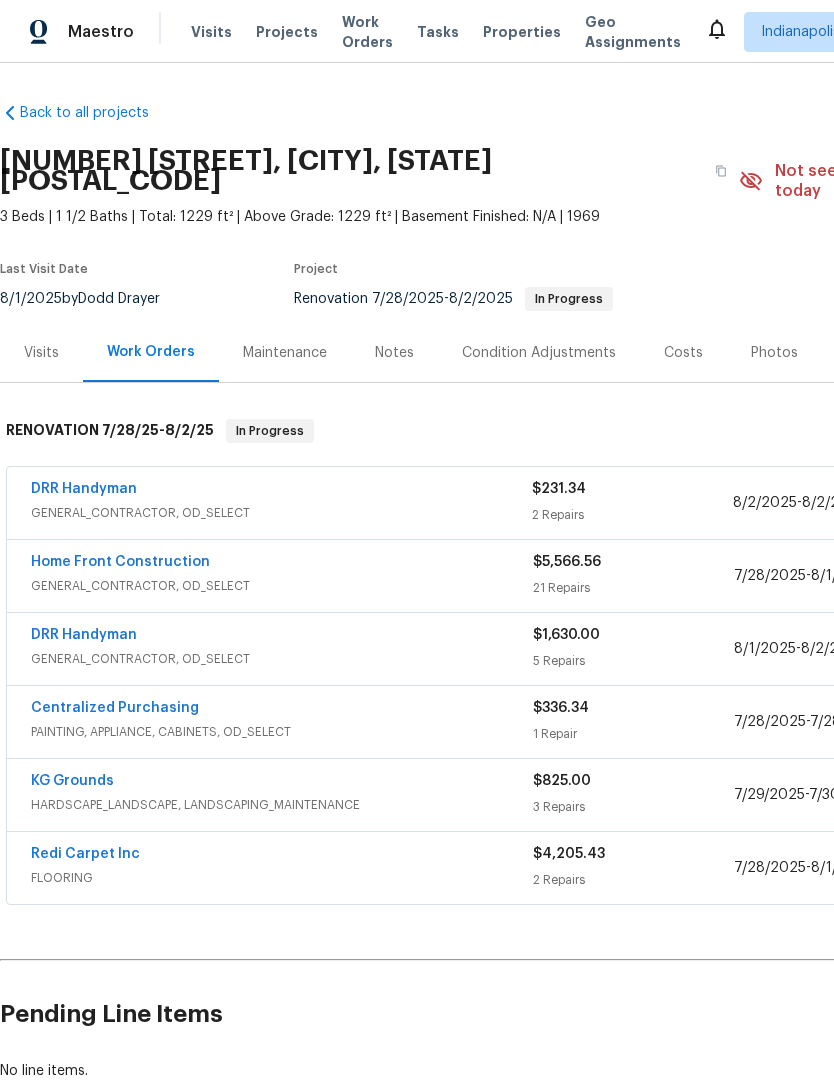 click on "DRR Handyman" at bounding box center (84, 489) 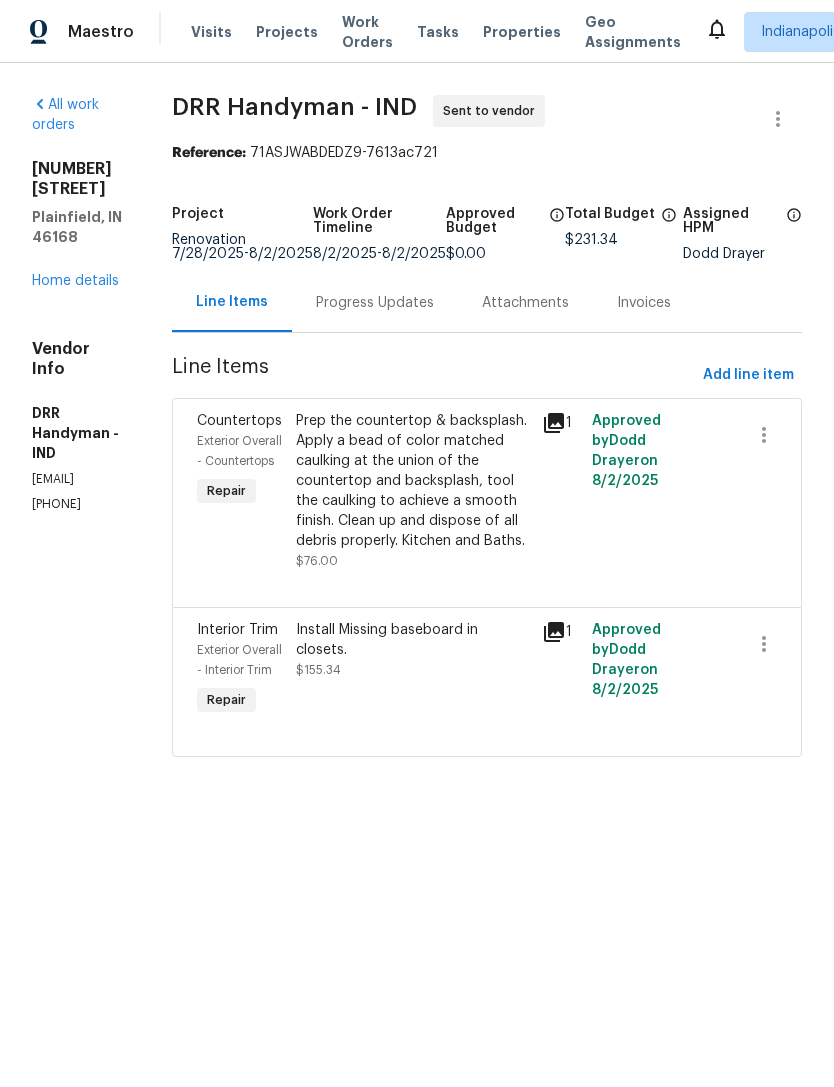 click on "Prep the countertop & backsplash. Apply a bead of color matched caulking at the union of the countertop and backsplash, tool the caulking to achieve a smooth finish. Clean up and dispose of all debris properly. Kitchen and Baths." at bounding box center (413, 481) 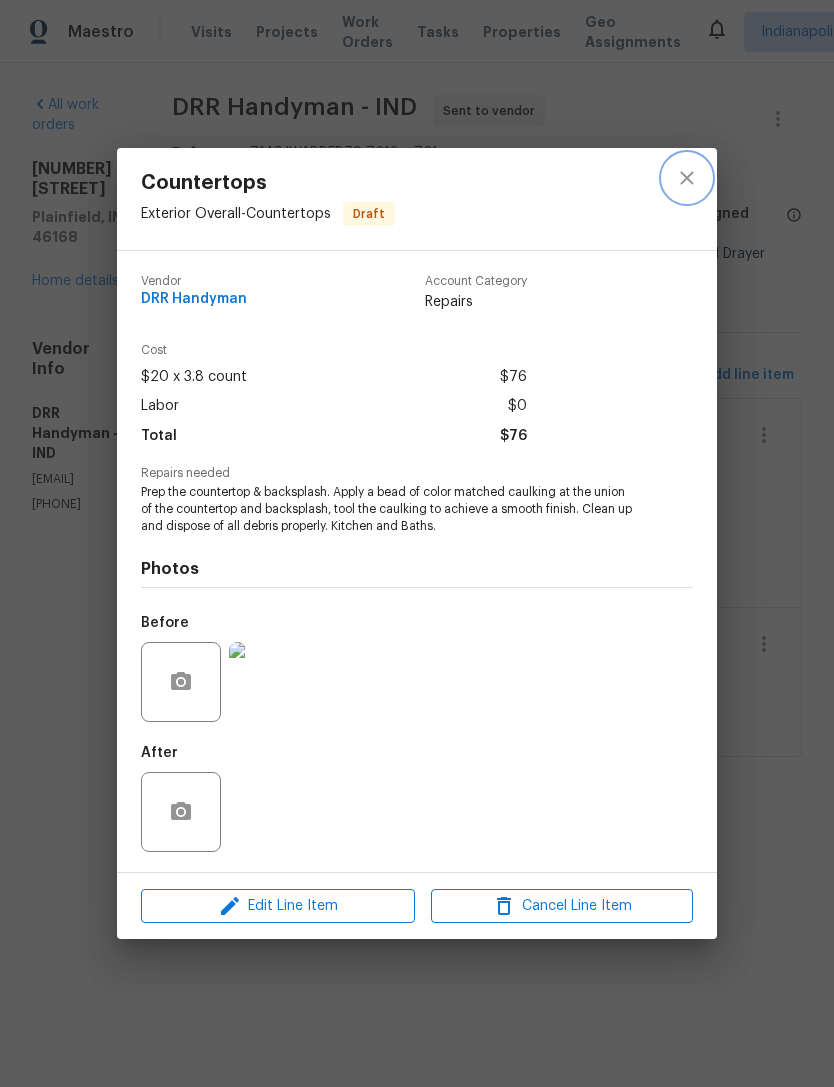 click 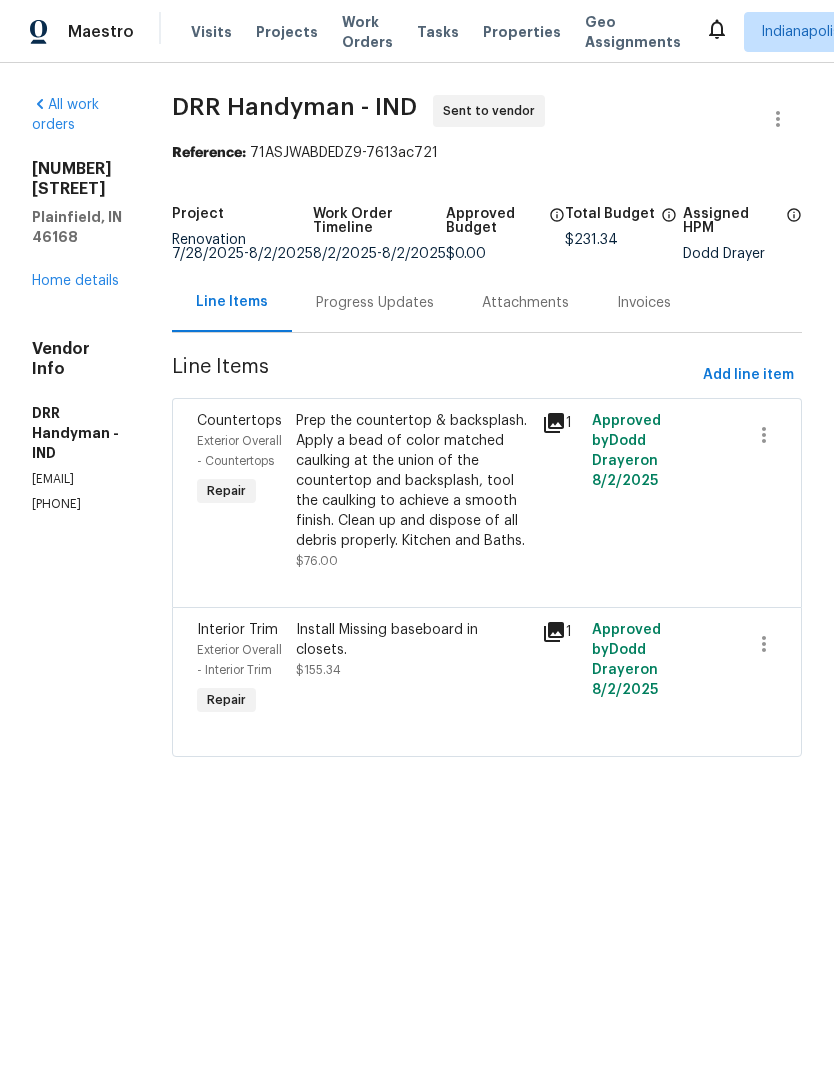 click on "Approved by  Dodd Drayer  on   8/2/2025" at bounding box center [635, 491] 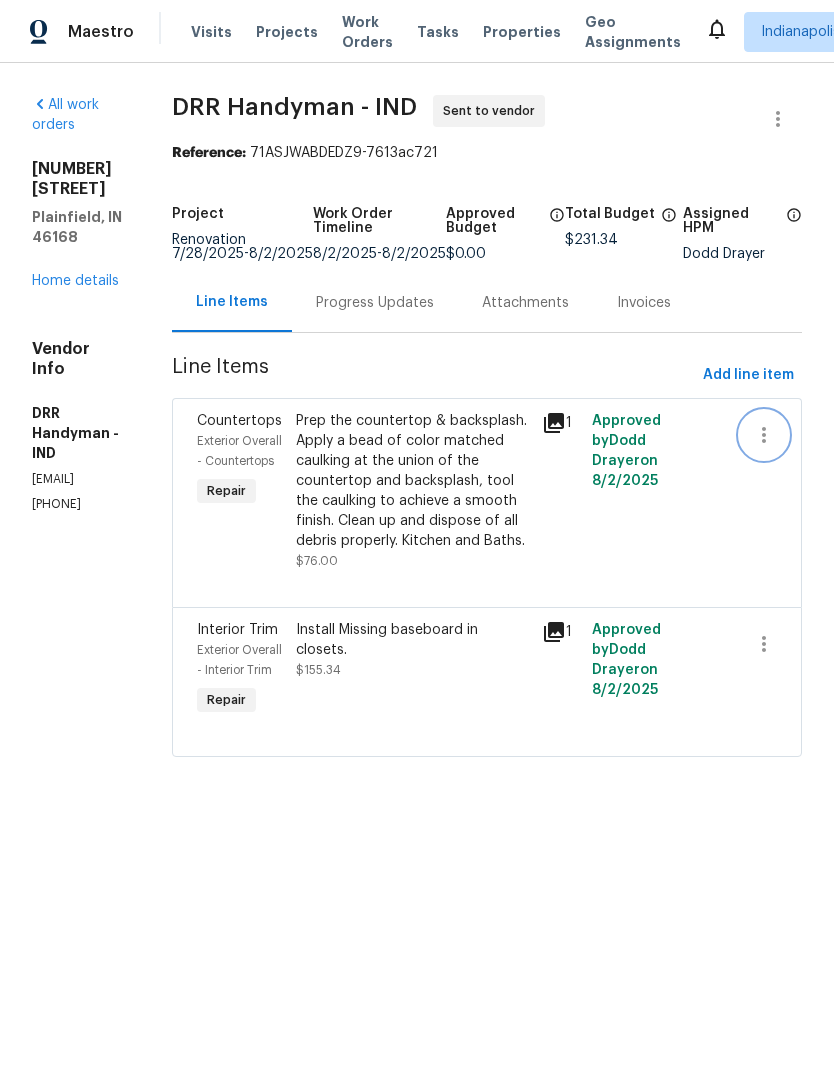 click 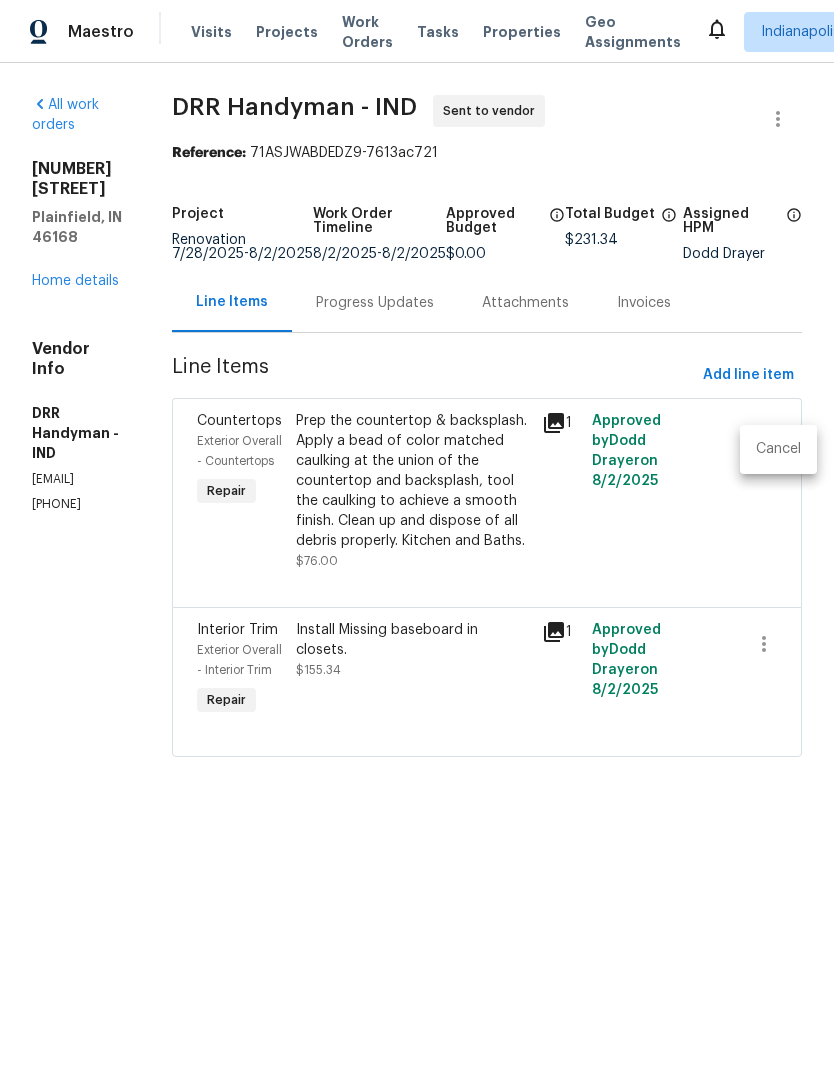 click at bounding box center [417, 543] 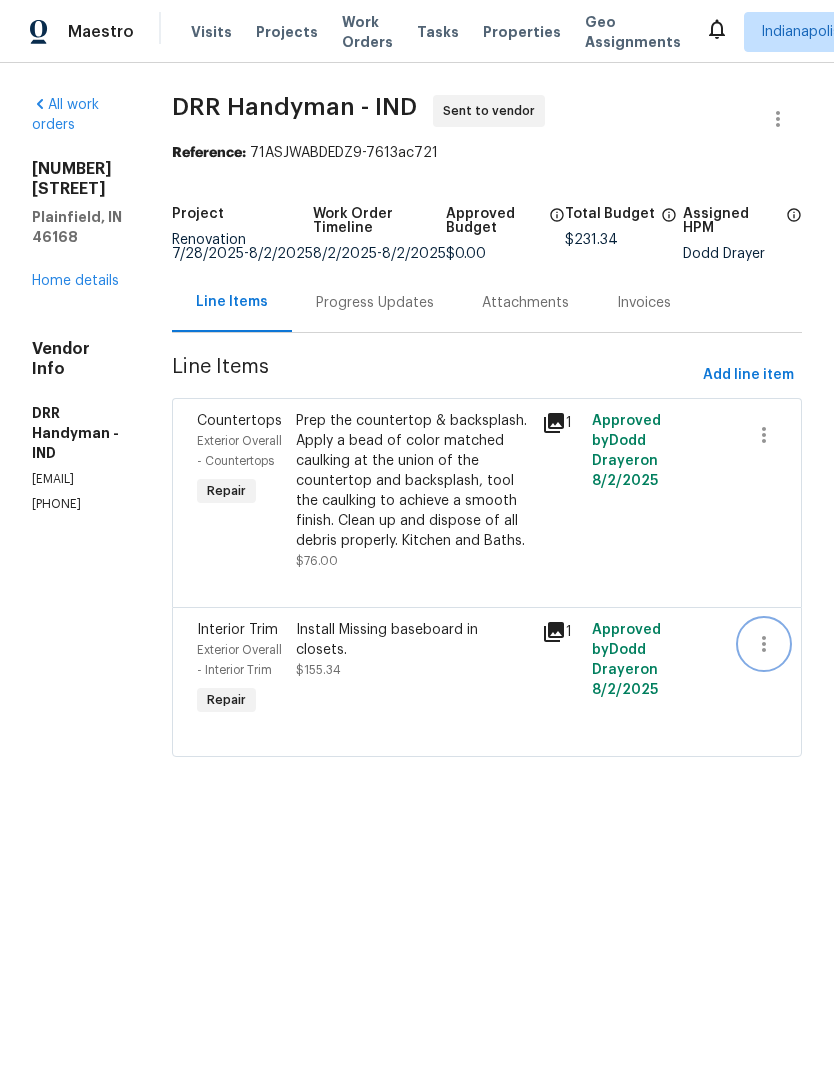 click 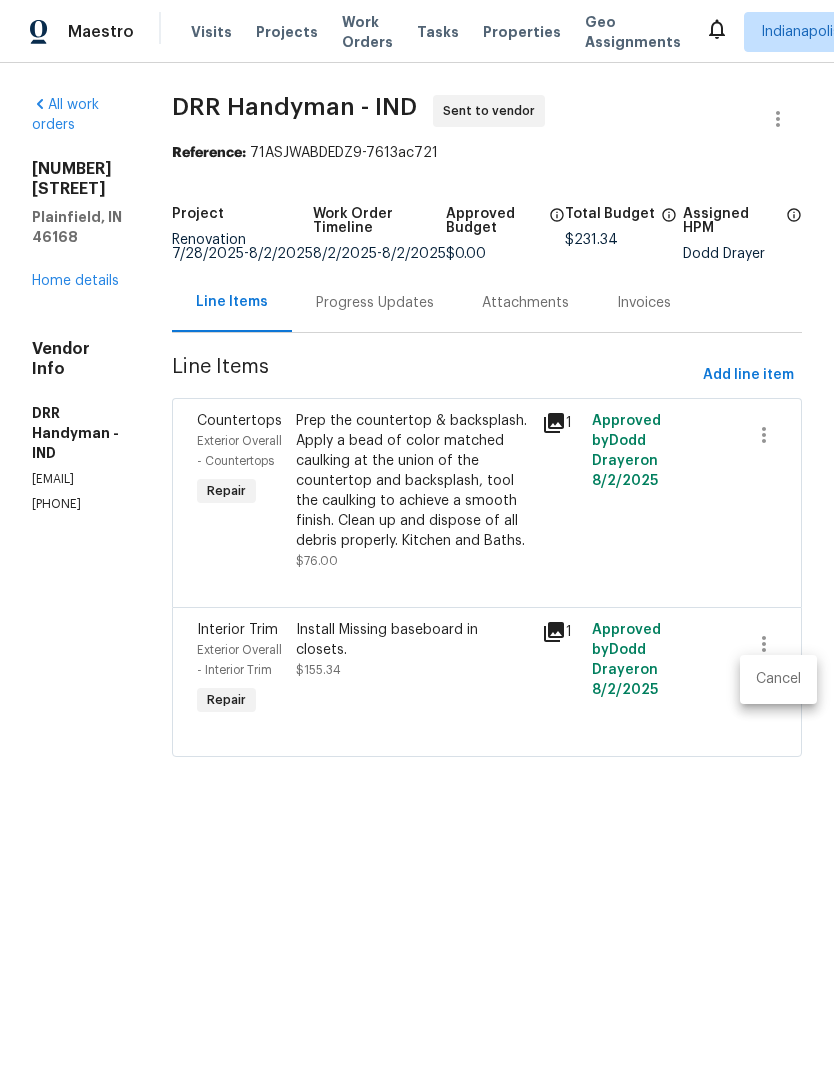 click at bounding box center (417, 543) 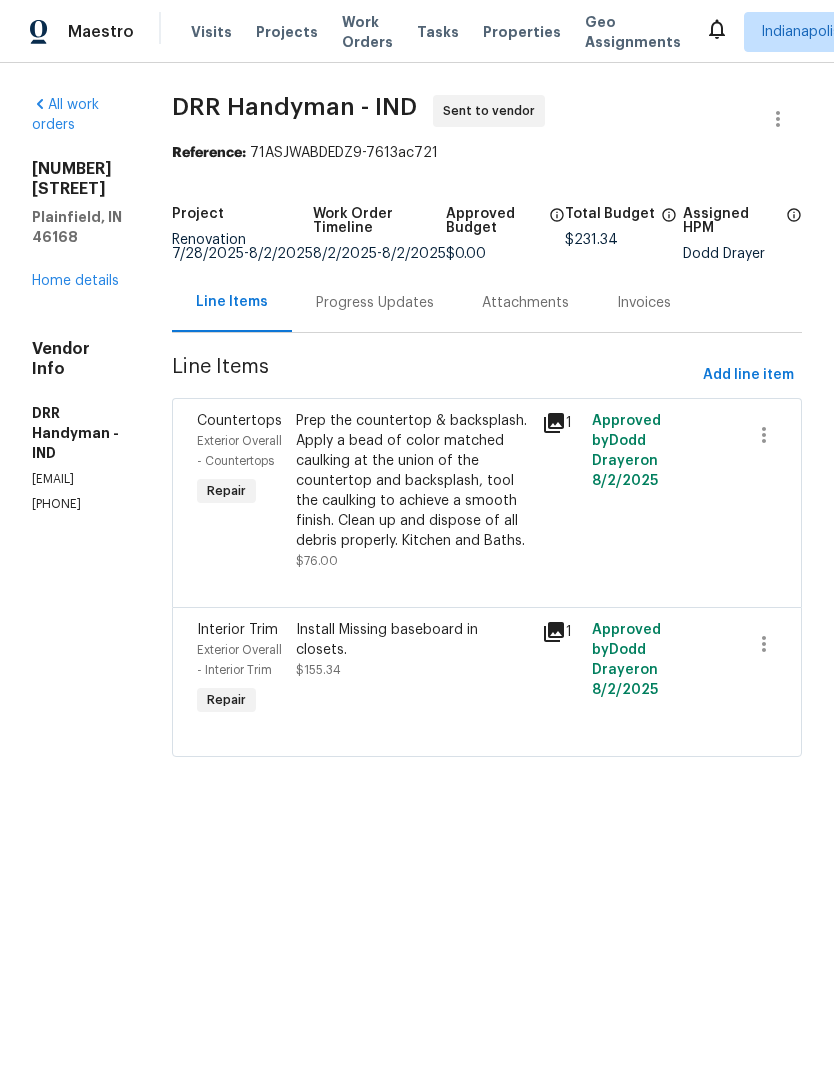 click on "Install Missing baseboard in closets. $155.34" at bounding box center (413, 650) 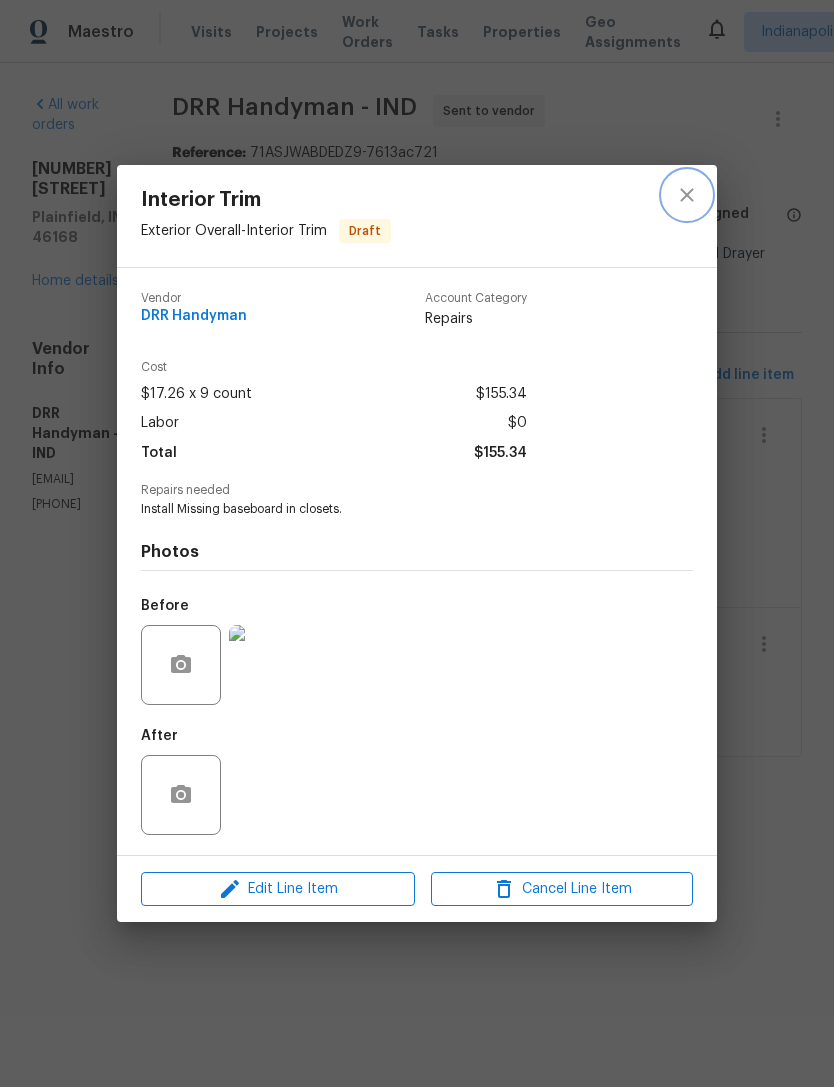 click at bounding box center [687, 195] 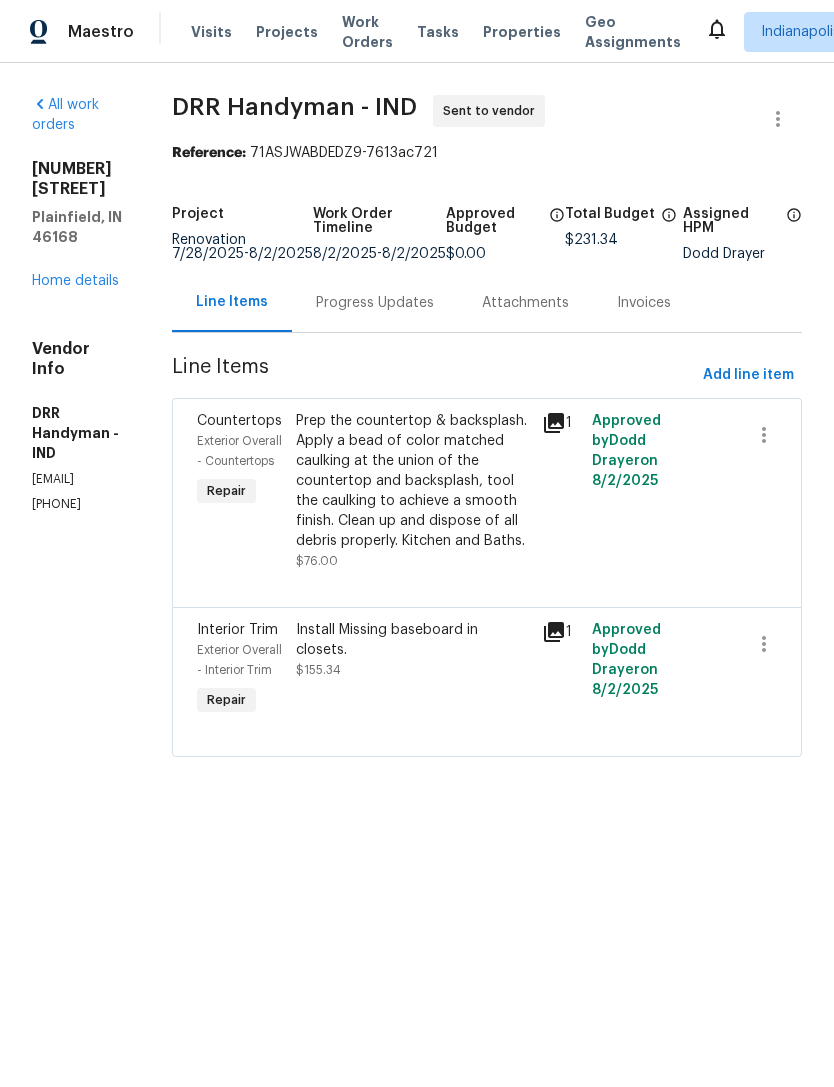 click on "Home details" at bounding box center (75, 281) 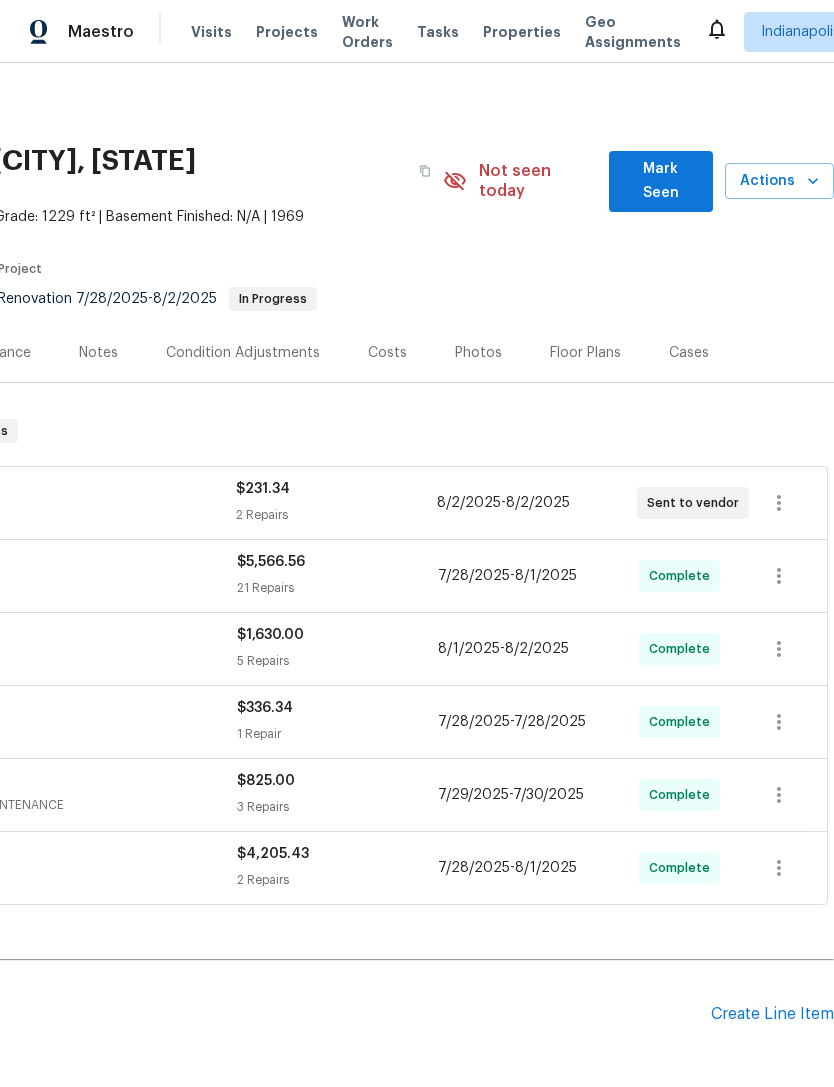 scroll, scrollTop: 0, scrollLeft: 296, axis: horizontal 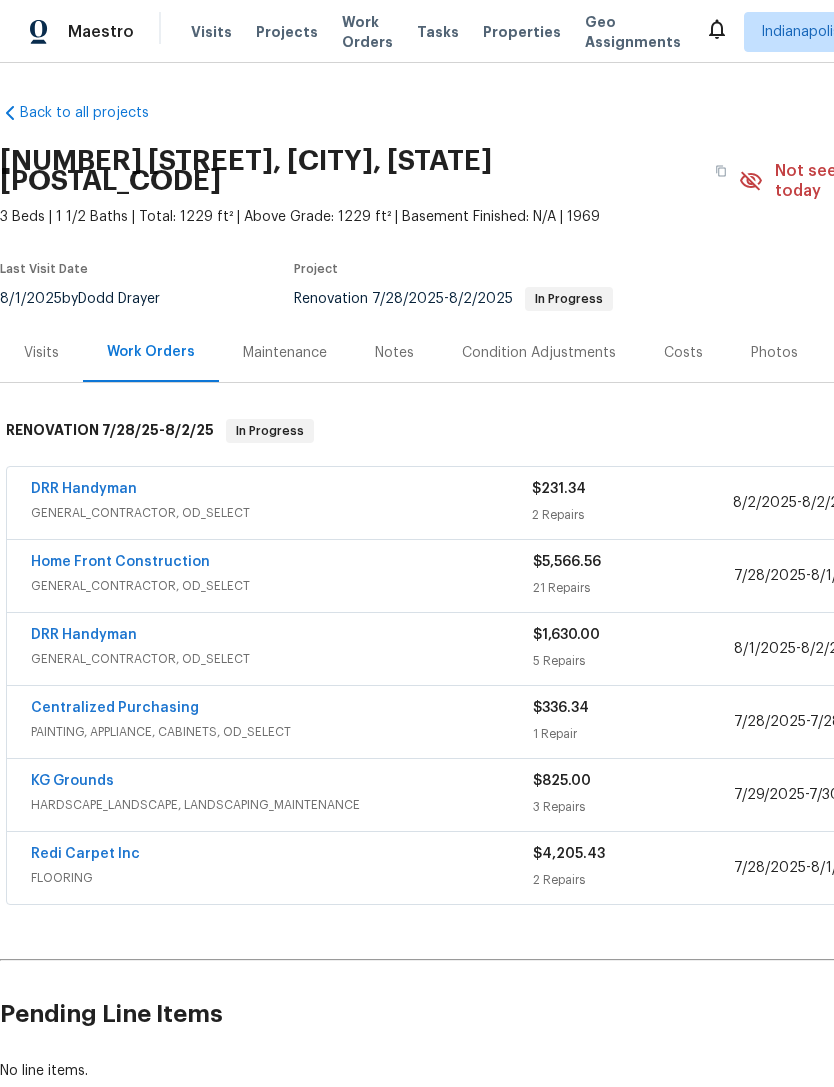 click on "DRR Handyman" at bounding box center [84, 489] 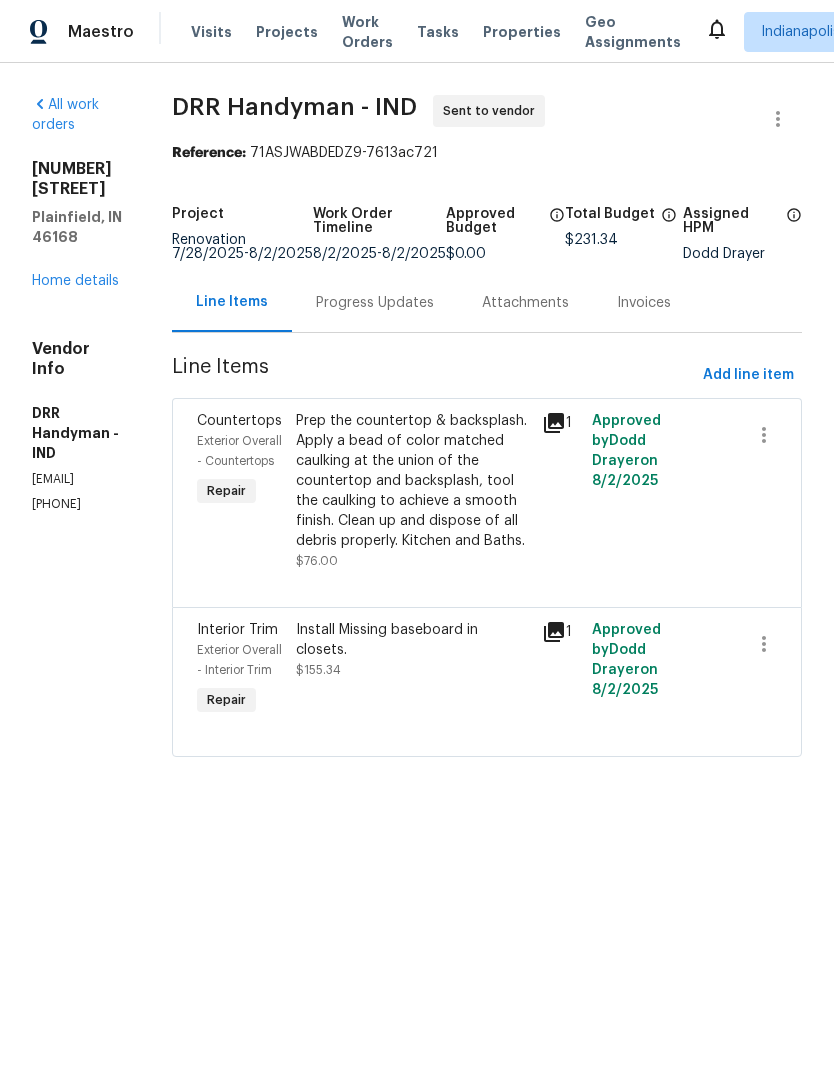 click on "Install Missing baseboard in closets." at bounding box center [413, 640] 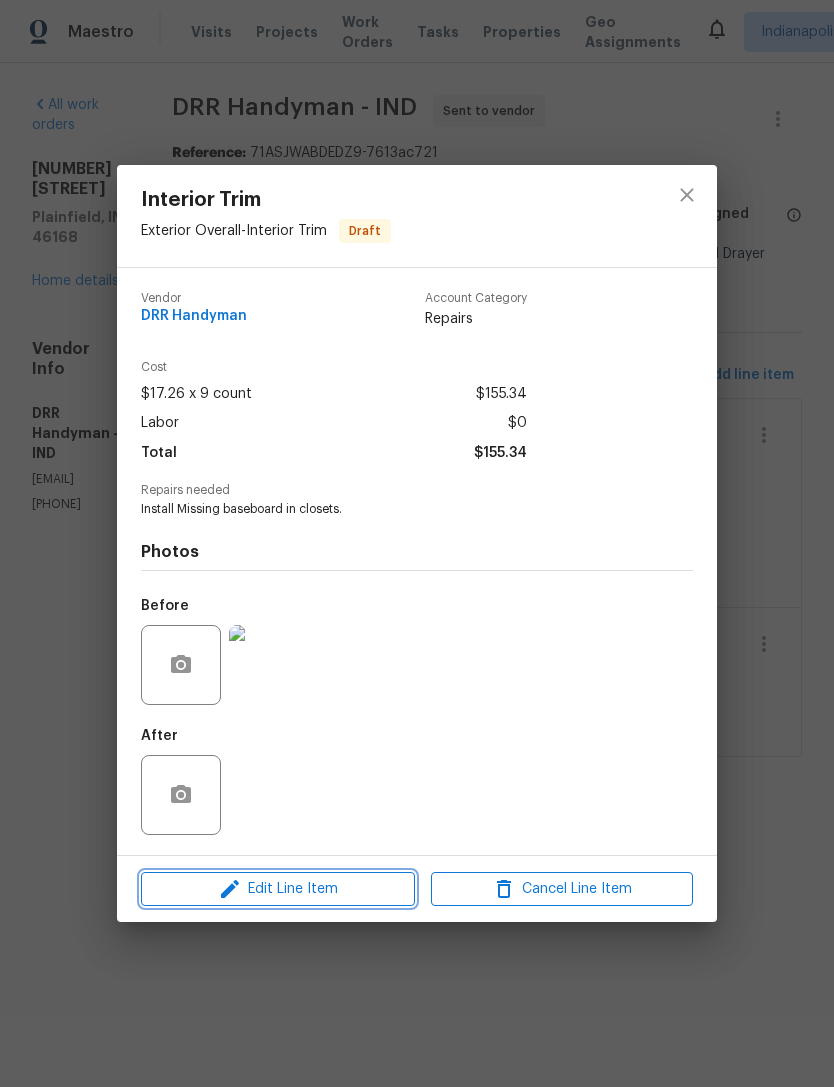 click 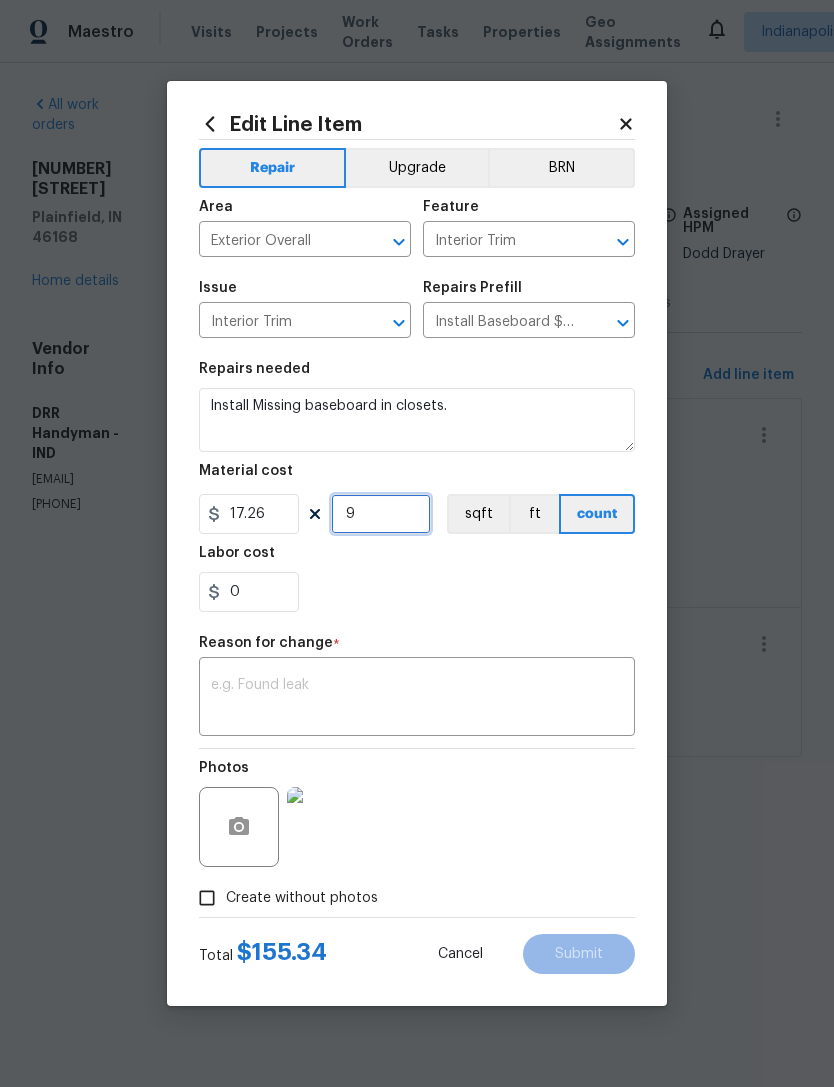 click on "9" at bounding box center (381, 514) 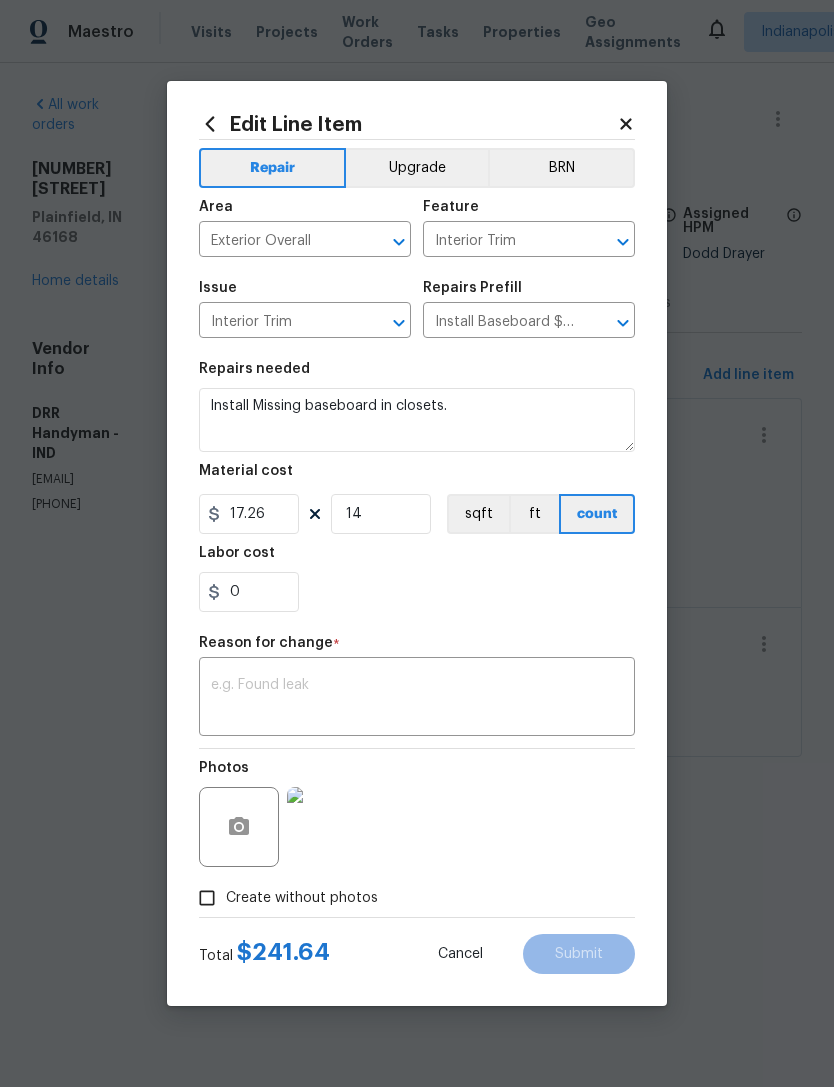 click on "0" at bounding box center [417, 592] 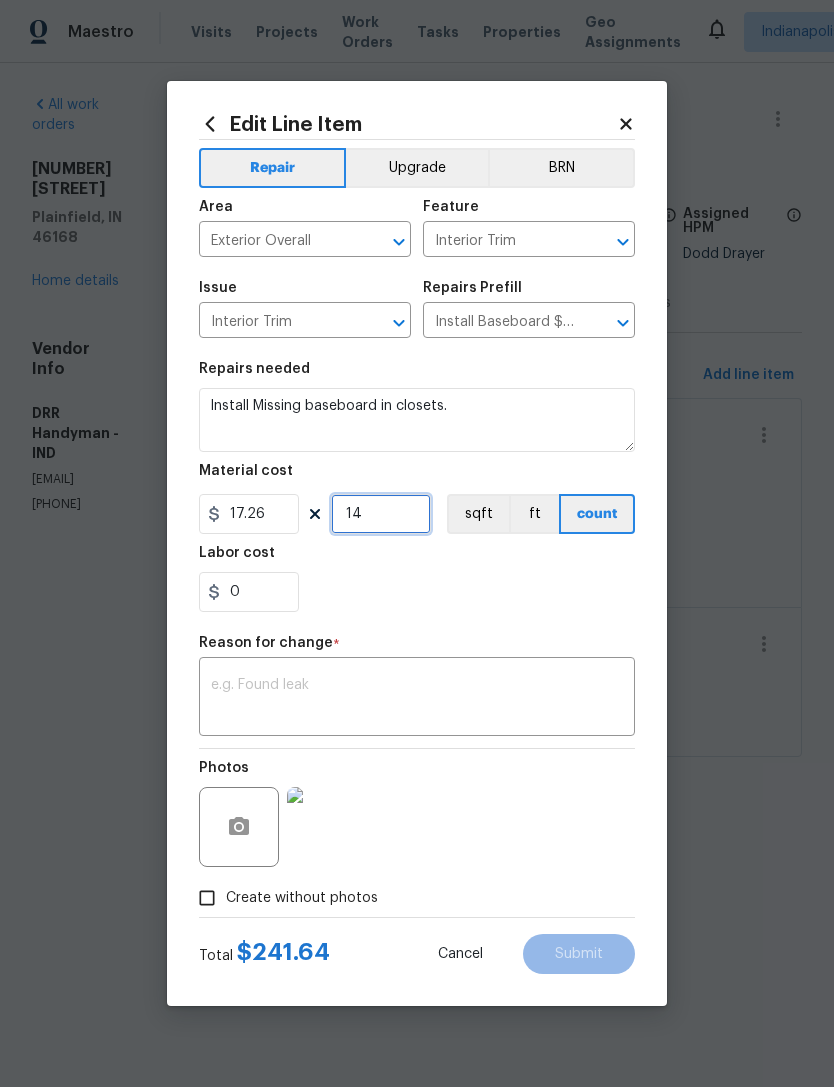 click on "14" at bounding box center (381, 514) 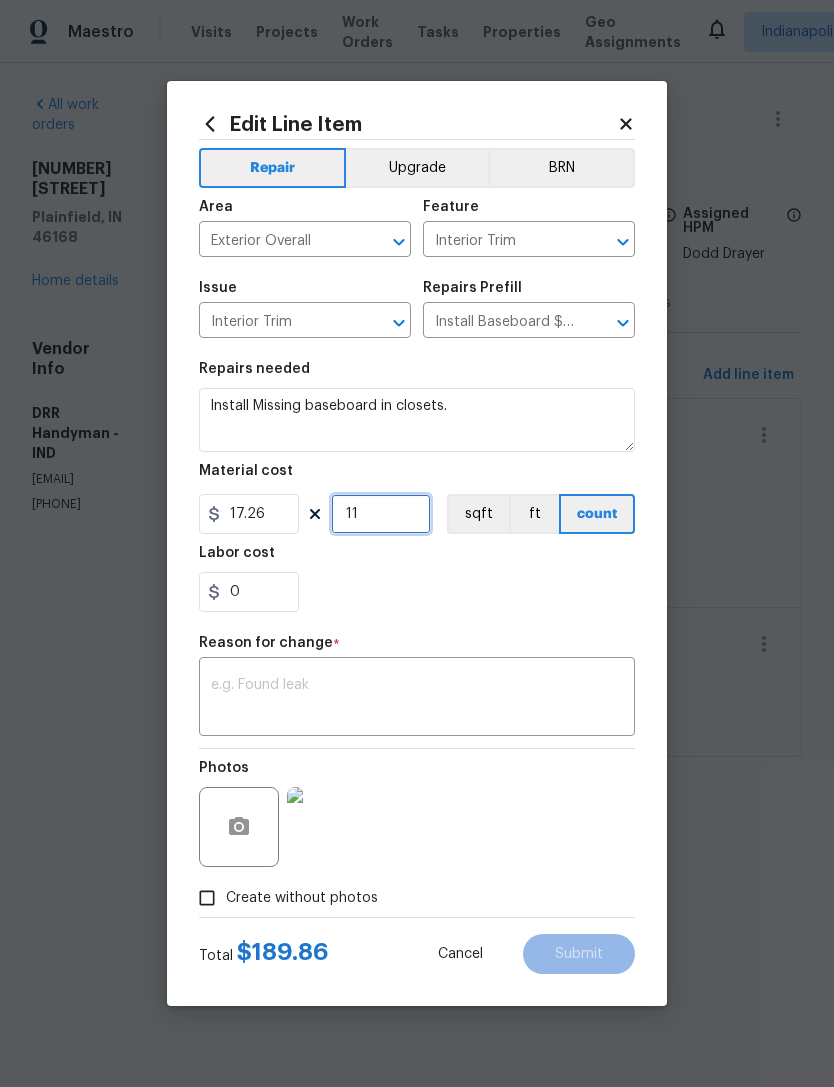 type on "11" 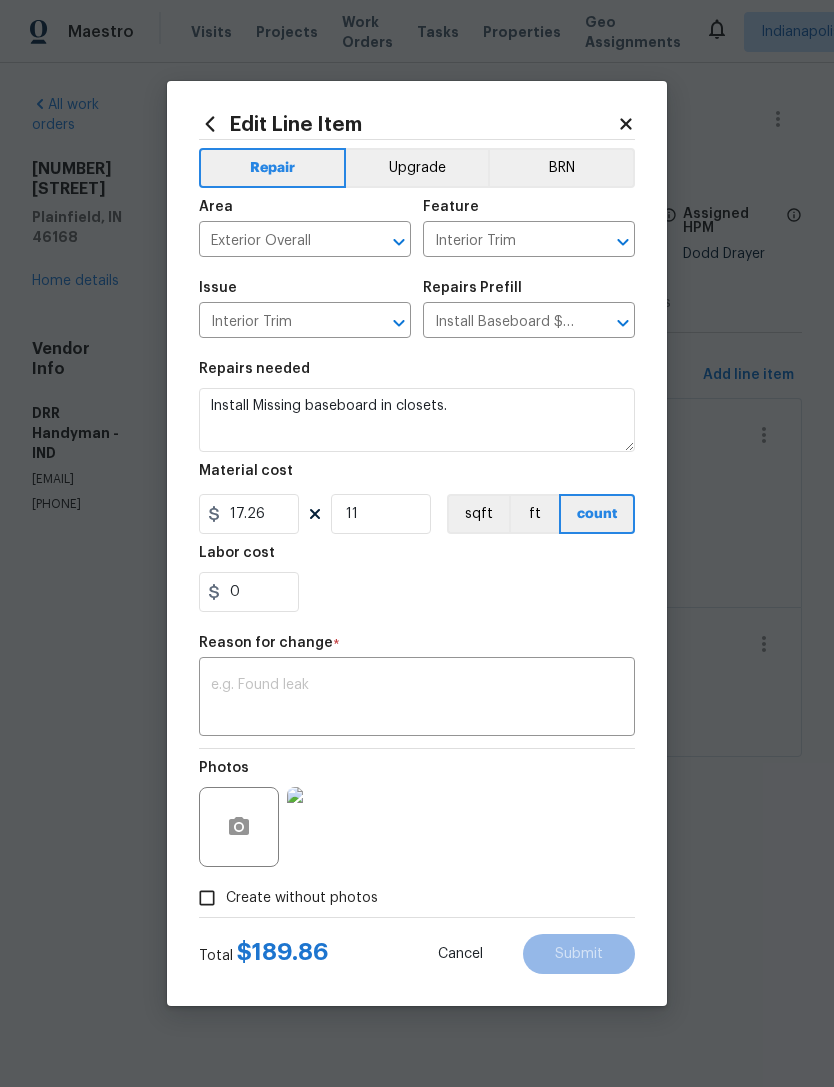 click on "Repairs needed Install Missing baseboard in closets. Material cost 17.26 11 sqft ft count Labor cost 0" at bounding box center (417, 487) 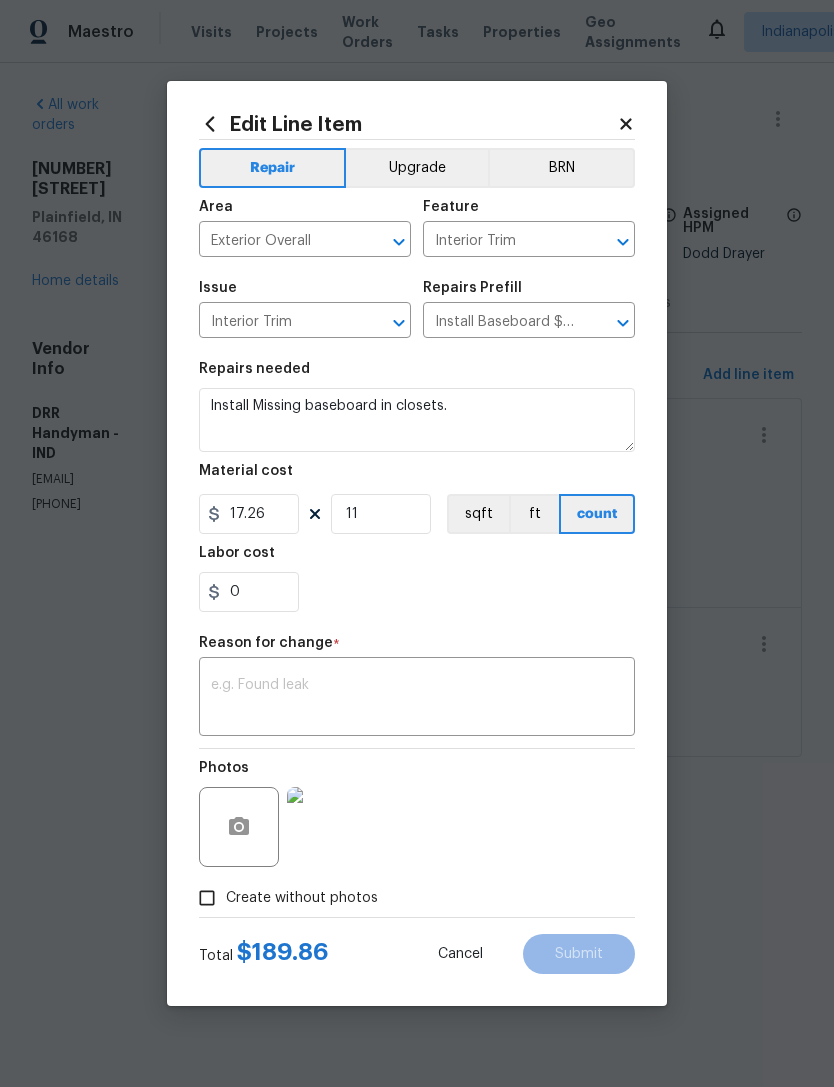 click on "0" at bounding box center (417, 592) 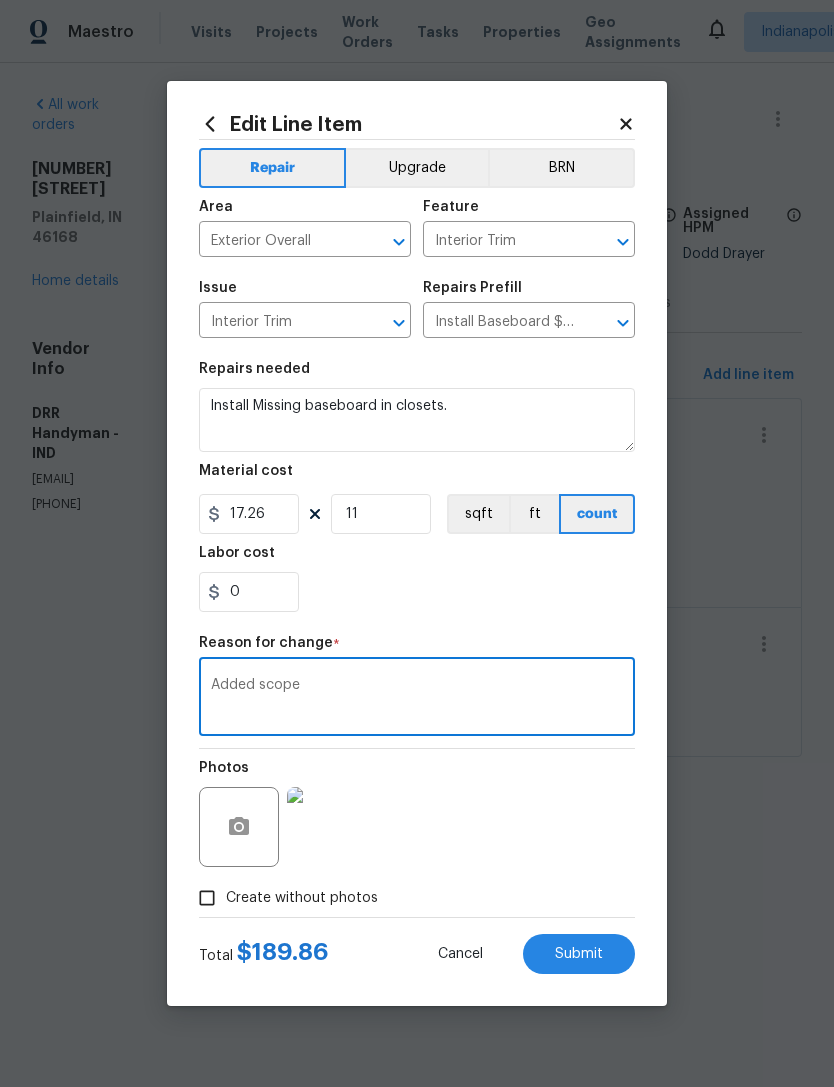 type on "Added scope" 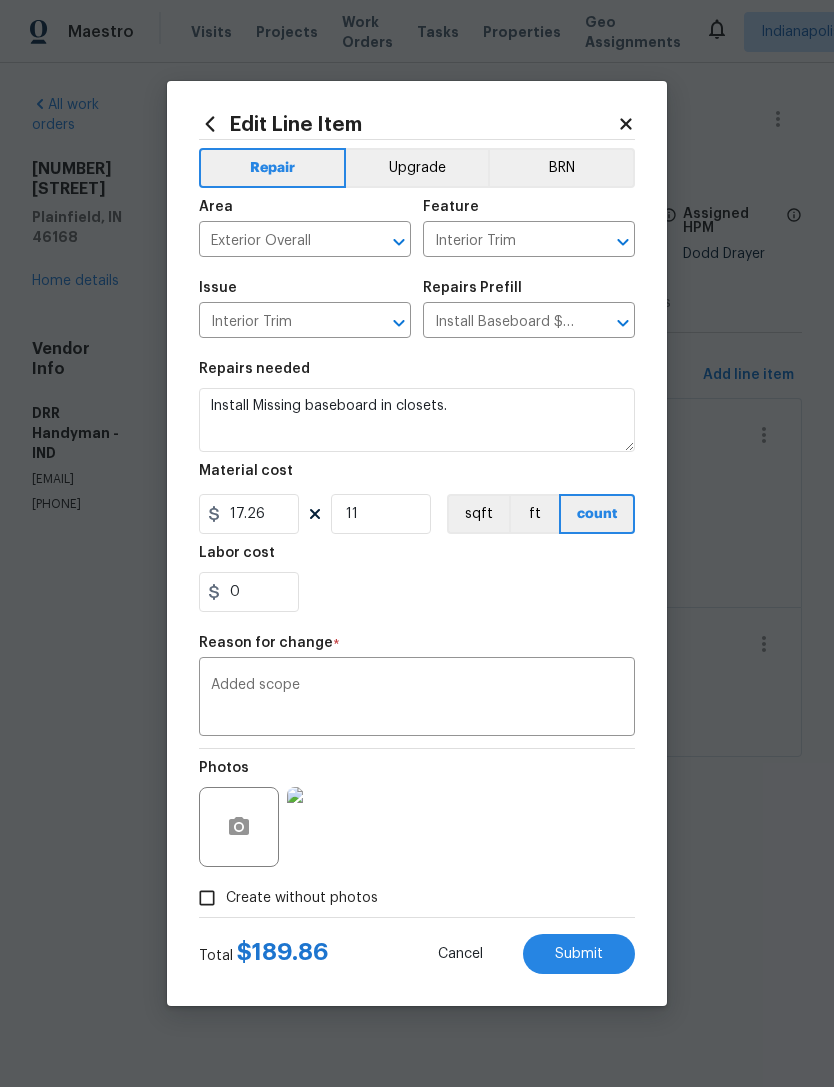 click on "Submit" at bounding box center (579, 954) 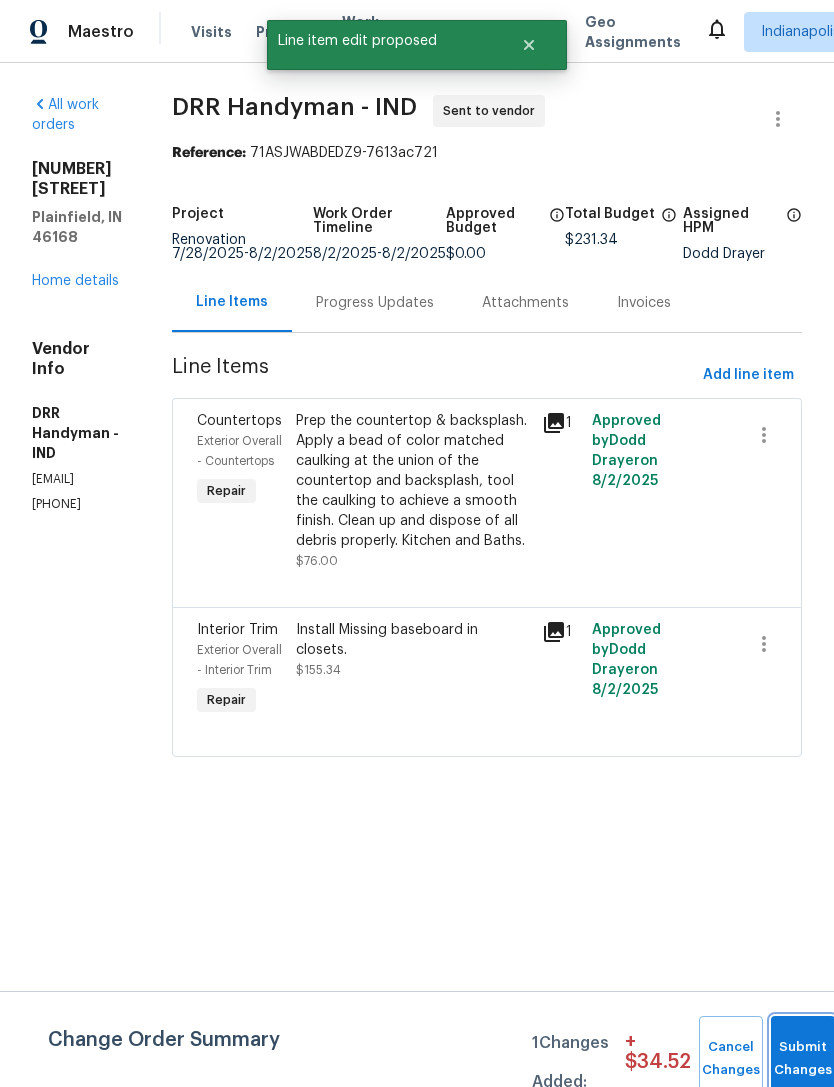 click on "Submit Changes" at bounding box center (803, 1059) 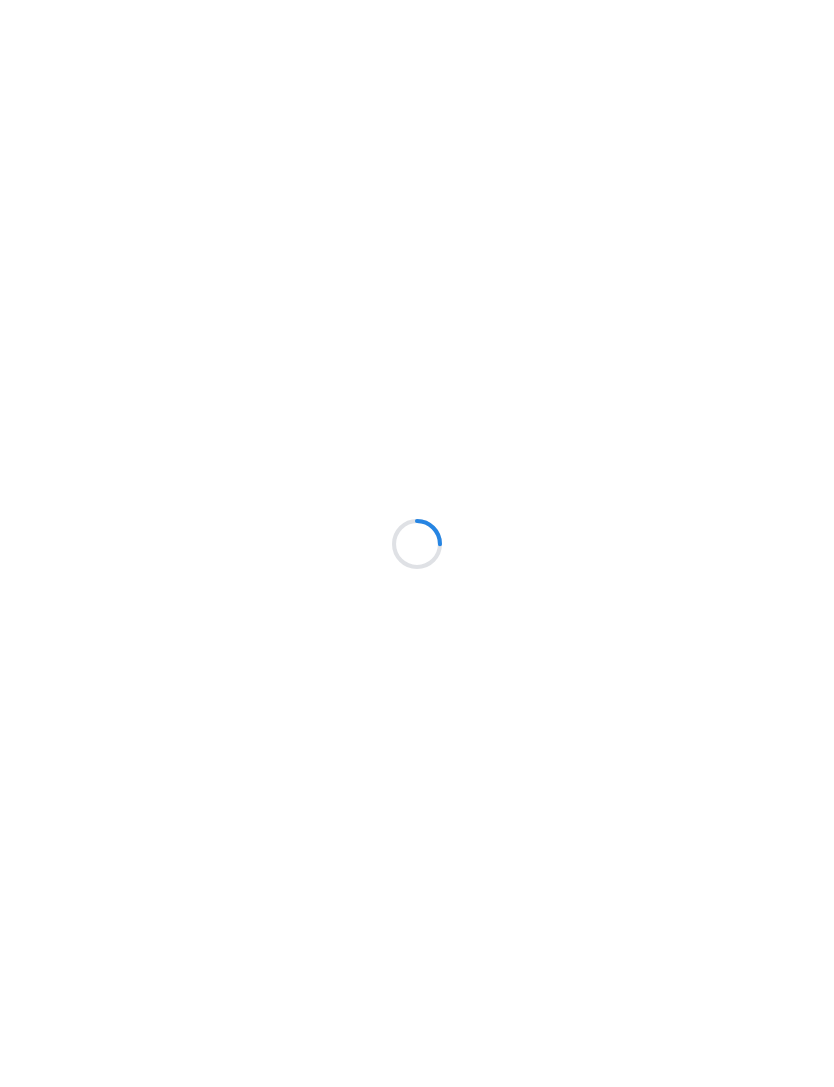 scroll, scrollTop: 0, scrollLeft: 0, axis: both 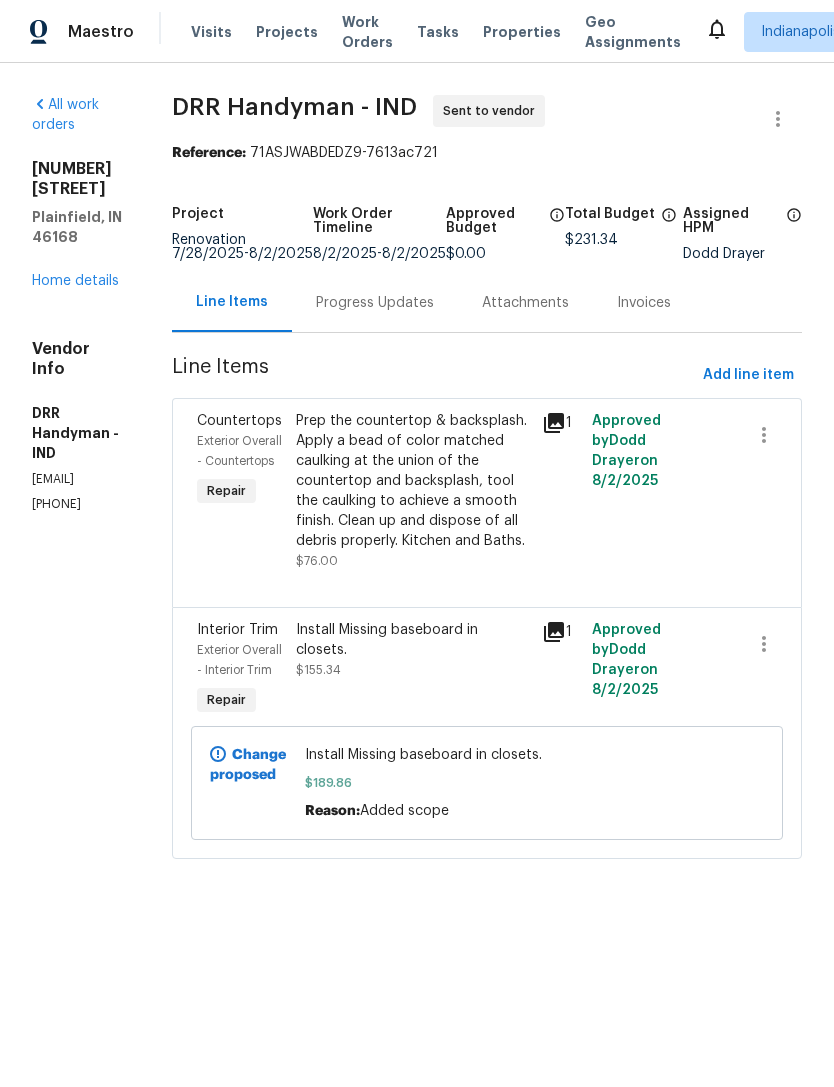 click on "Prep the countertop & backsplash. Apply a bead of color matched caulking at the union of the countertop and backsplash, tool the caulking to achieve a smooth finish. Clean up and dispose of all debris properly. Kitchen and Baths." at bounding box center [413, 481] 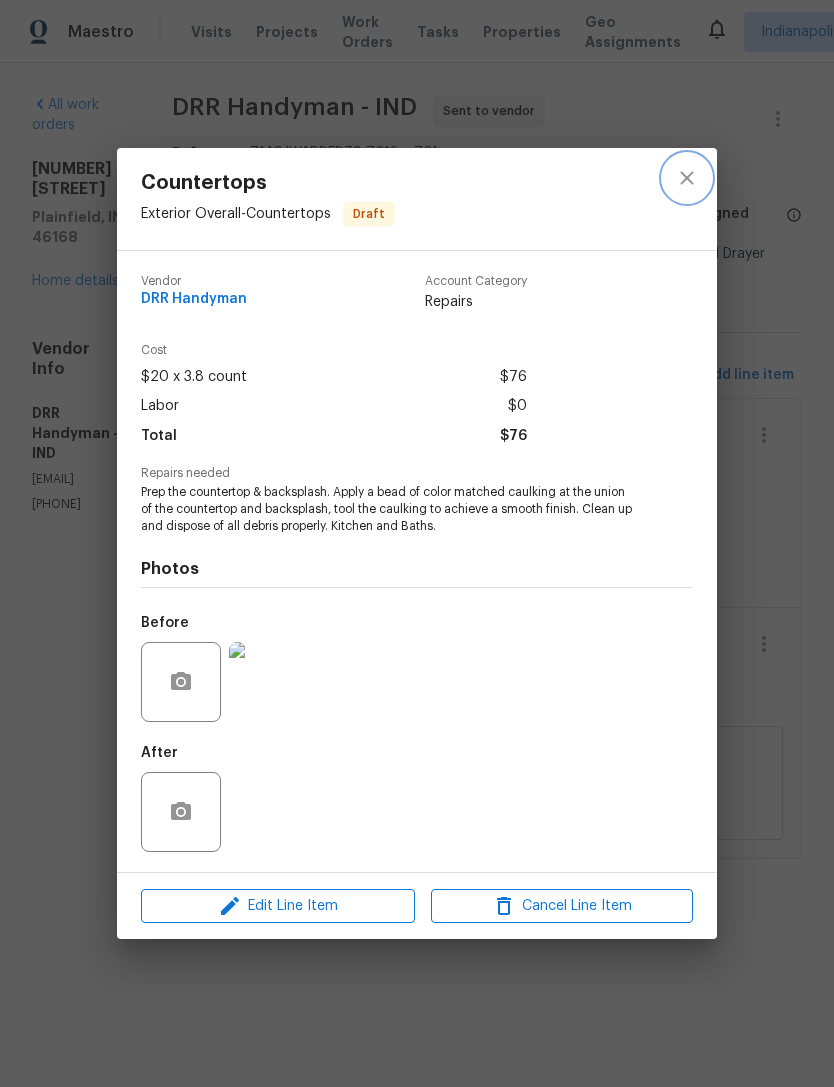 click at bounding box center (687, 178) 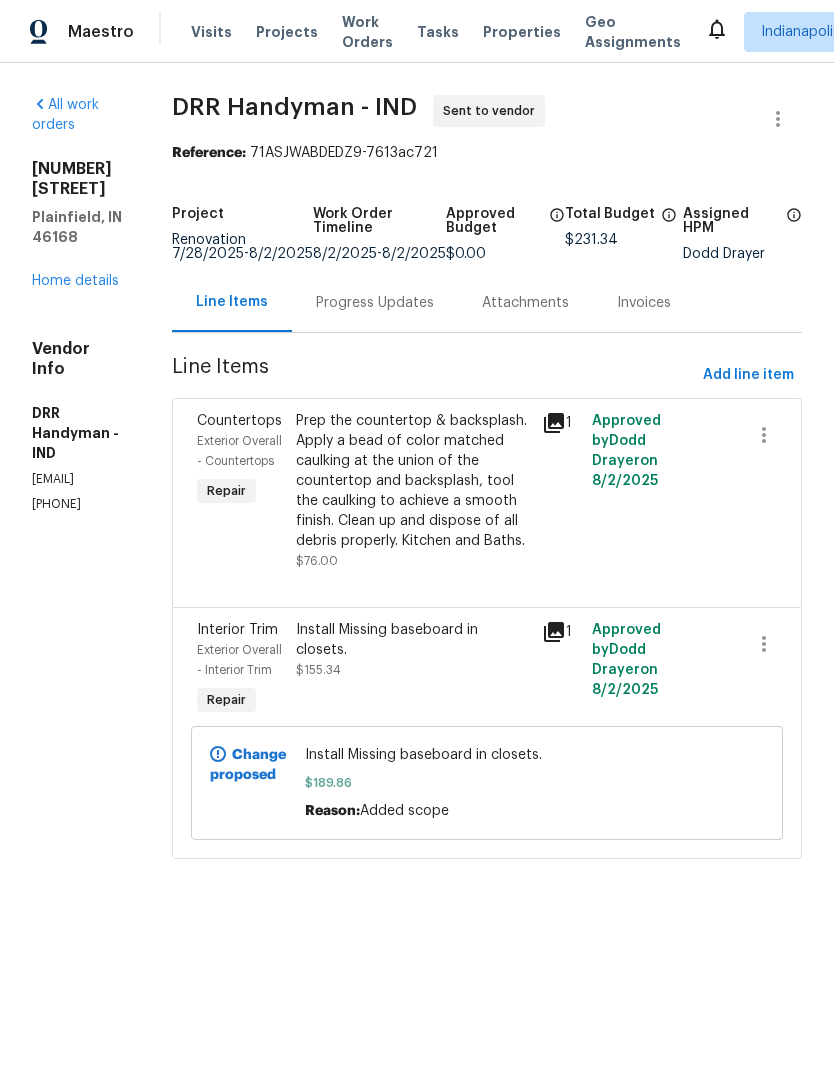 click on "Home details" at bounding box center [75, 281] 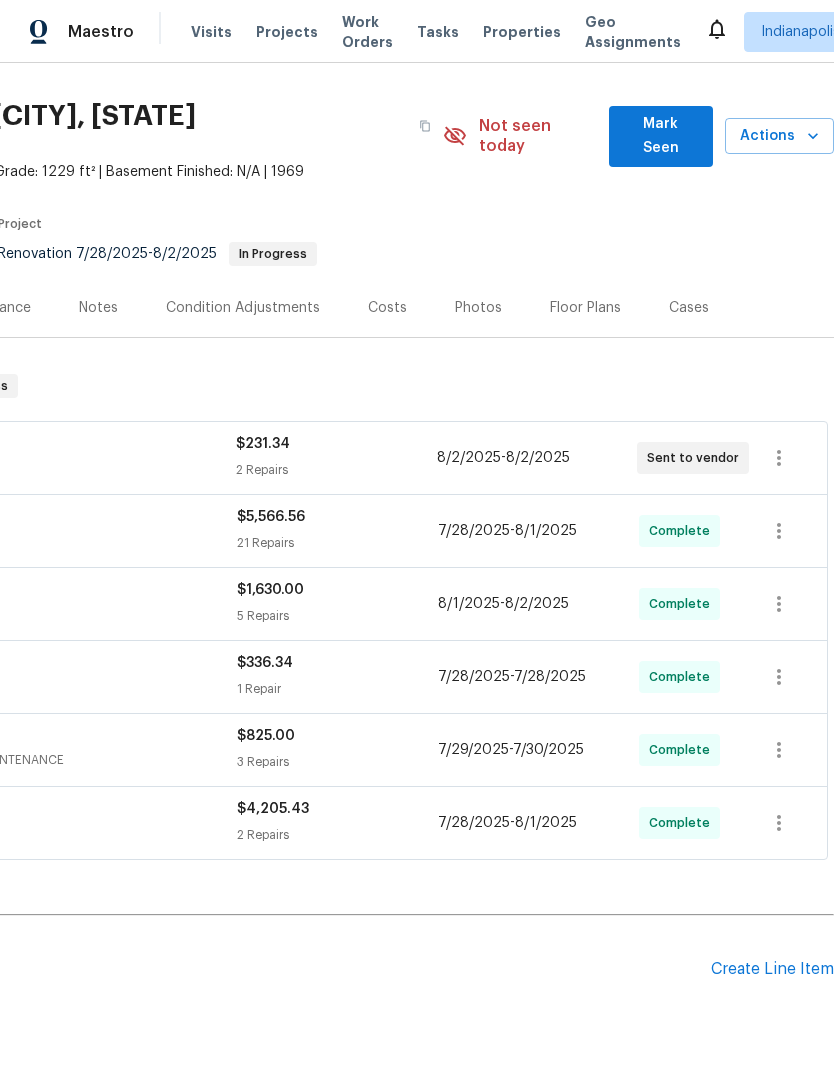 scroll, scrollTop: 45, scrollLeft: 296, axis: both 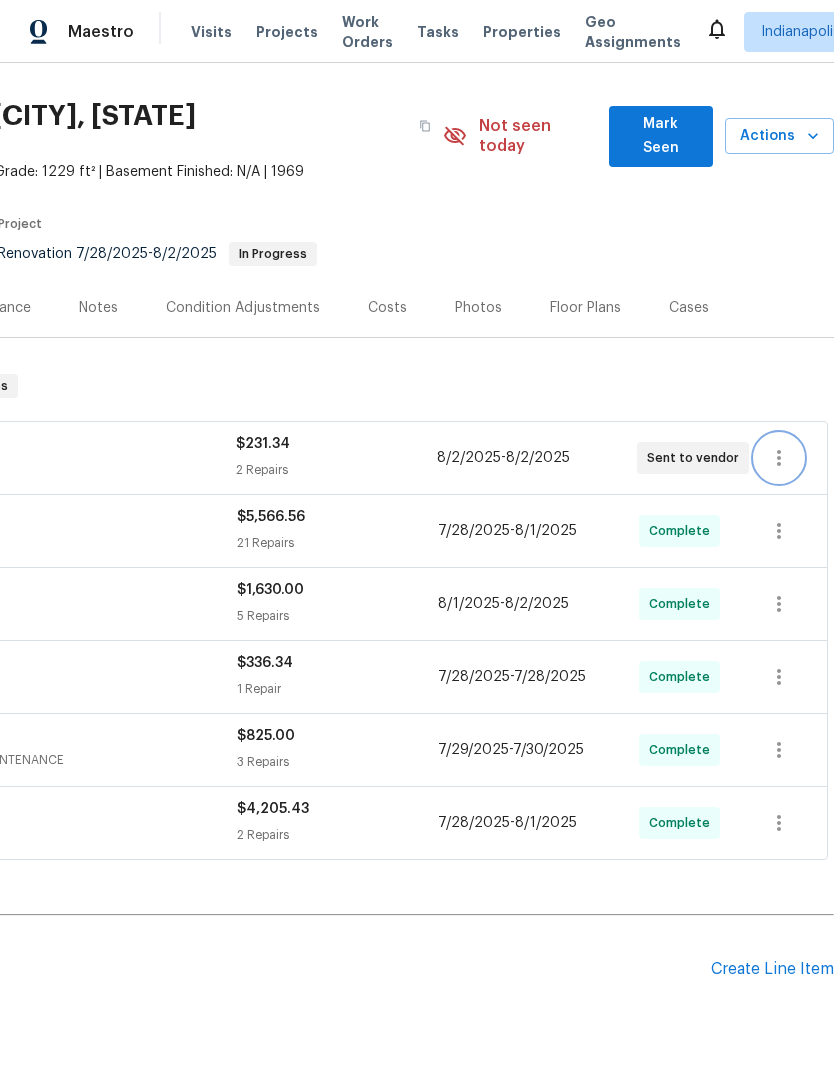 click 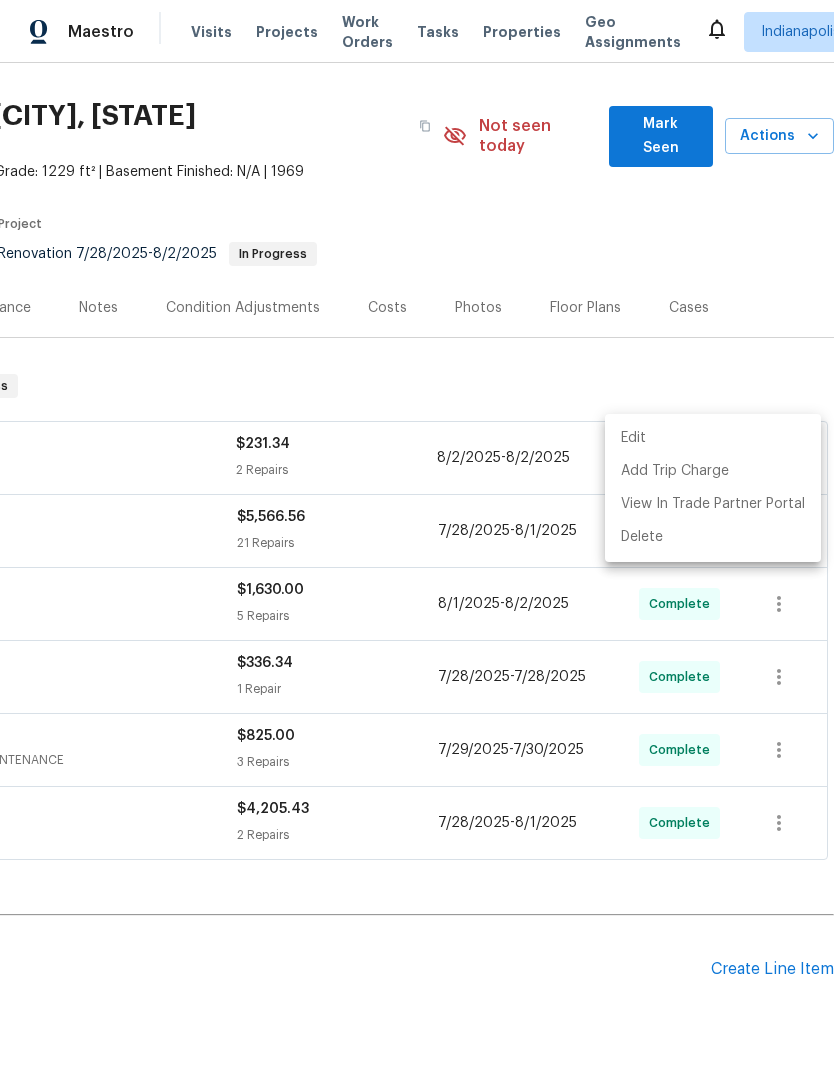 click at bounding box center (417, 543) 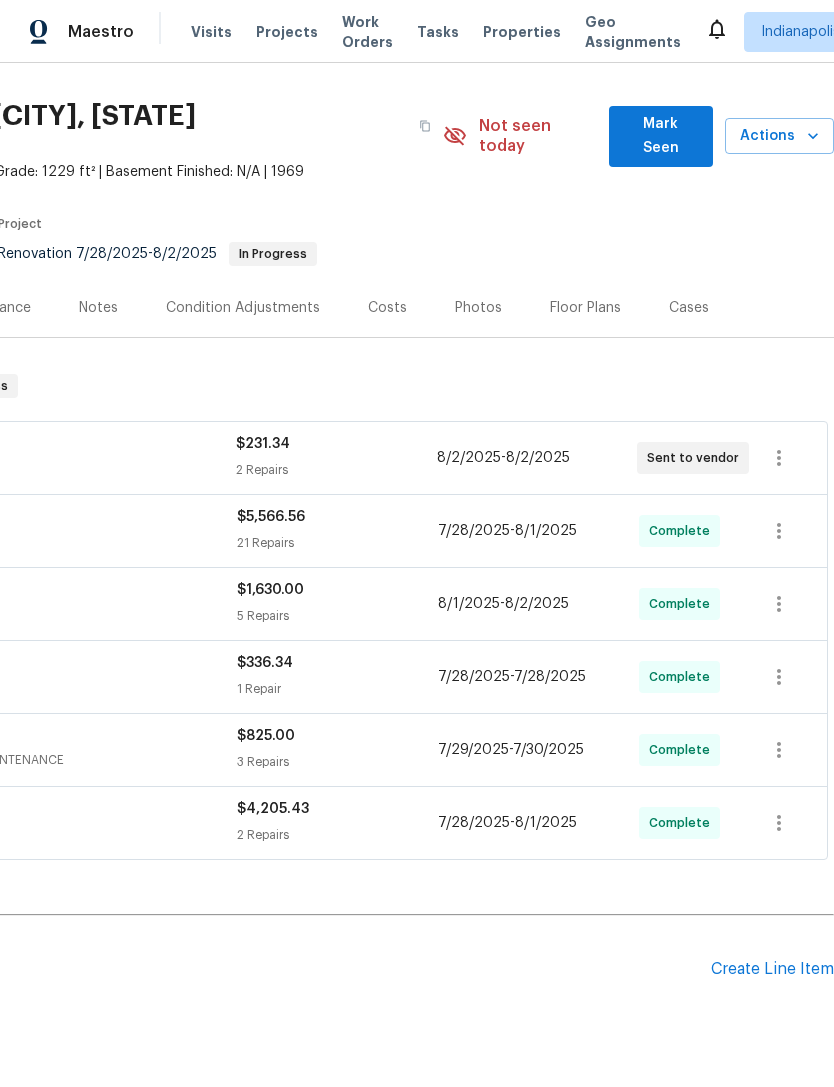 click on "DRR Handyman" at bounding box center [-15, 446] 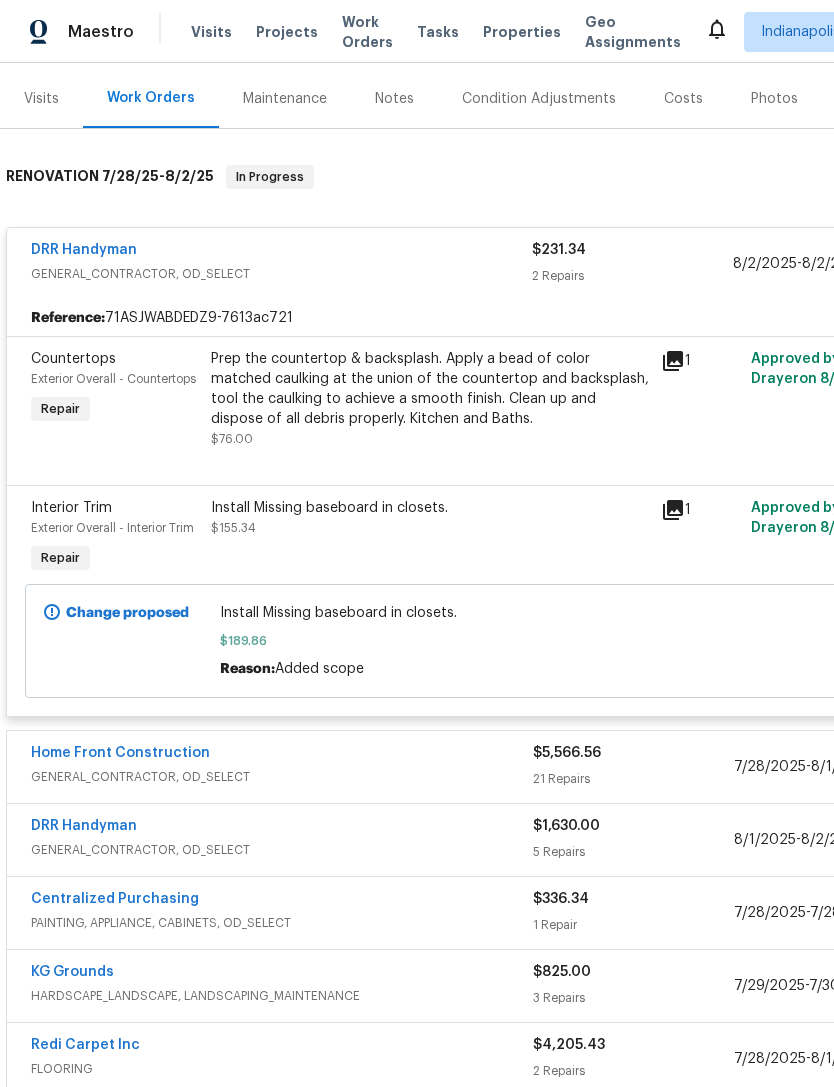 scroll, scrollTop: 255, scrollLeft: 0, axis: vertical 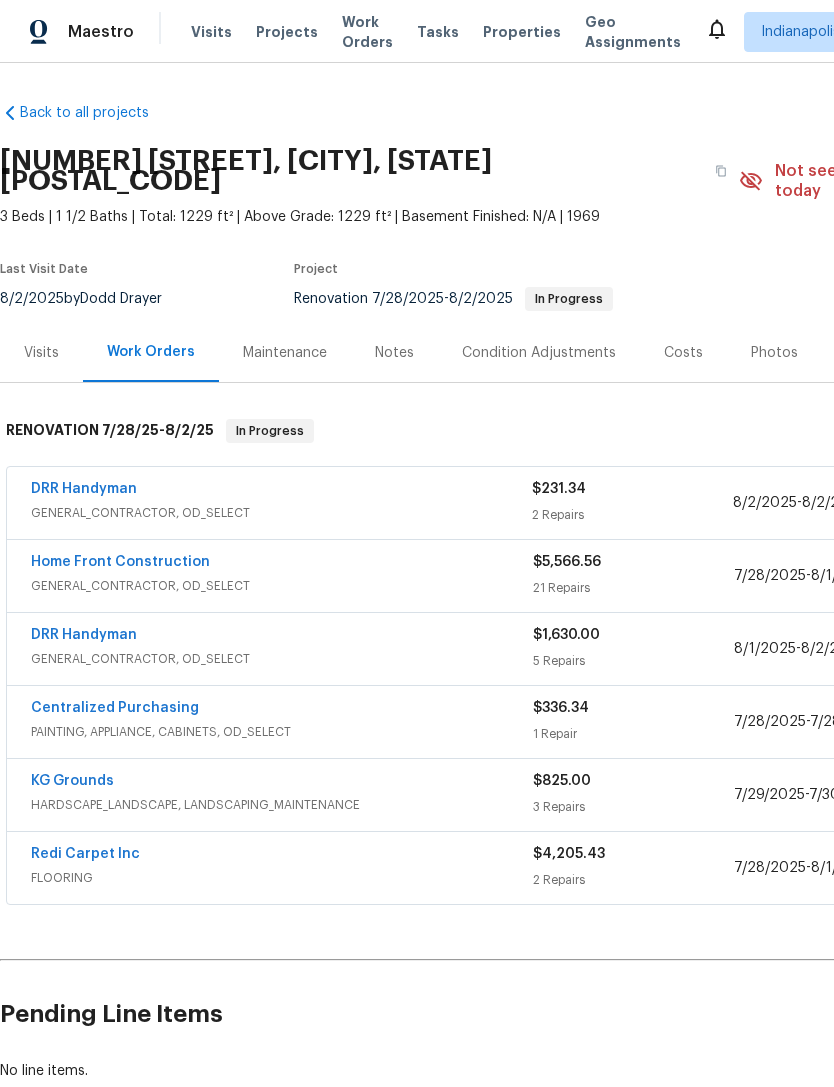 click on "DRR Handyman" at bounding box center [84, 489] 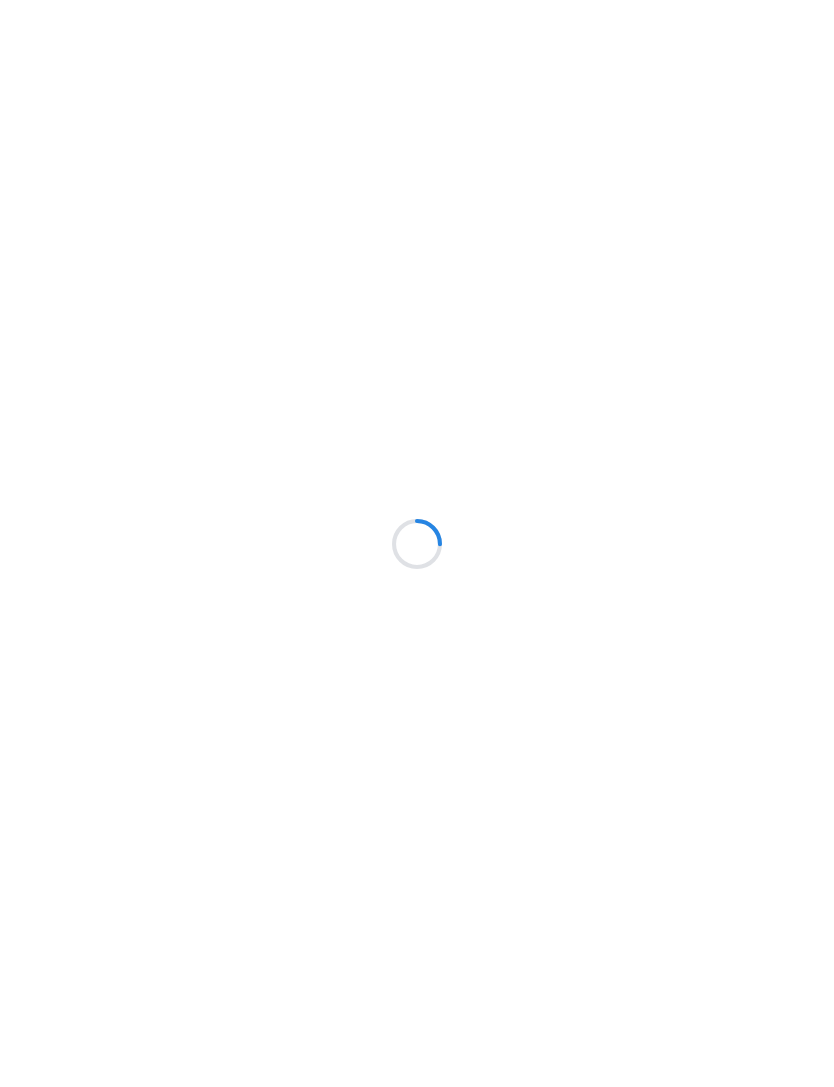 scroll, scrollTop: 0, scrollLeft: 0, axis: both 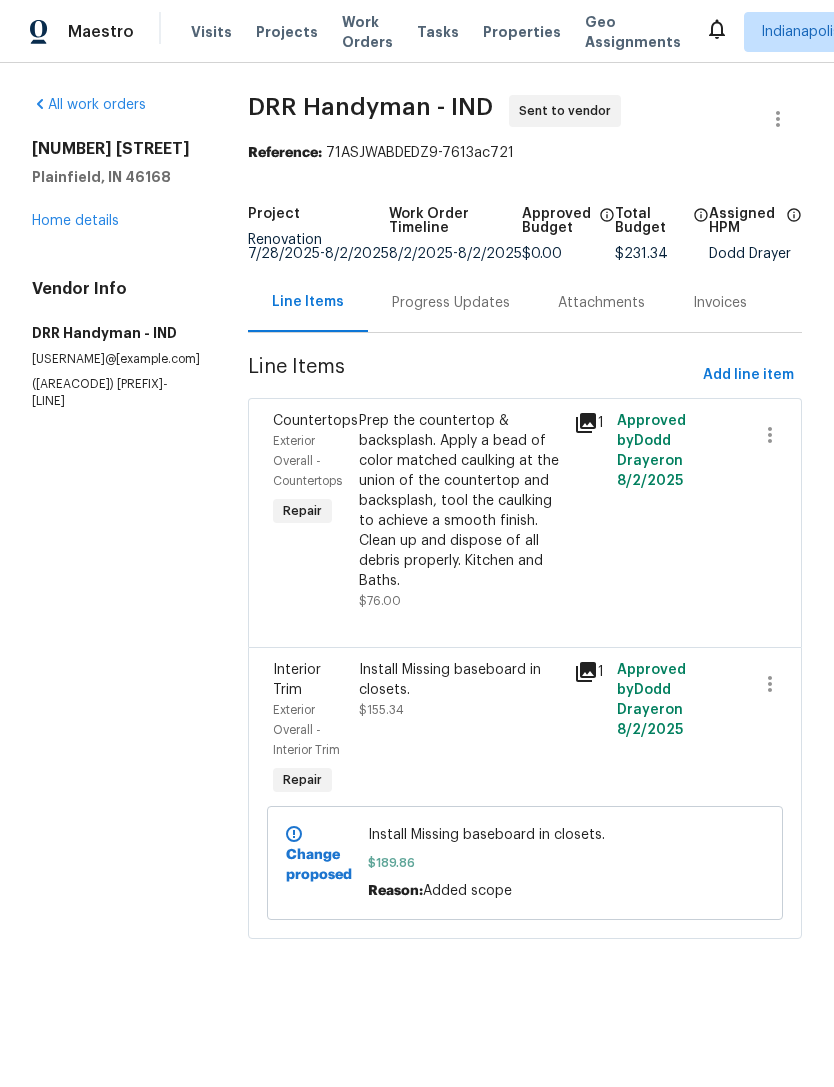 click on "Home details" at bounding box center (75, 221) 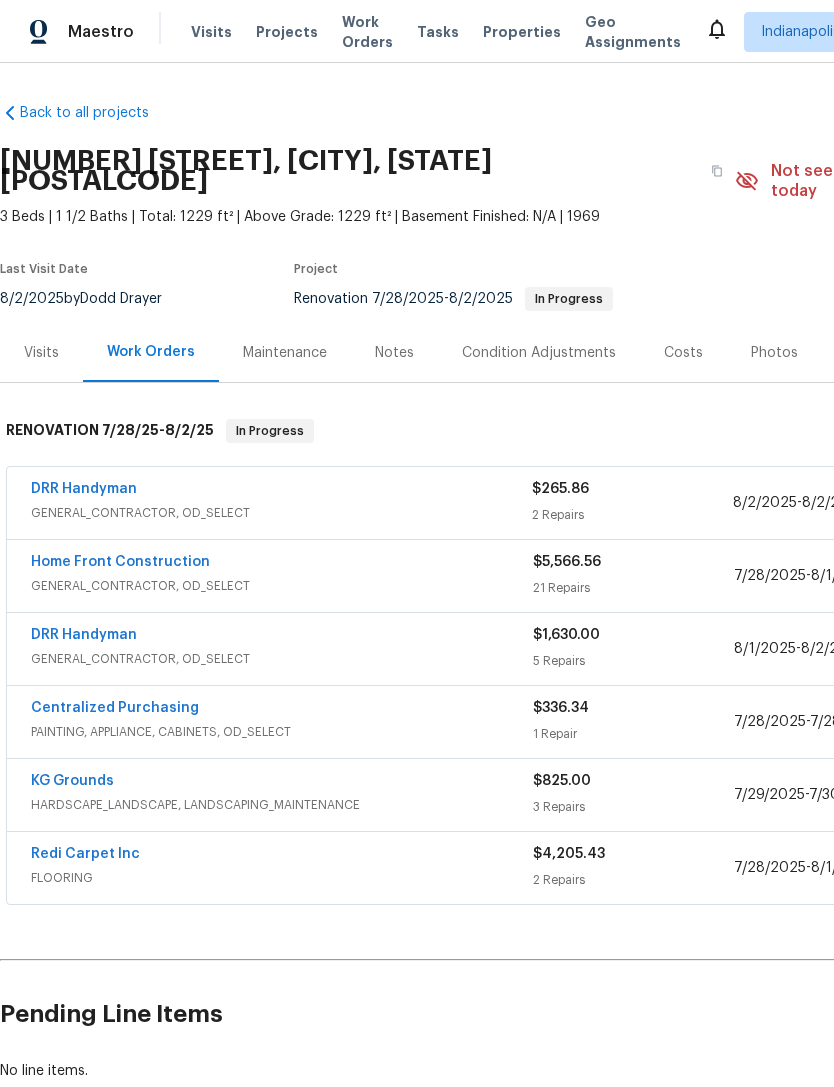 click on "DRR Handyman" at bounding box center (84, 635) 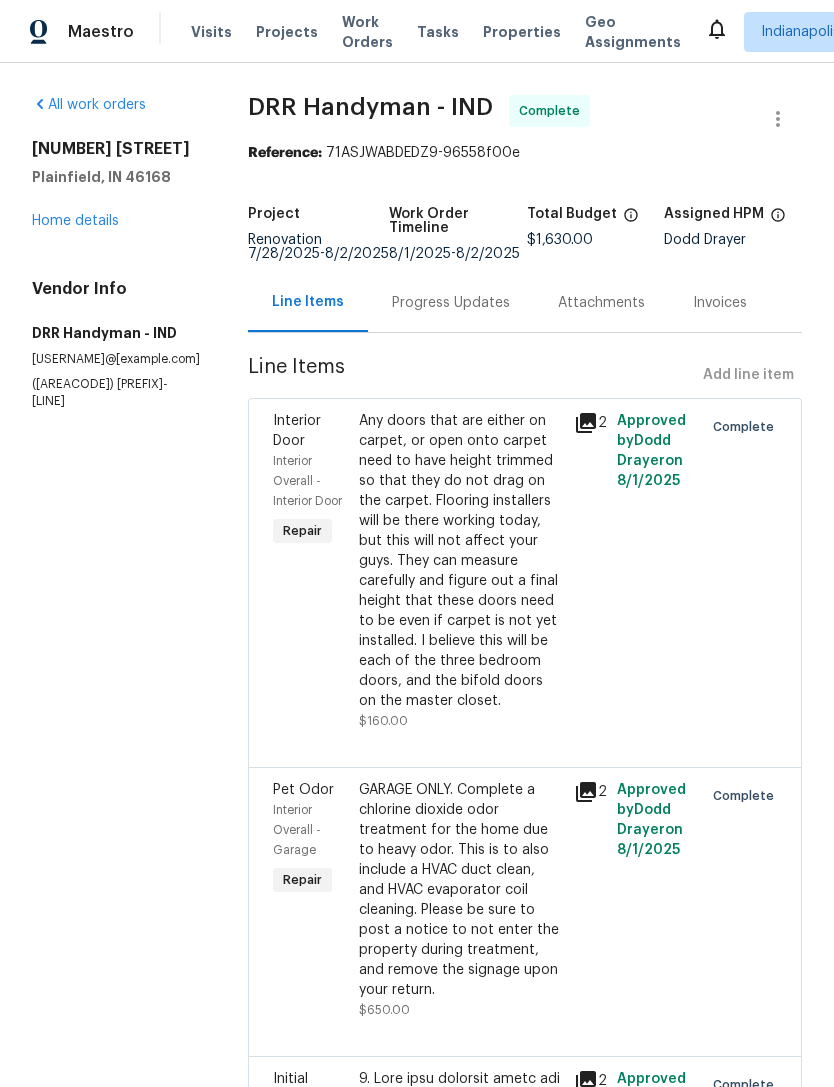 scroll, scrollTop: 0, scrollLeft: 0, axis: both 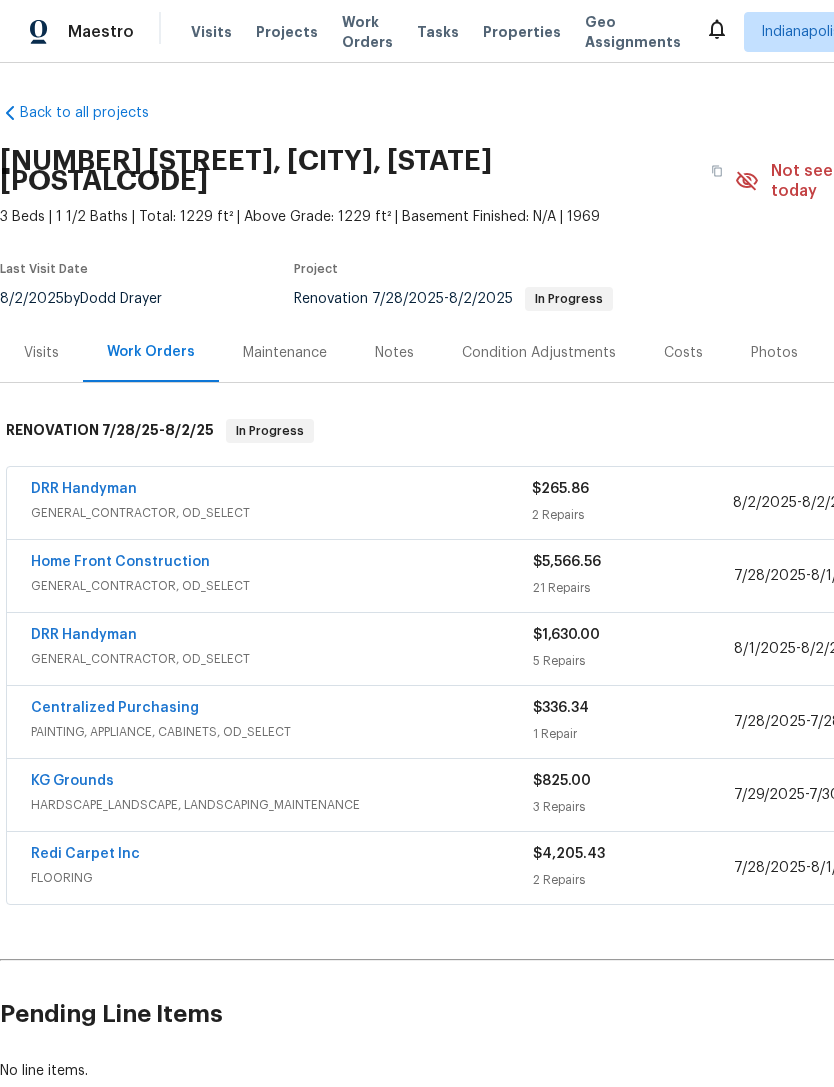 click on "DRR Handyman" at bounding box center [84, 489] 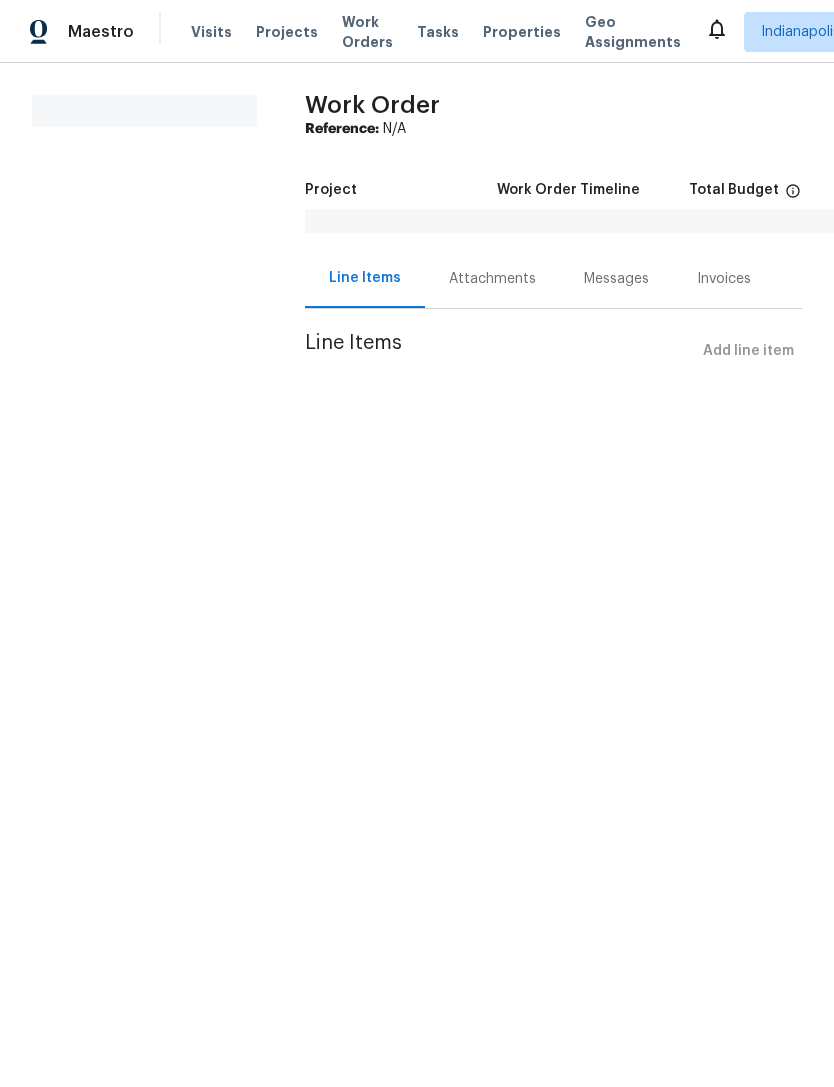 scroll, scrollTop: 0, scrollLeft: 0, axis: both 